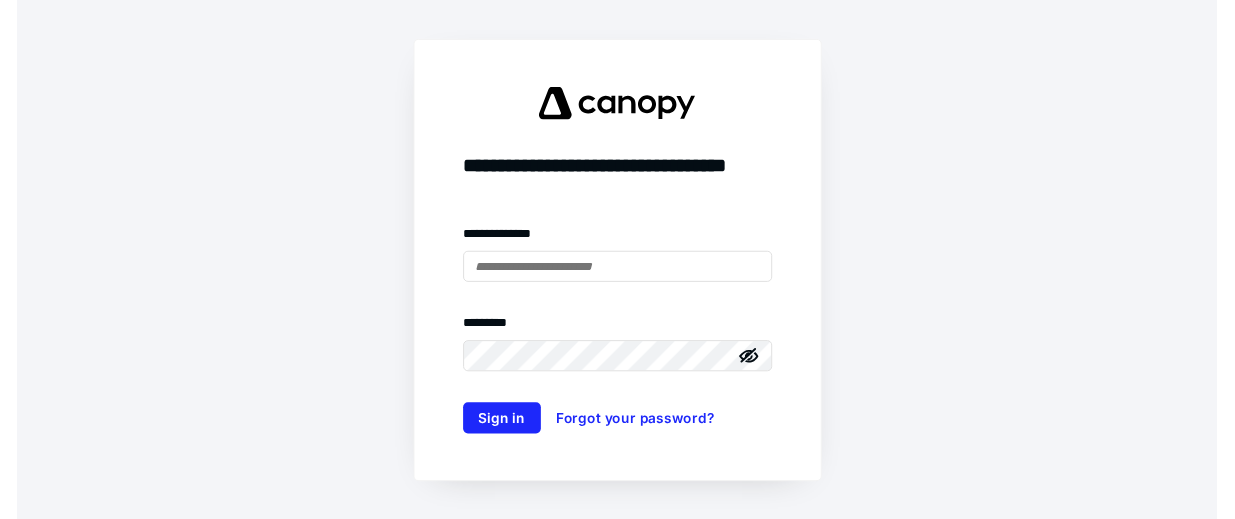scroll, scrollTop: 0, scrollLeft: 0, axis: both 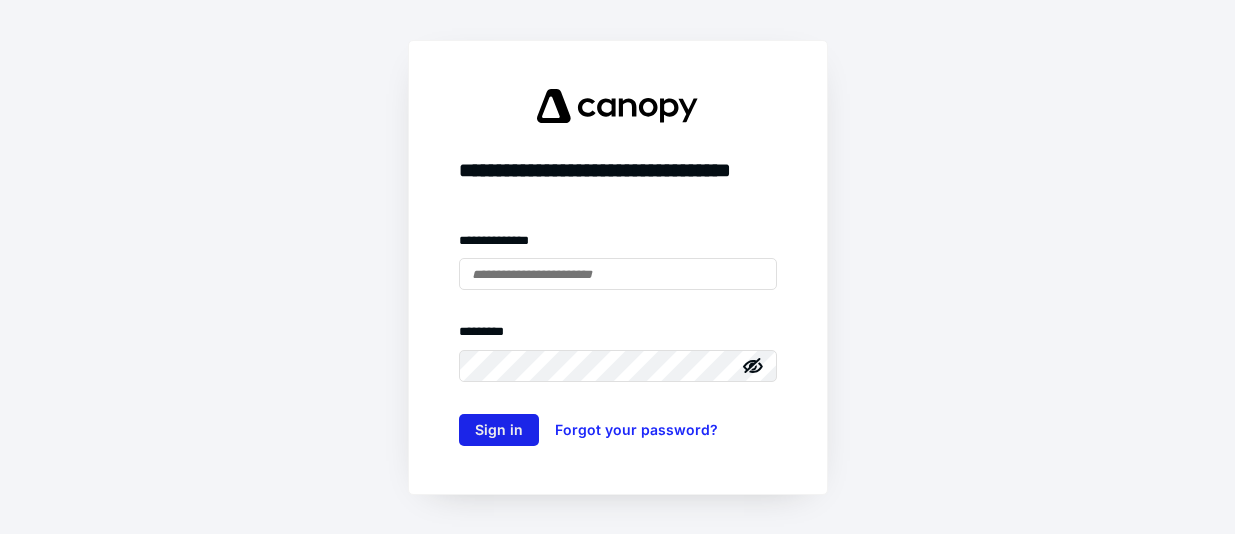 type on "**********" 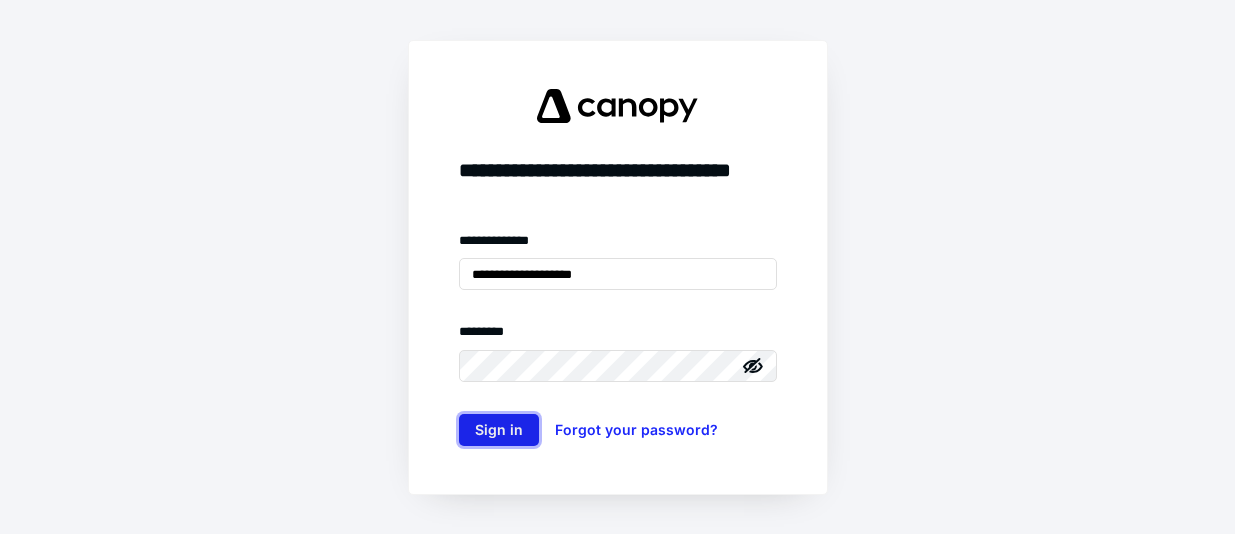 click on "Sign in" at bounding box center (499, 430) 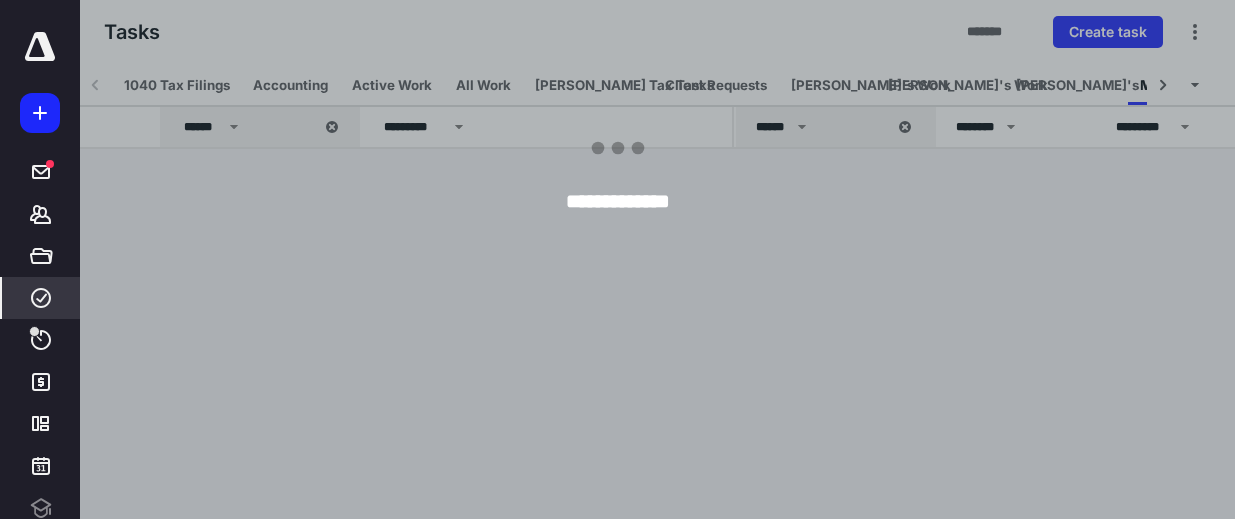 scroll, scrollTop: 0, scrollLeft: 63, axis: horizontal 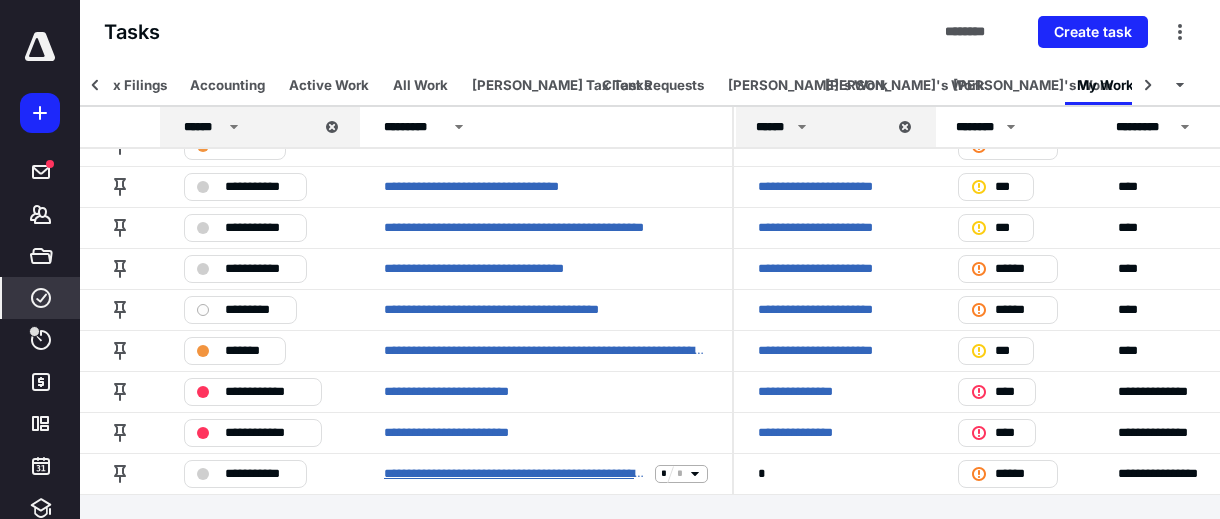 click on "**********" at bounding box center [515, 474] 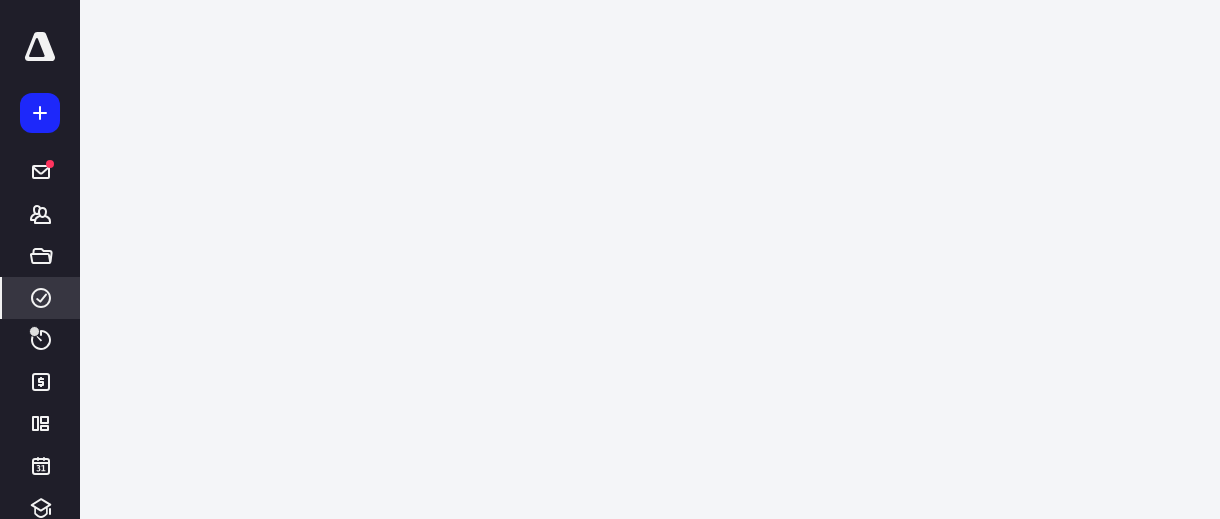 scroll, scrollTop: 0, scrollLeft: 0, axis: both 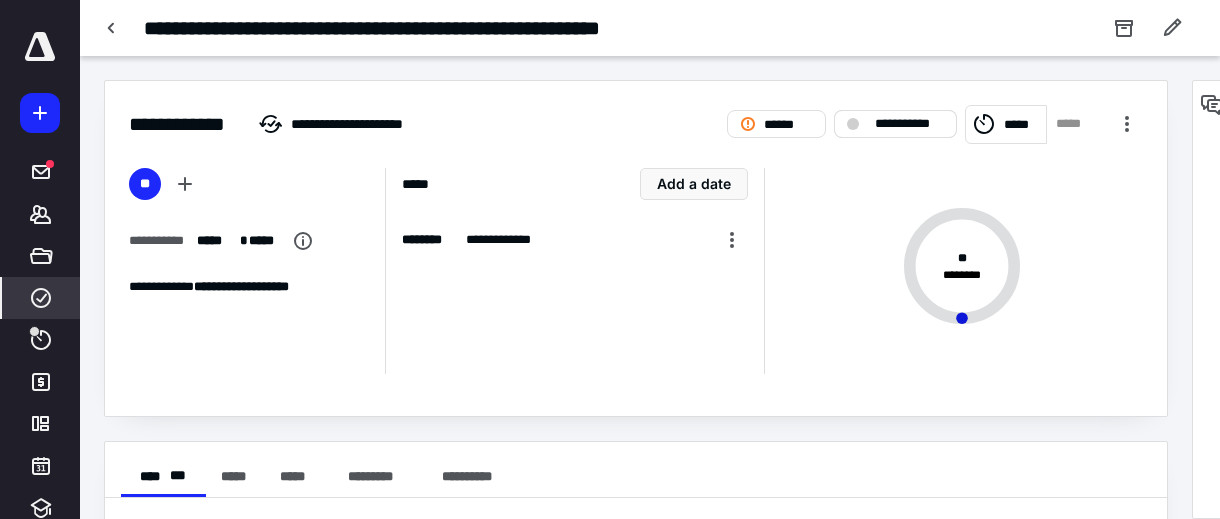 click on "**********" at bounding box center [895, 124] 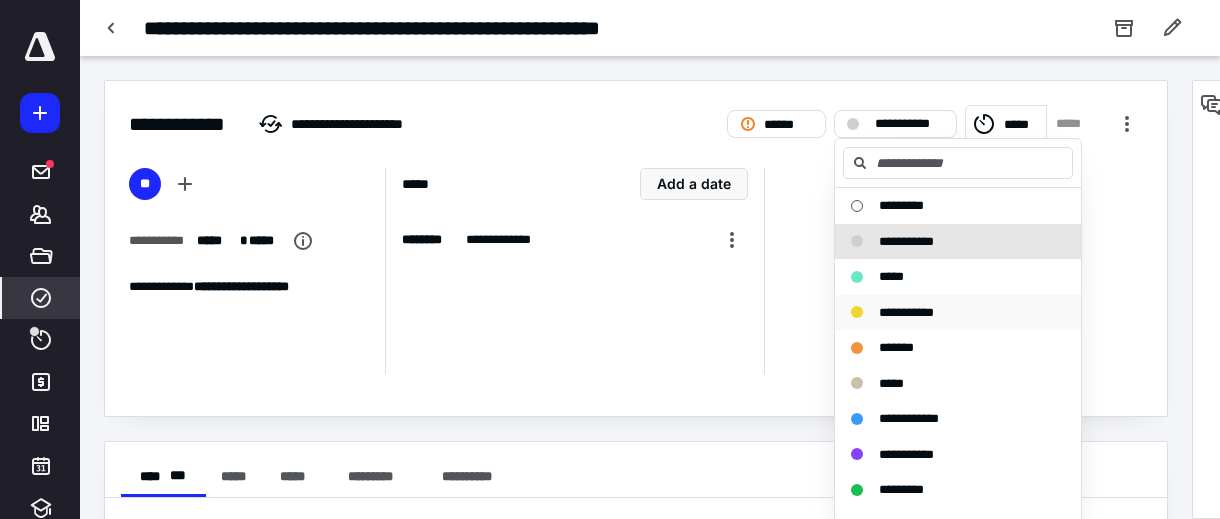 click on "**********" at bounding box center [906, 312] 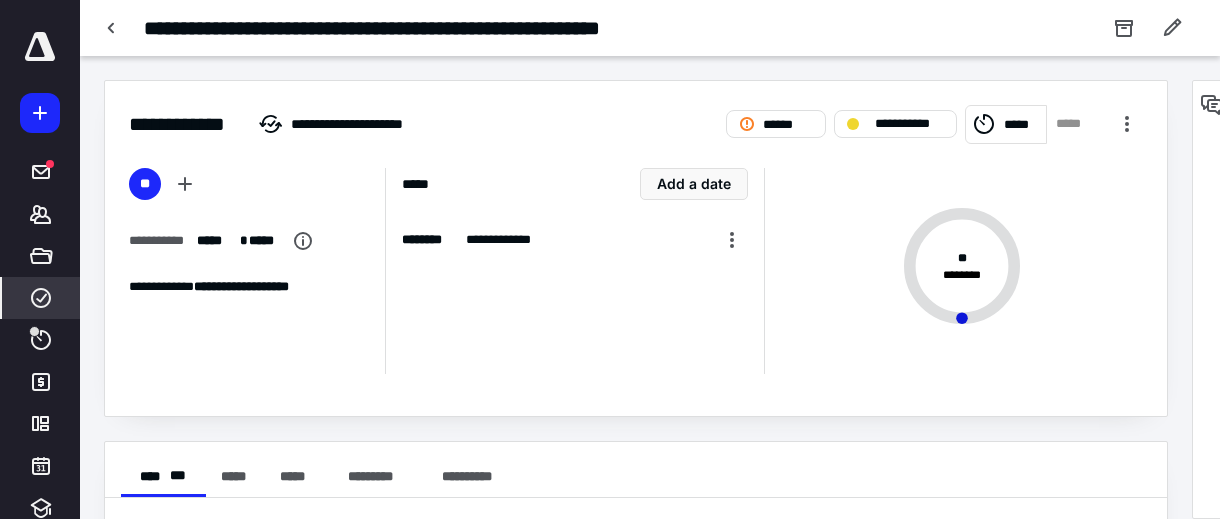 click on "*****" at bounding box center [1022, 125] 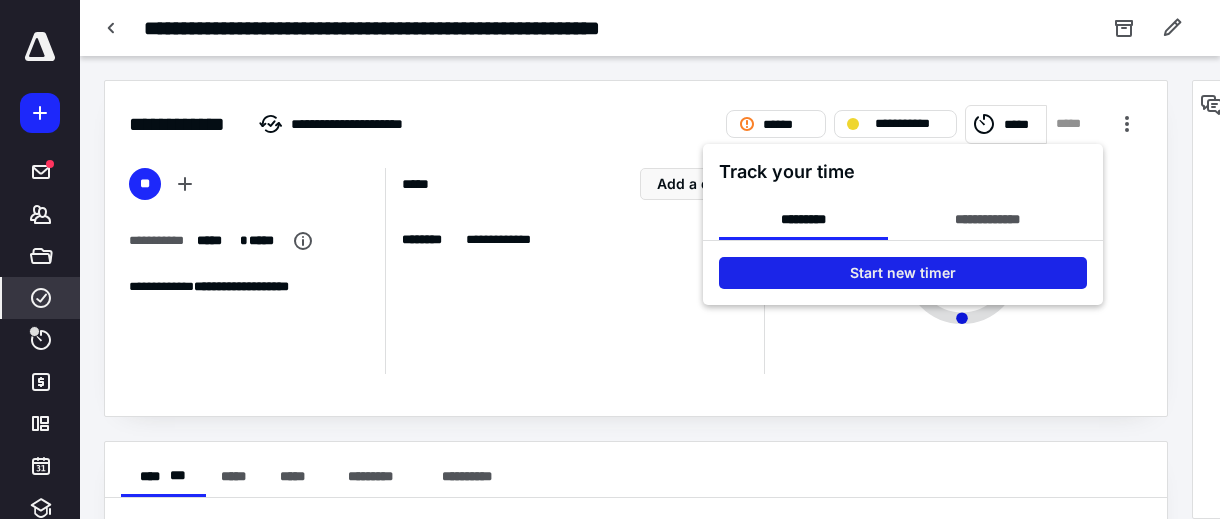 click on "Start new timer" at bounding box center (903, 273) 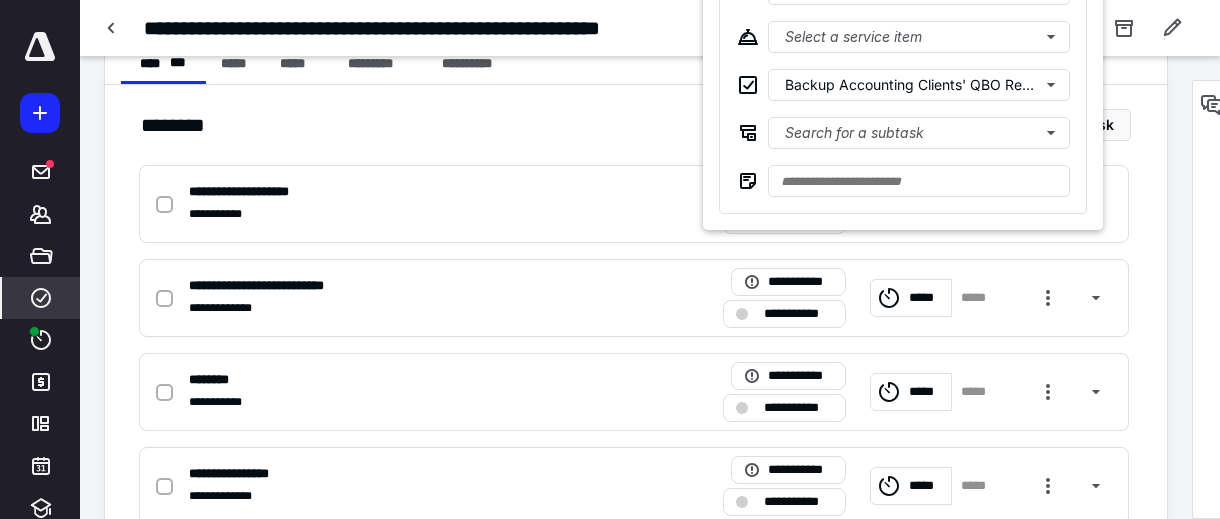 scroll, scrollTop: 400, scrollLeft: 0, axis: vertical 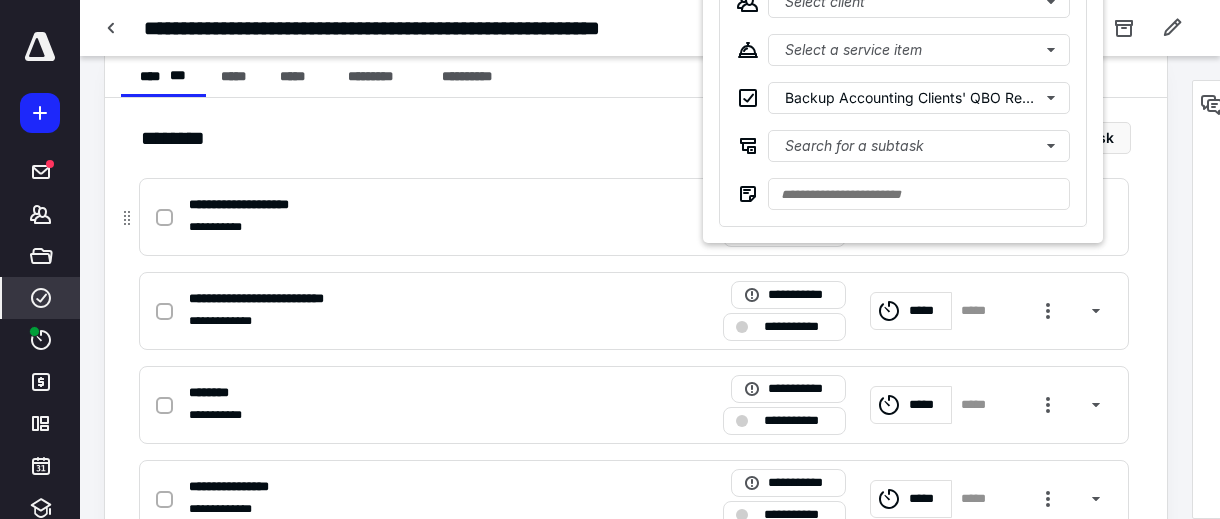 click at bounding box center (610, 259) 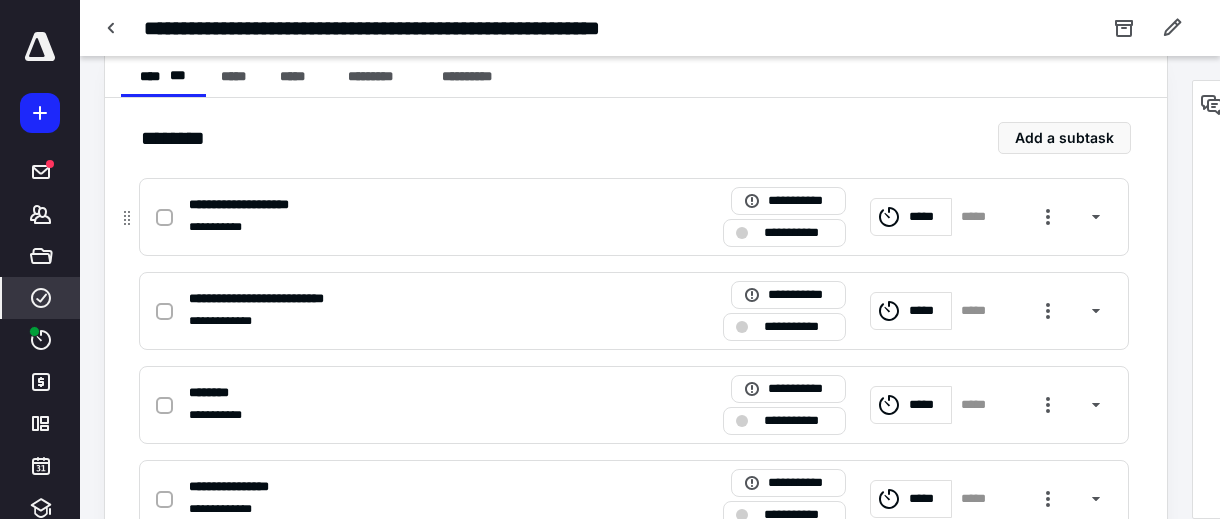 click 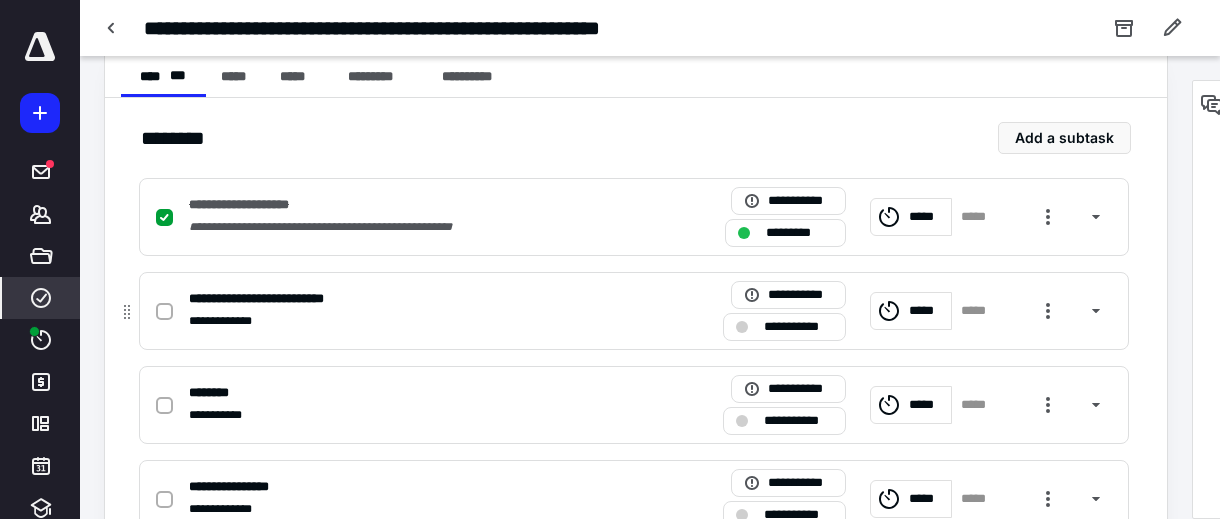 click 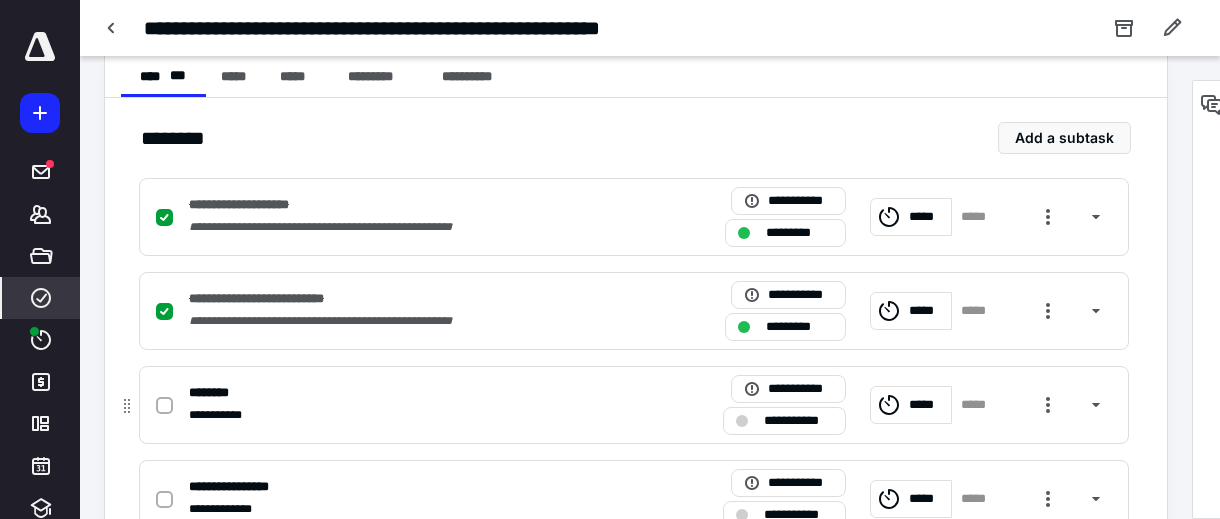 click at bounding box center [164, 406] 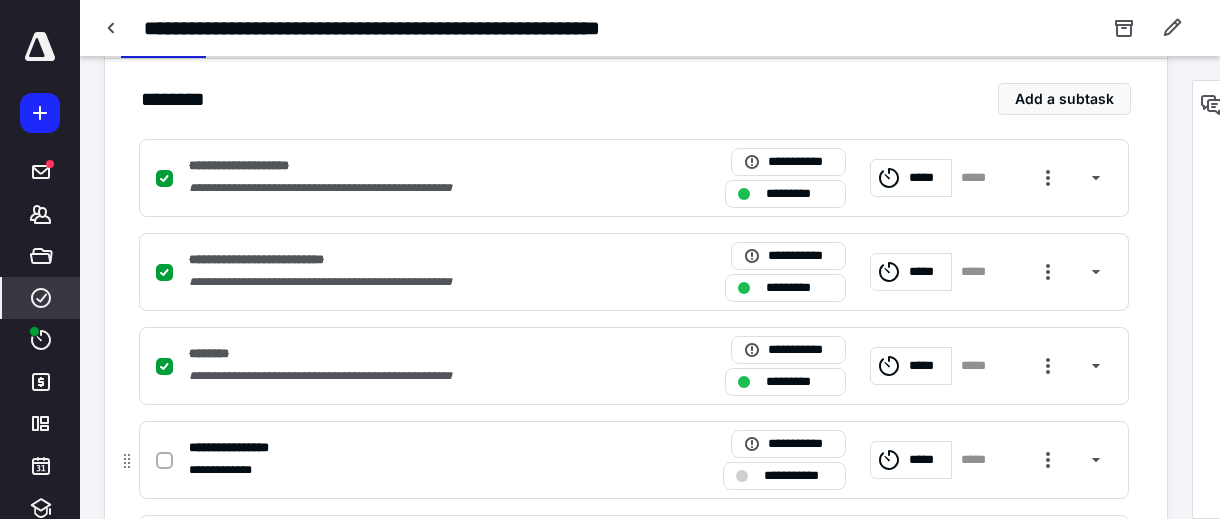 scroll, scrollTop: 500, scrollLeft: 0, axis: vertical 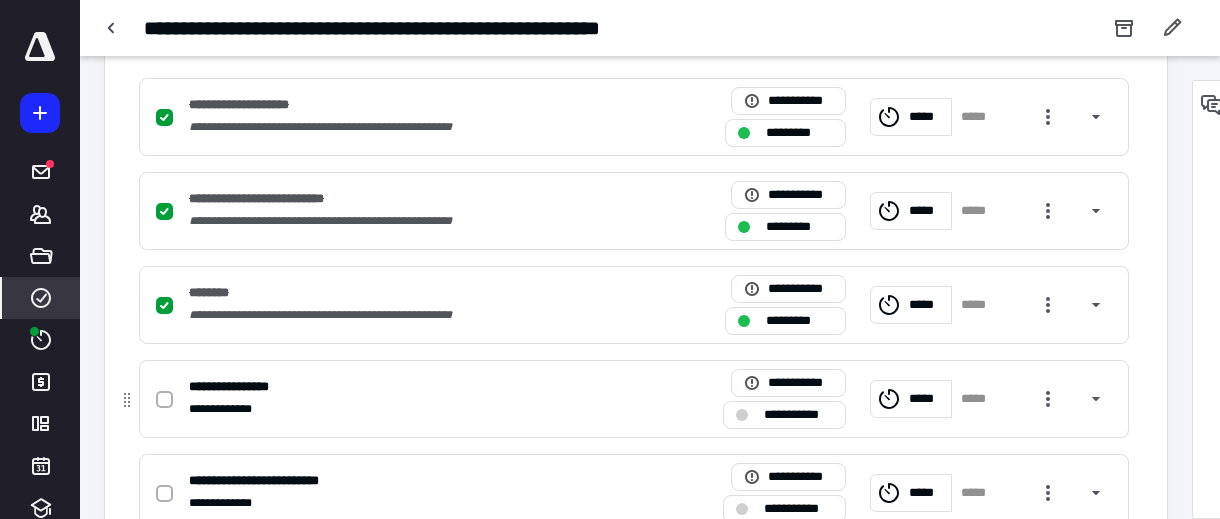 drag, startPoint x: 175, startPoint y: 396, endPoint x: 201, endPoint y: 382, distance: 29.529646 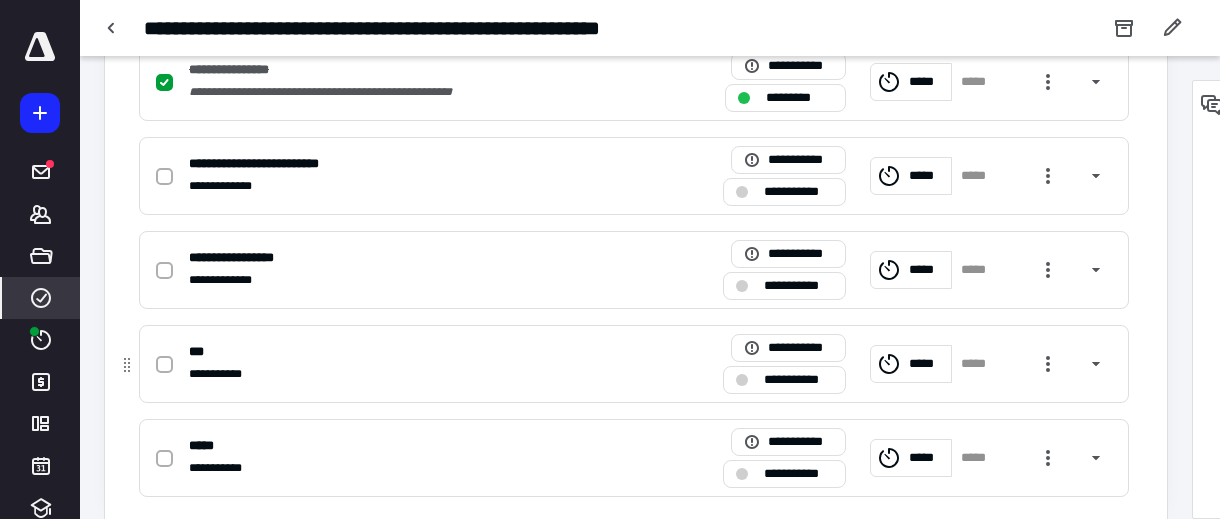 scroll, scrollTop: 844, scrollLeft: 0, axis: vertical 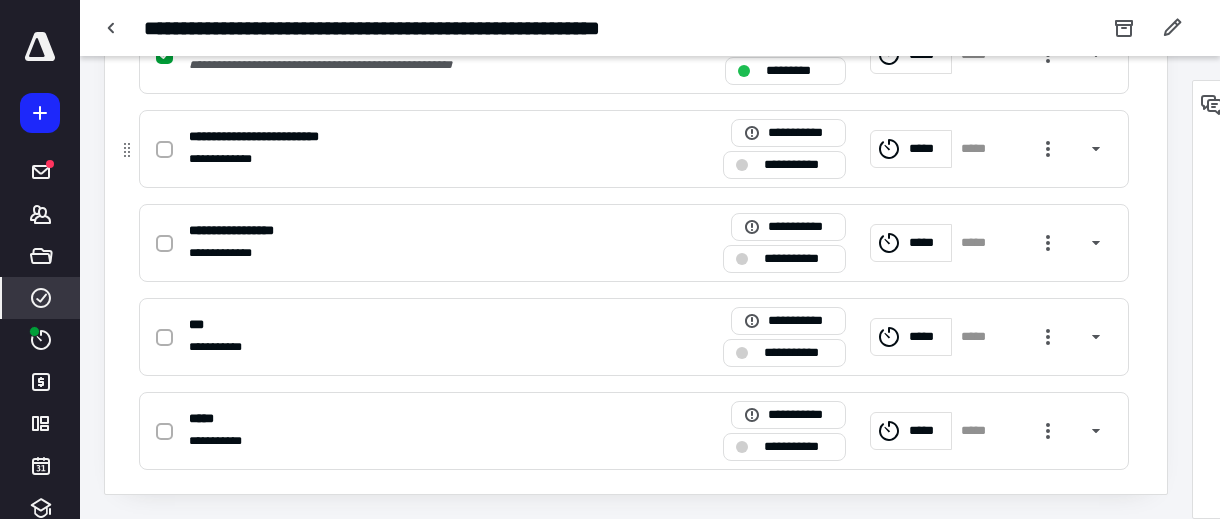 click at bounding box center (164, 150) 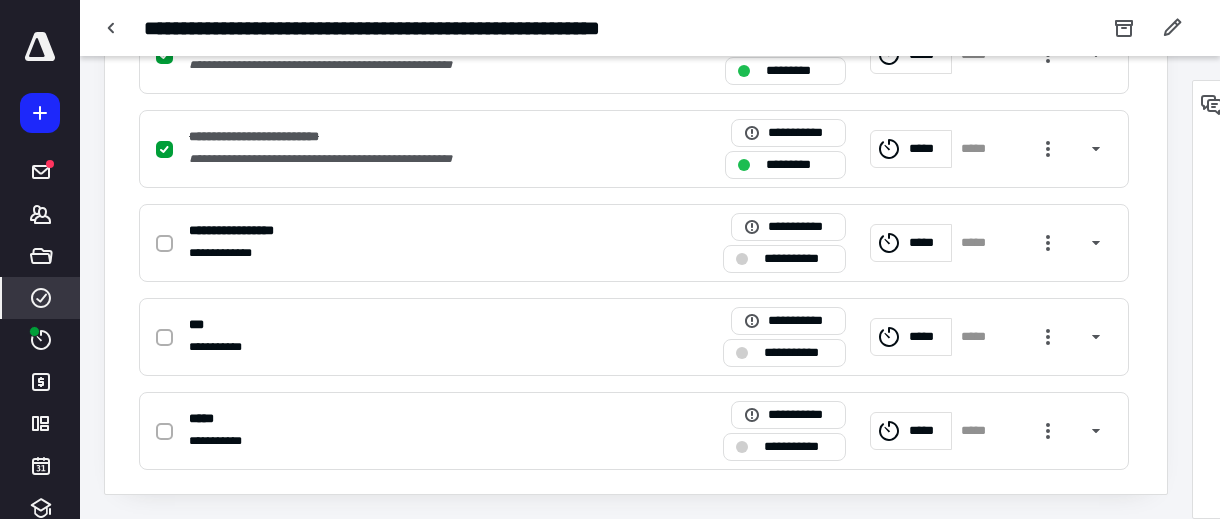 drag, startPoint x: 163, startPoint y: 246, endPoint x: 552, endPoint y: 377, distance: 410.46558 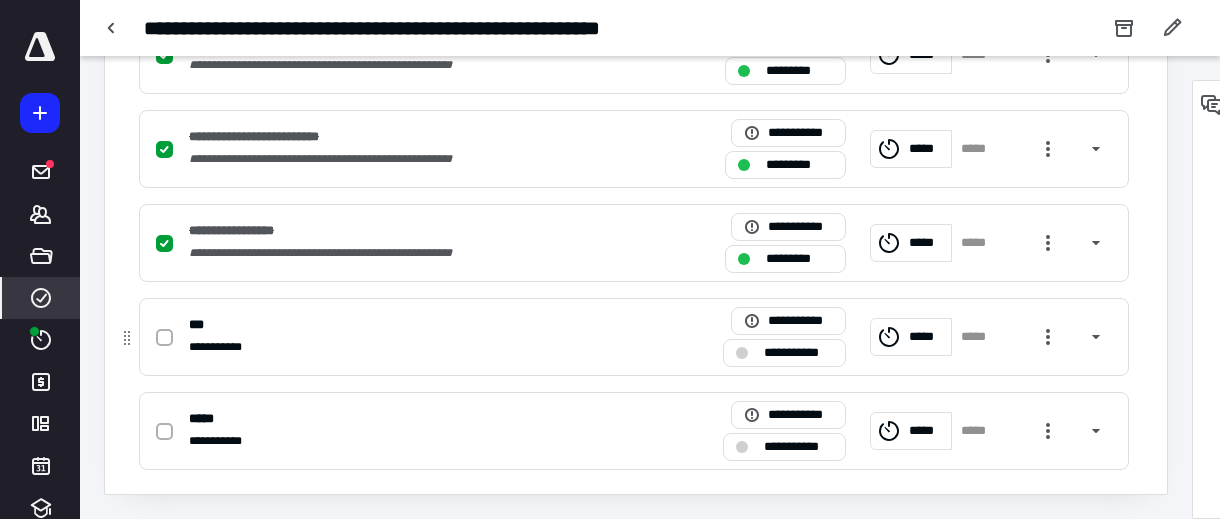 click at bounding box center [164, 338] 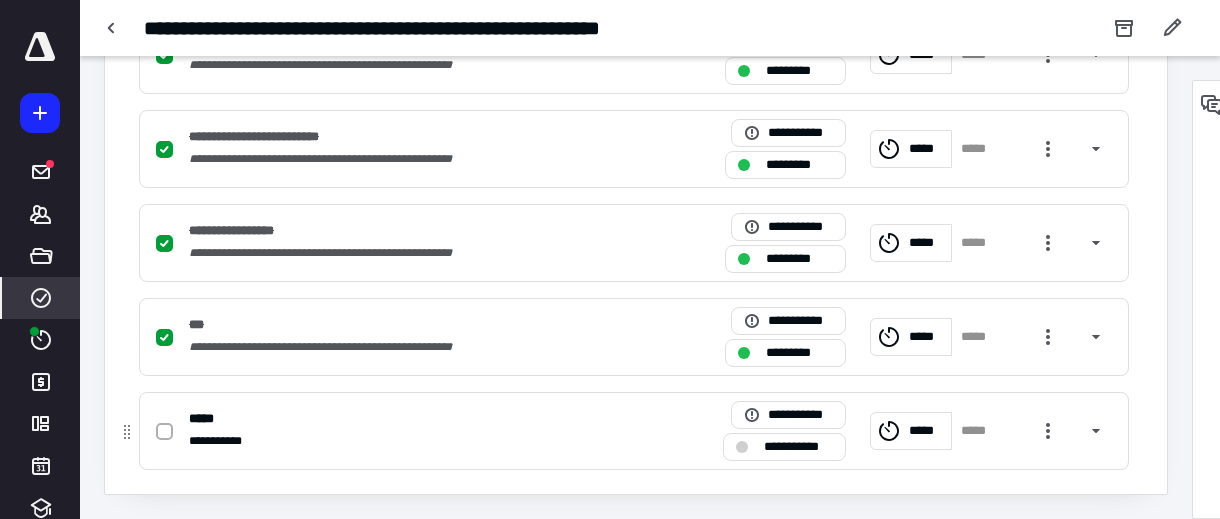click at bounding box center [164, 432] 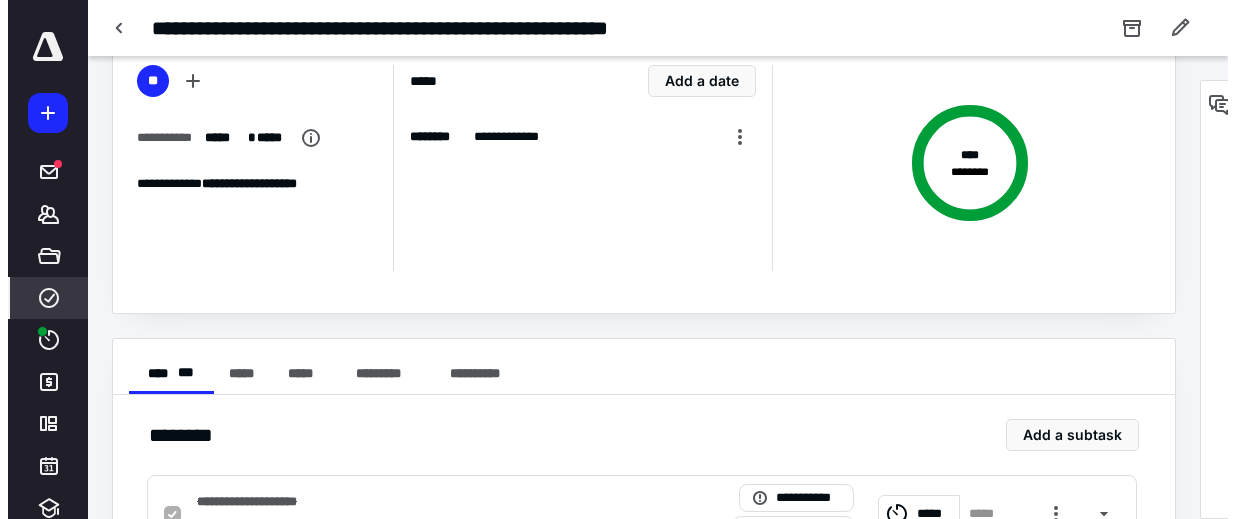 scroll, scrollTop: 0, scrollLeft: 0, axis: both 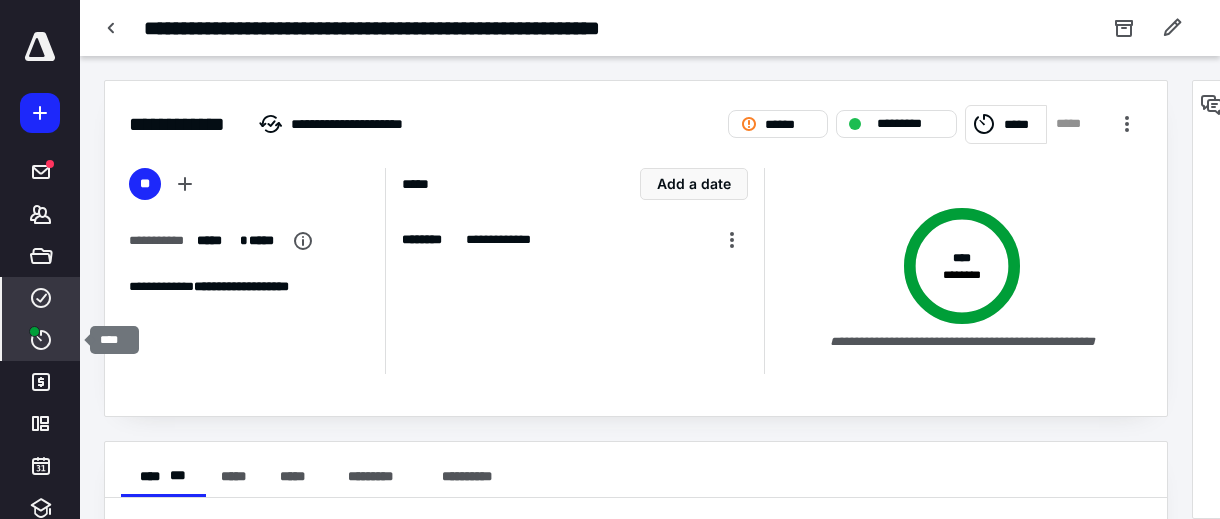 click 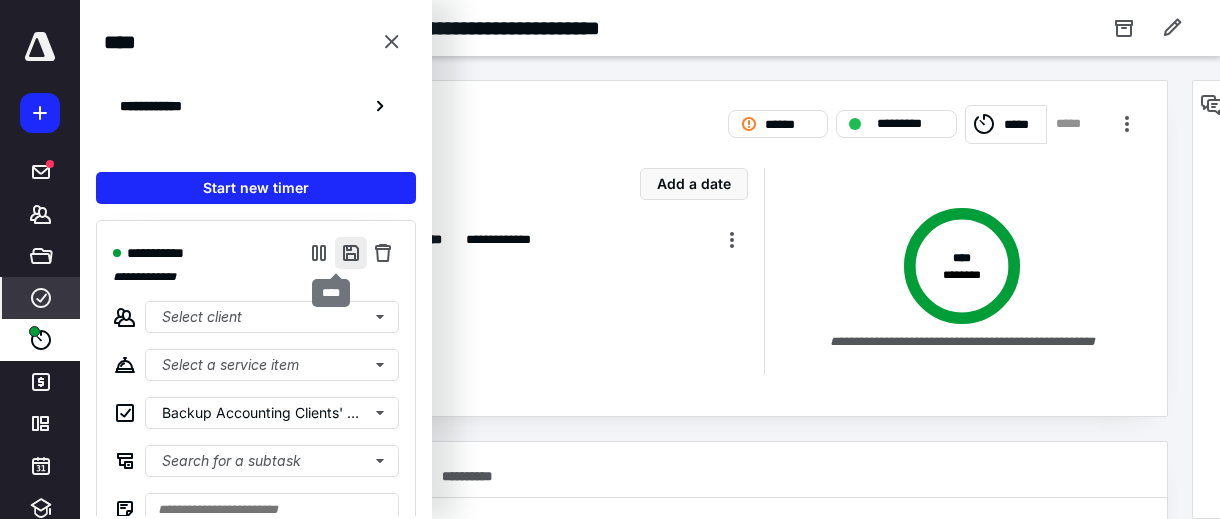 click at bounding box center (351, 253) 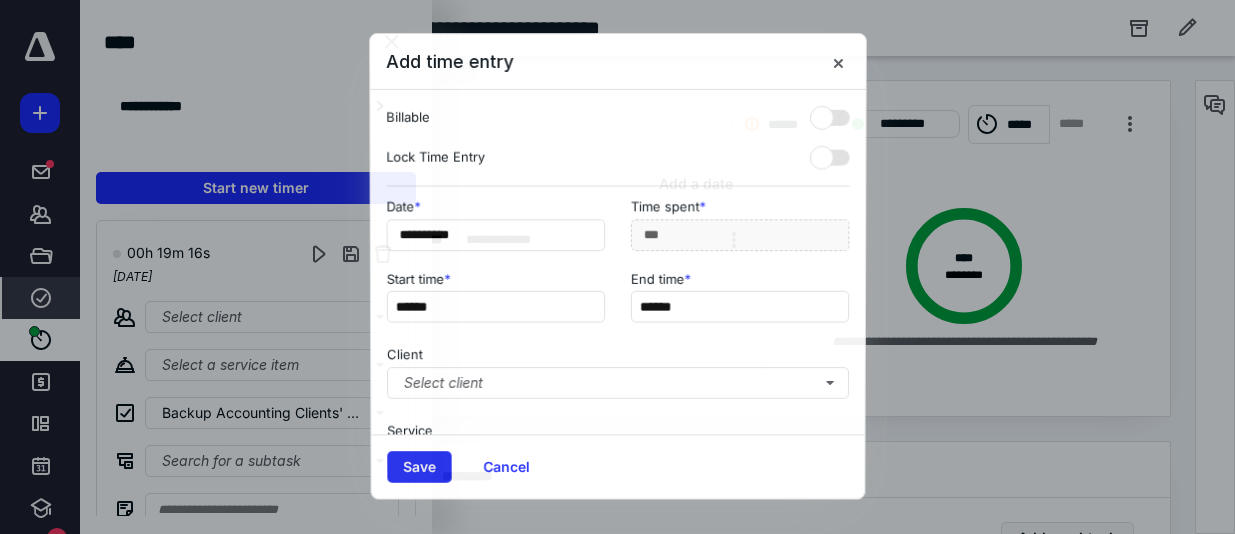 click on "Save" at bounding box center (419, 467) 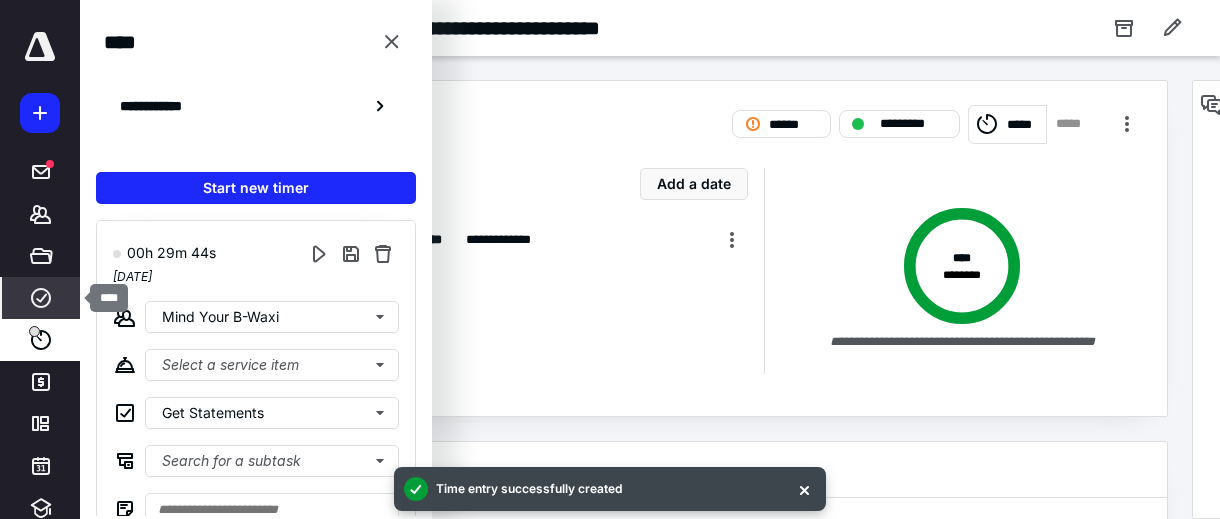 click 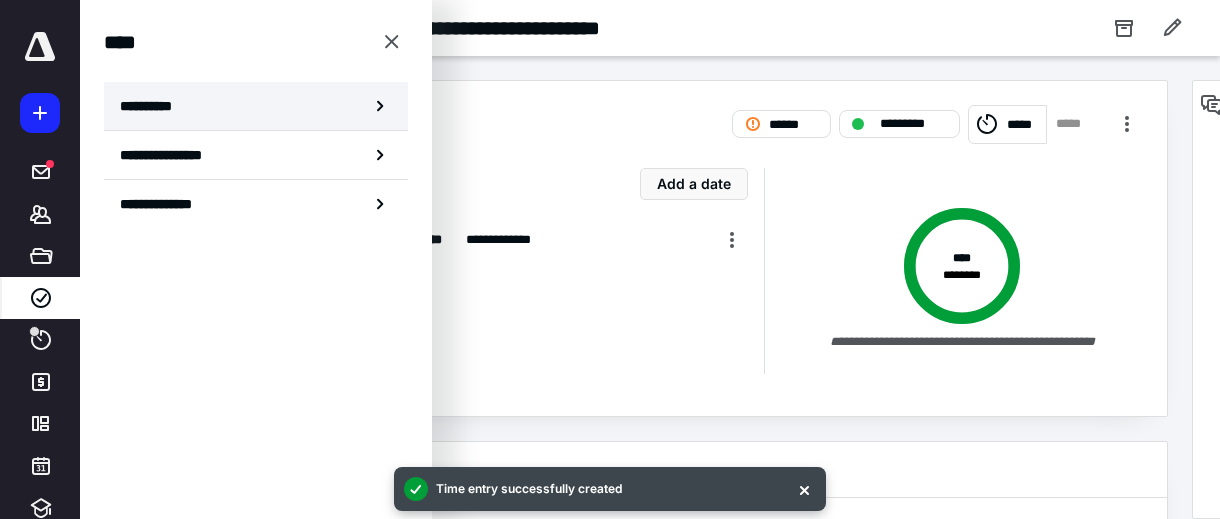 click on "**********" at bounding box center [256, 106] 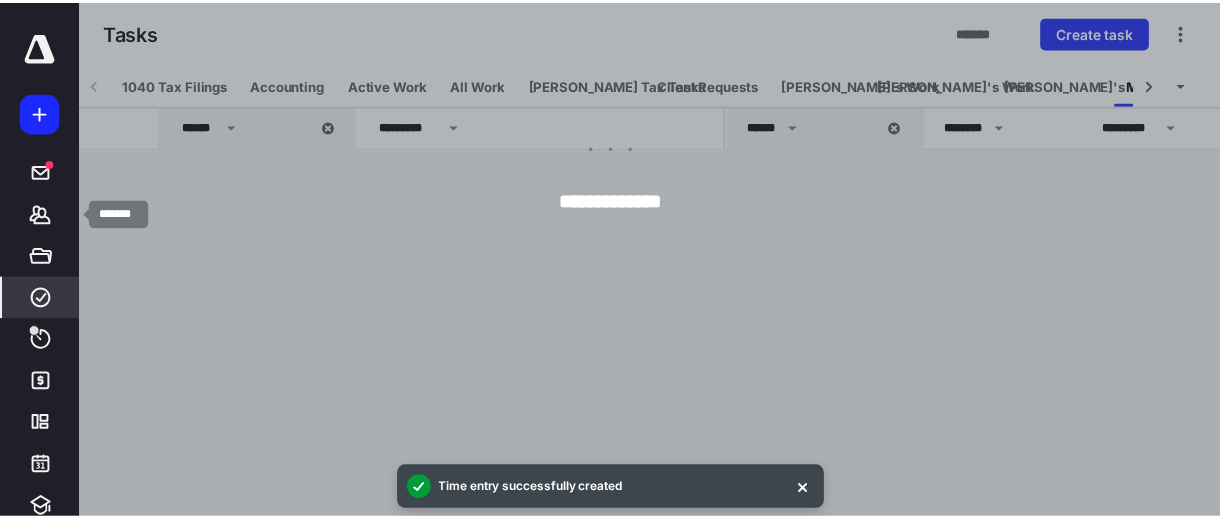 scroll, scrollTop: 0, scrollLeft: 63, axis: horizontal 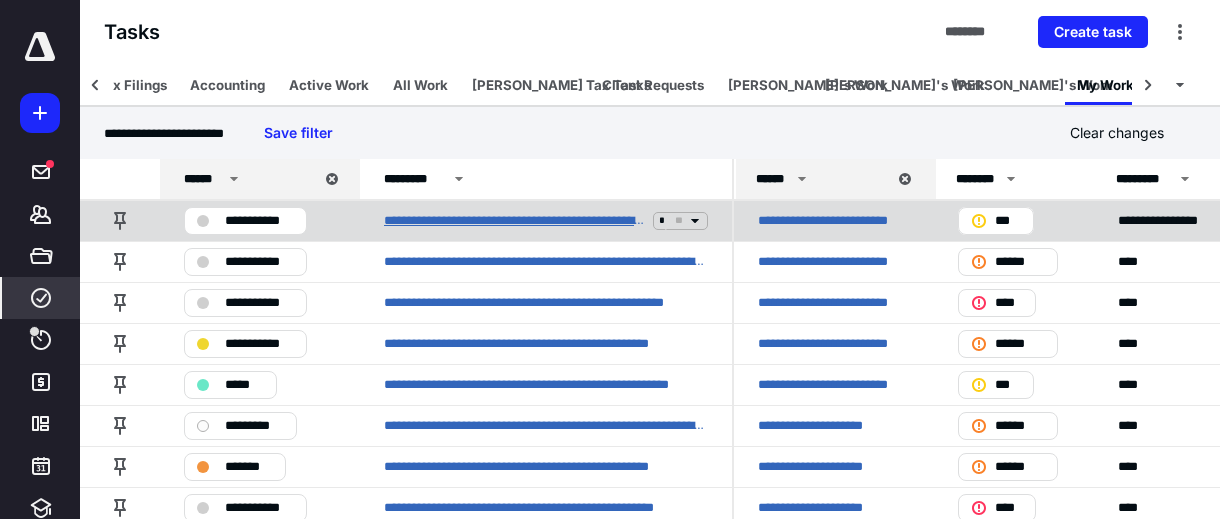 click on "**********" at bounding box center (514, 221) 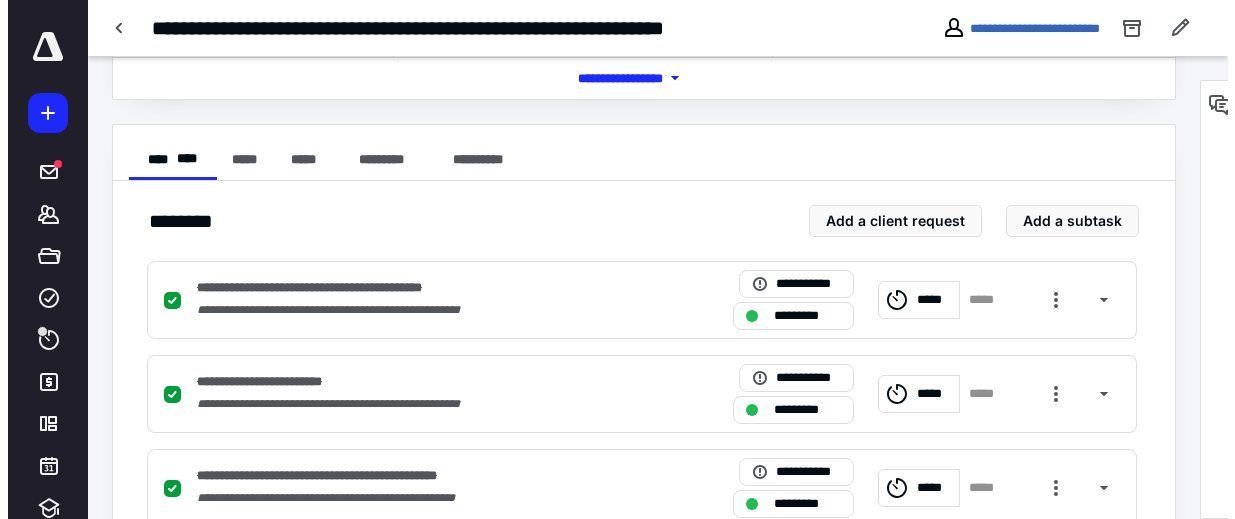 scroll, scrollTop: 0, scrollLeft: 0, axis: both 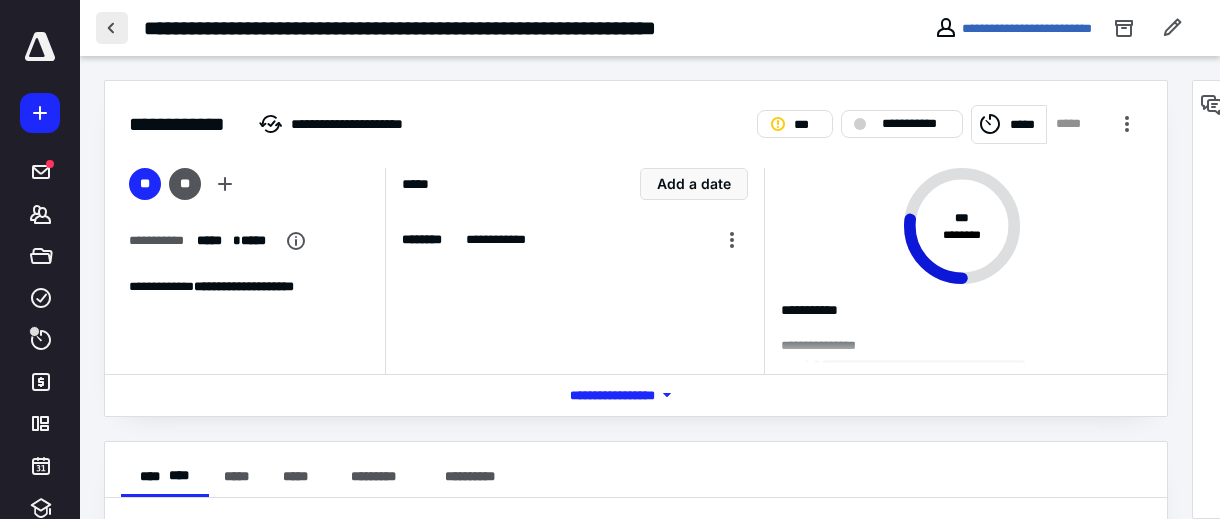 click at bounding box center (112, 28) 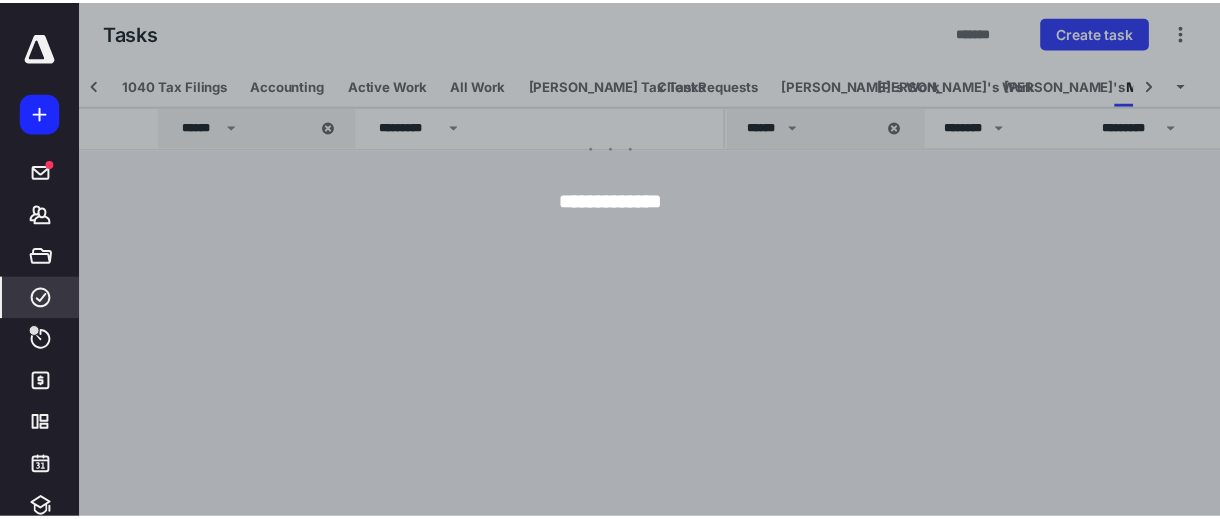 scroll, scrollTop: 0, scrollLeft: 63, axis: horizontal 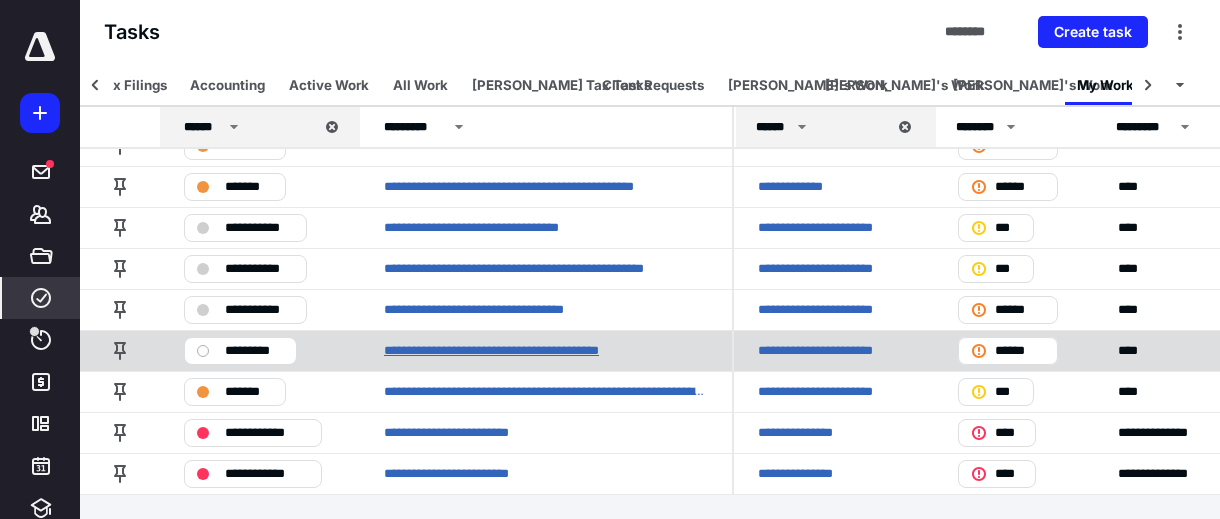 click on "**********" at bounding box center [527, 351] 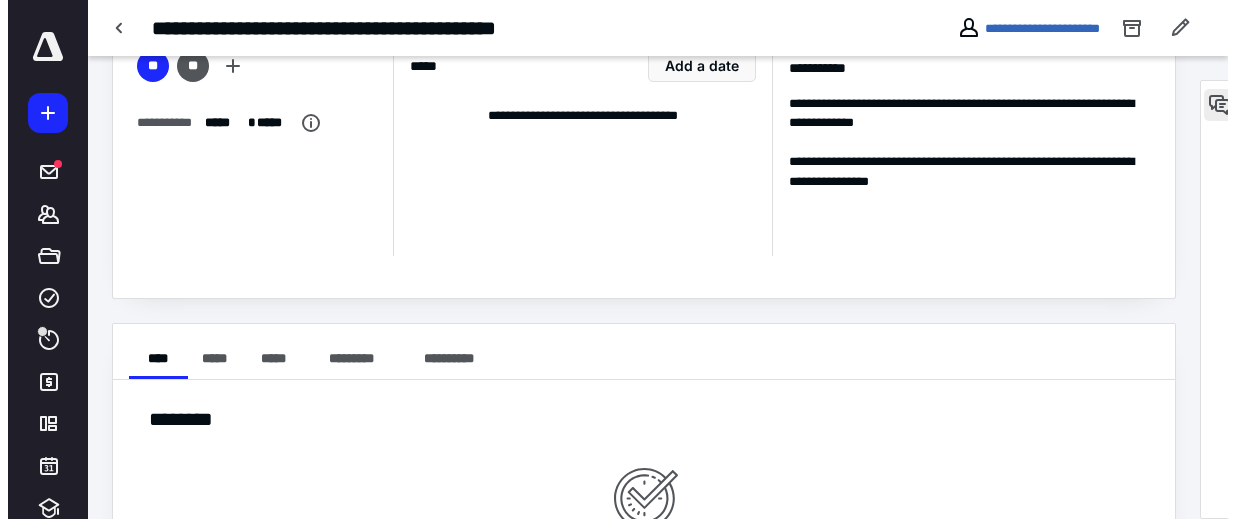 scroll, scrollTop: 0, scrollLeft: 0, axis: both 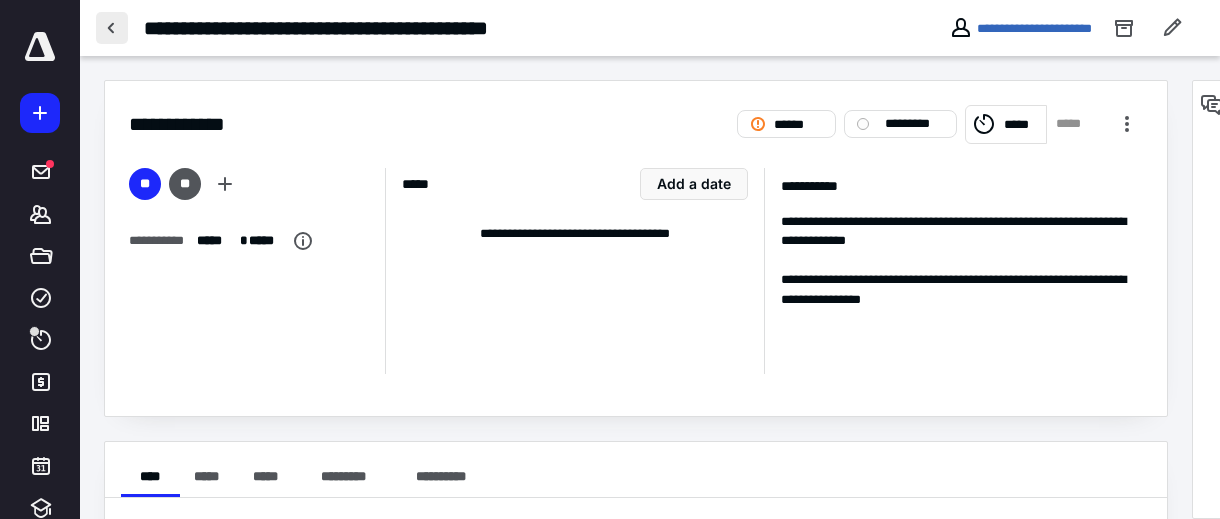 click at bounding box center [112, 28] 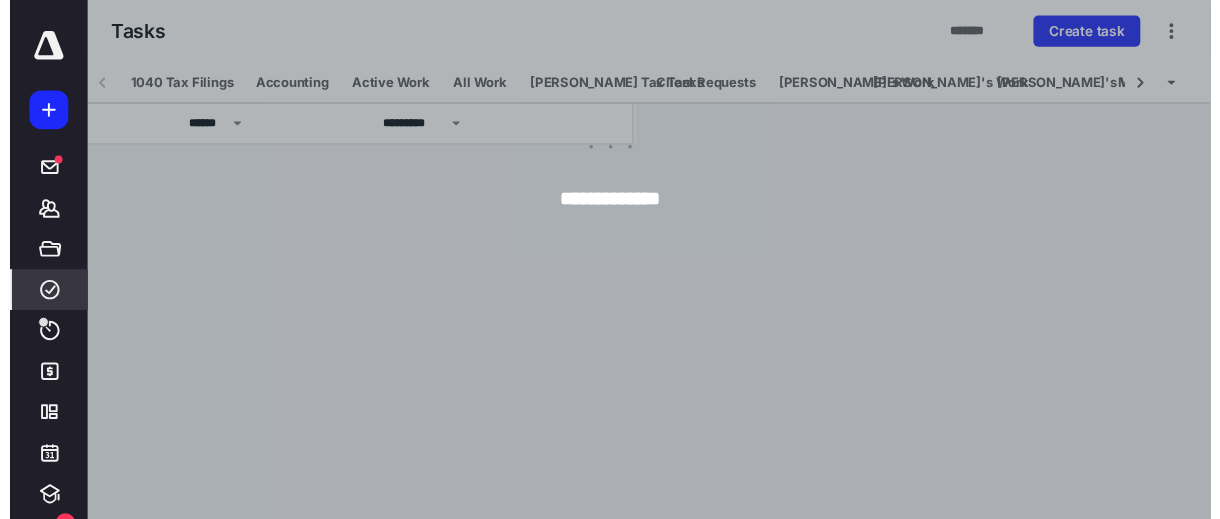 scroll, scrollTop: 0, scrollLeft: 63, axis: horizontal 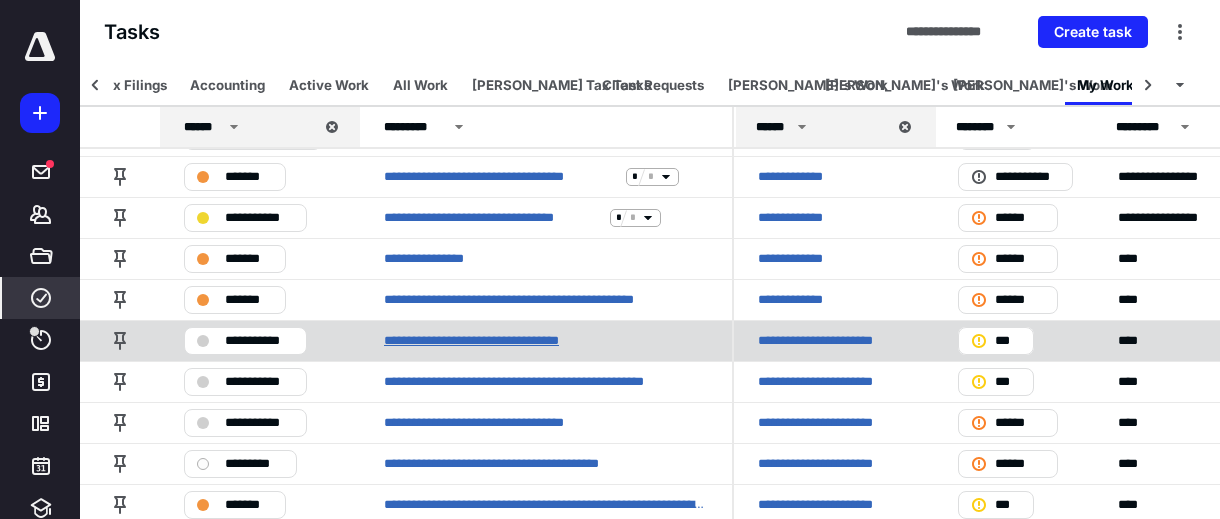 click on "**********" at bounding box center [498, 341] 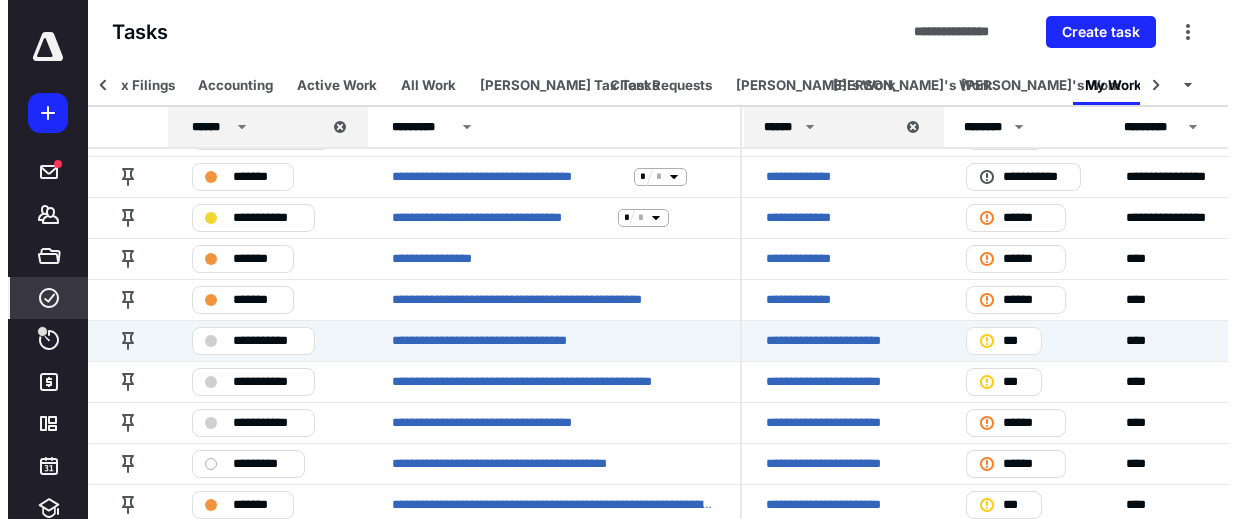 scroll, scrollTop: 0, scrollLeft: 0, axis: both 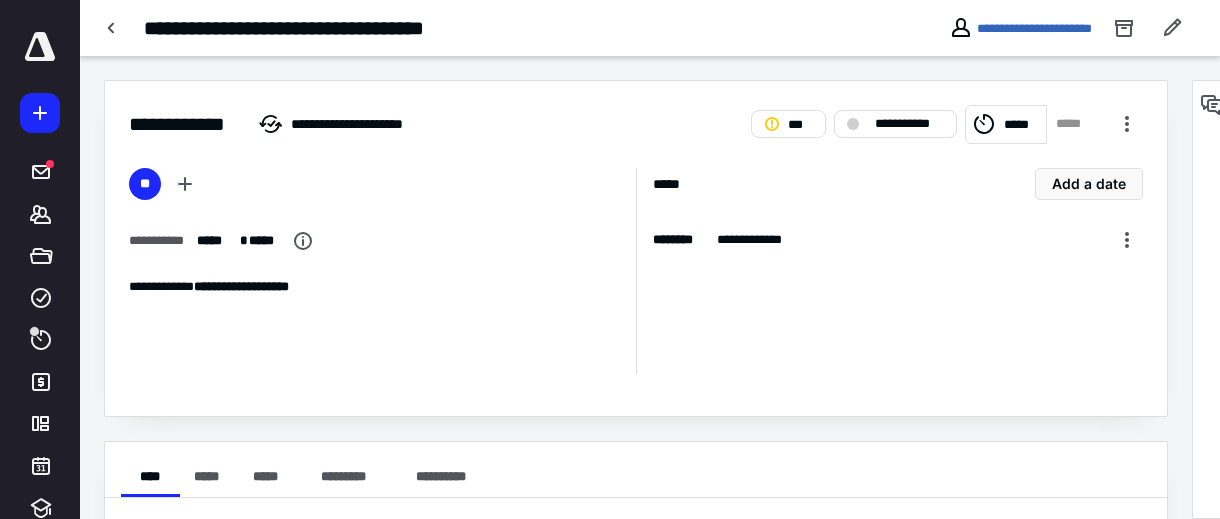 click on "*****" at bounding box center (1022, 125) 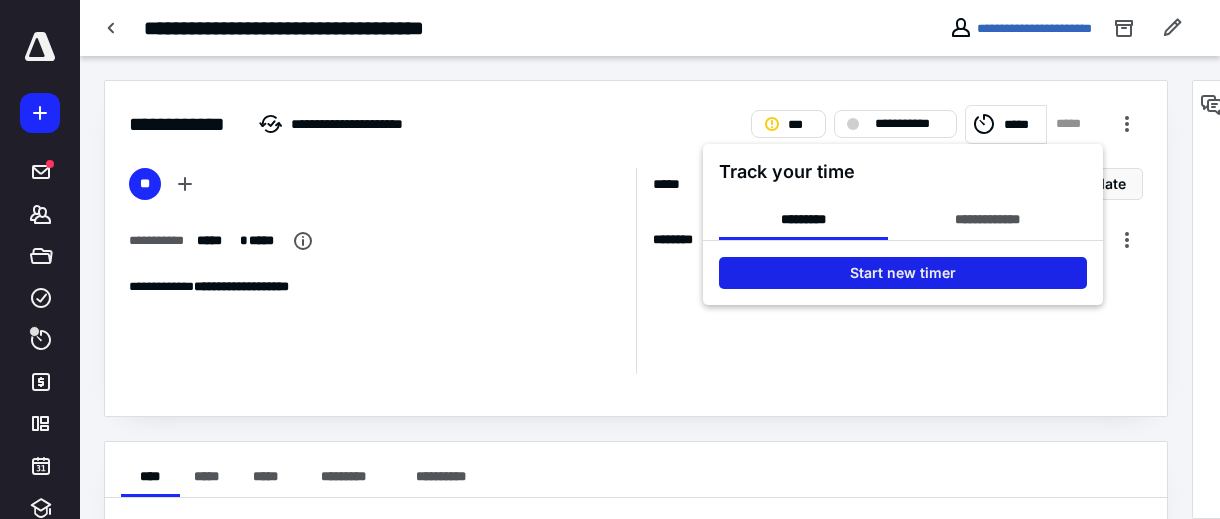 click on "Start new timer" at bounding box center (903, 273) 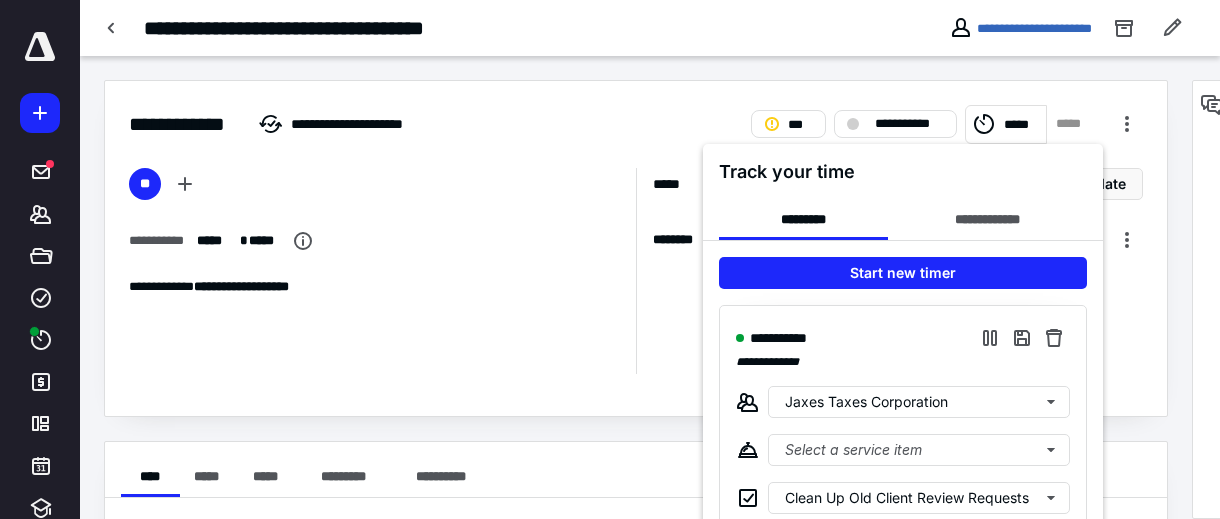 click at bounding box center (610, 259) 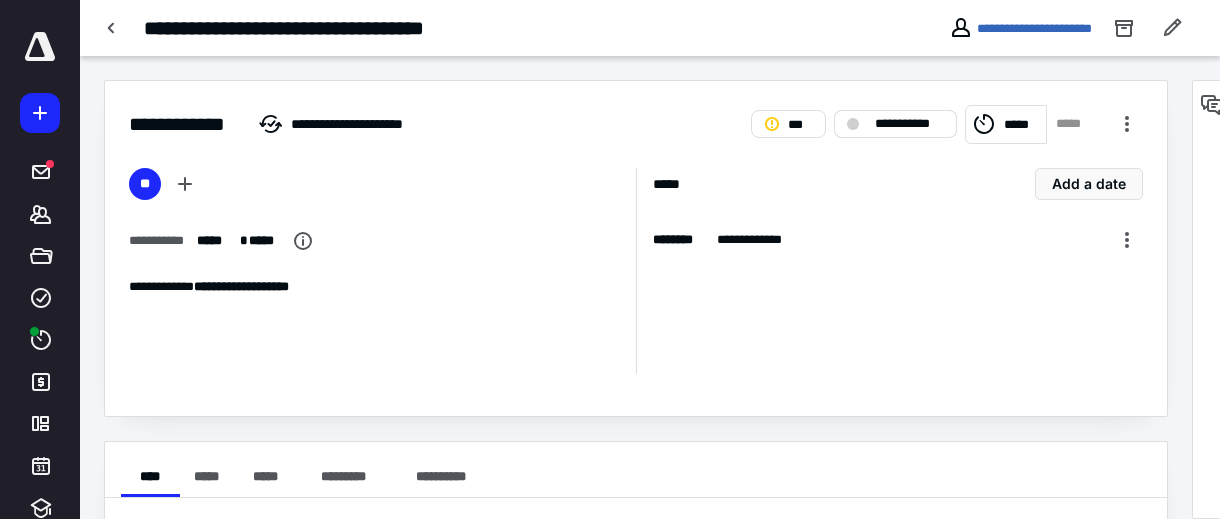 drag, startPoint x: 901, startPoint y: 126, endPoint x: 912, endPoint y: 133, distance: 13.038404 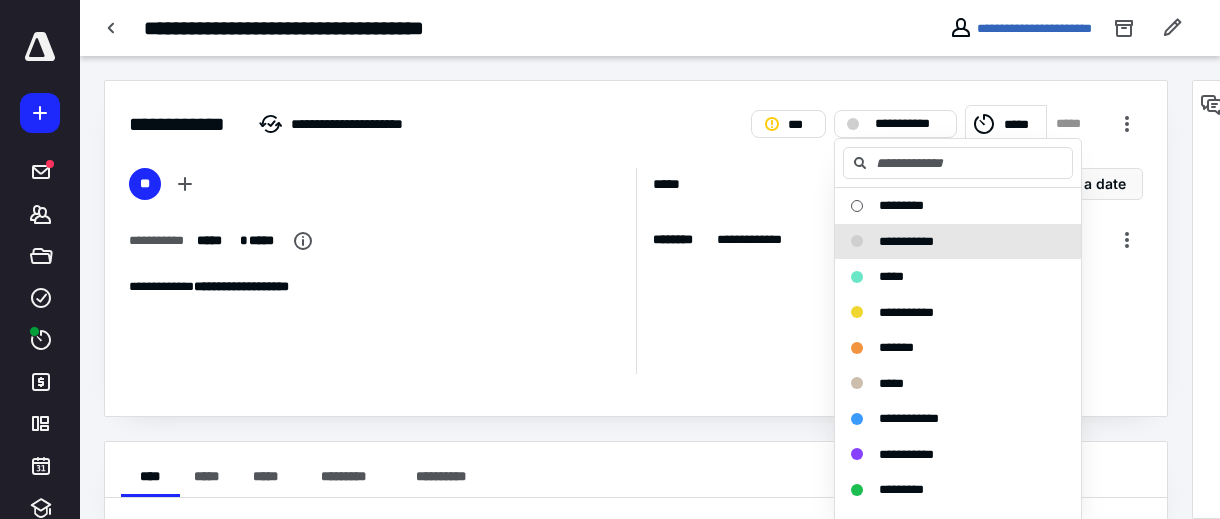 click on "*****" at bounding box center (1006, 124) 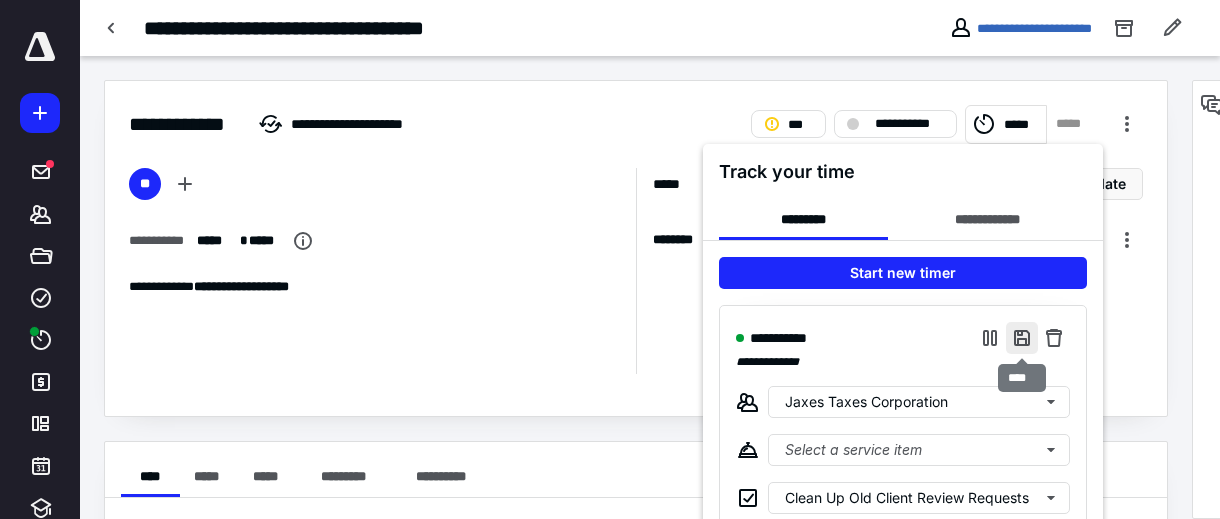 click at bounding box center (1022, 338) 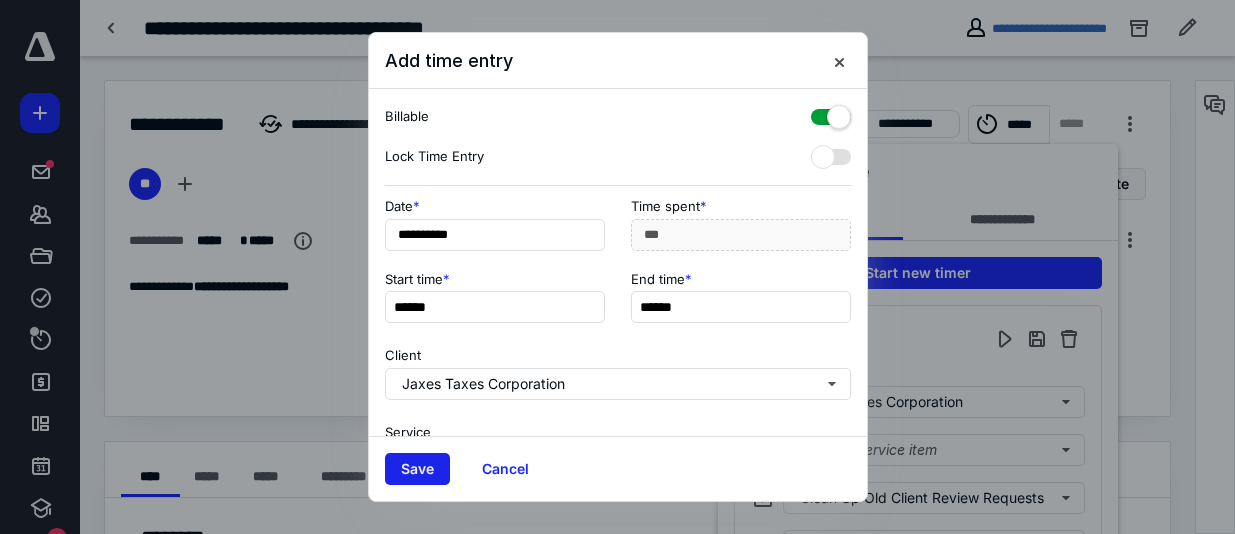 click on "Save" at bounding box center (417, 469) 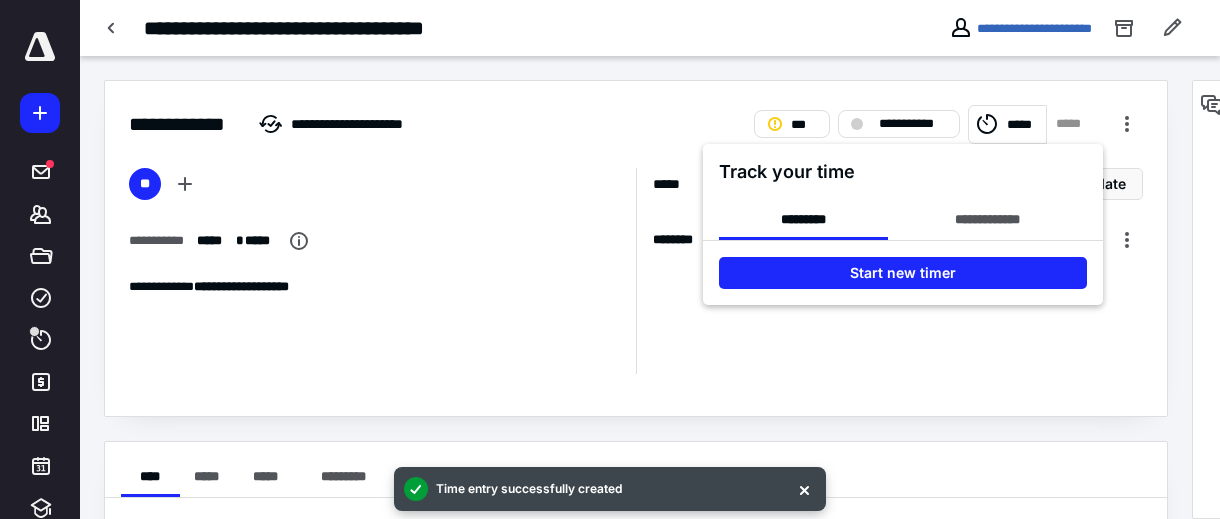 click at bounding box center [610, 259] 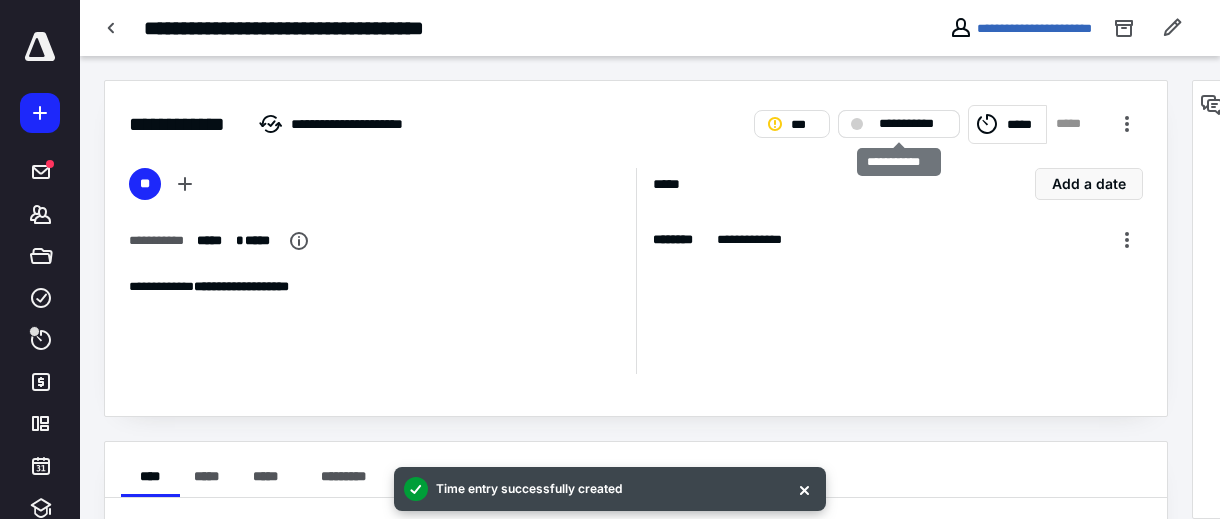 click on "**********" at bounding box center (913, 124) 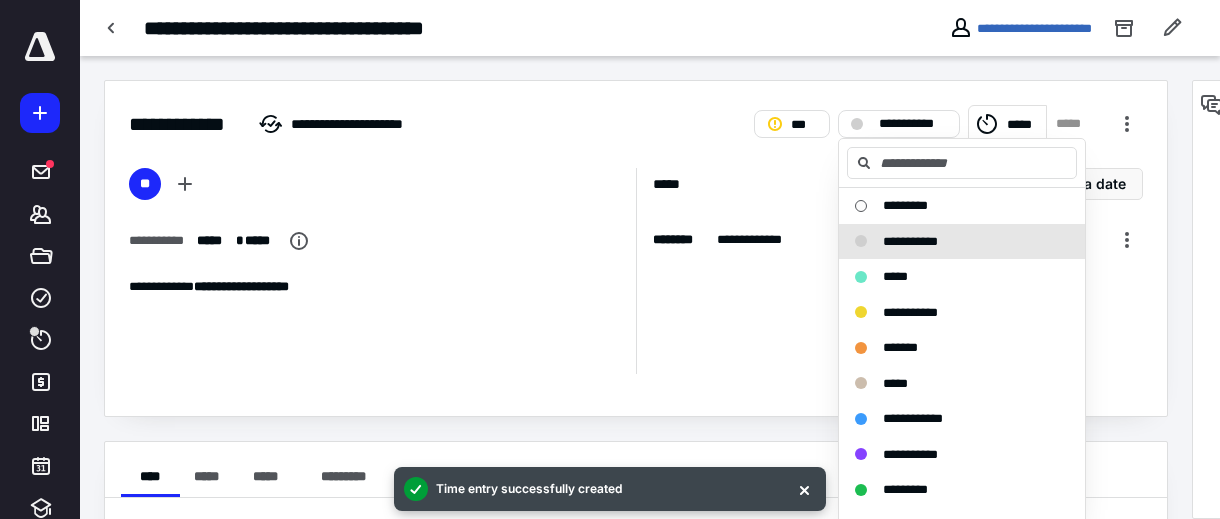 click on "Time entry successfully created" at bounding box center (610, 489) 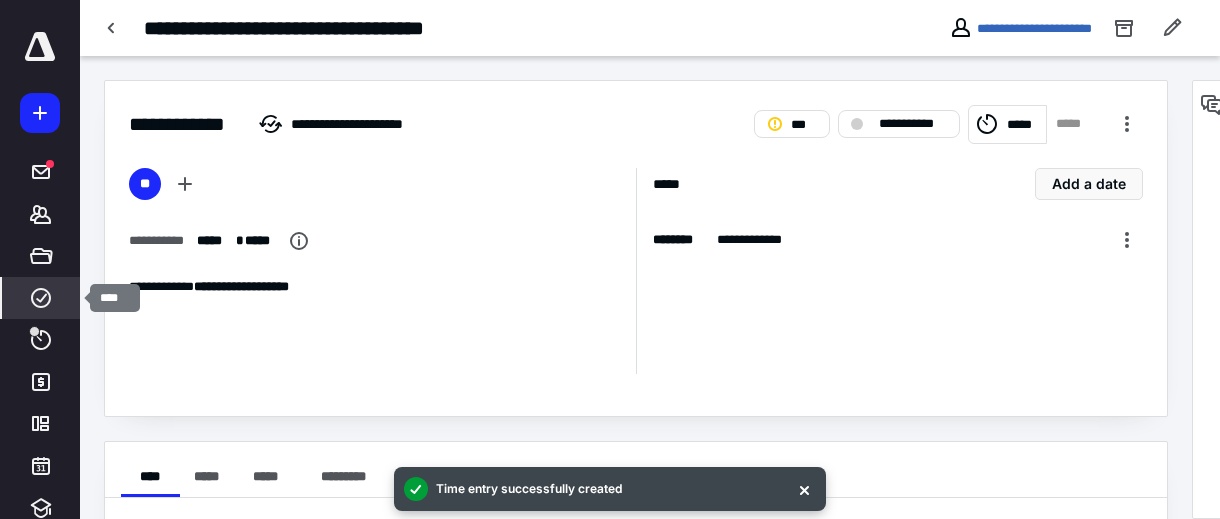 click 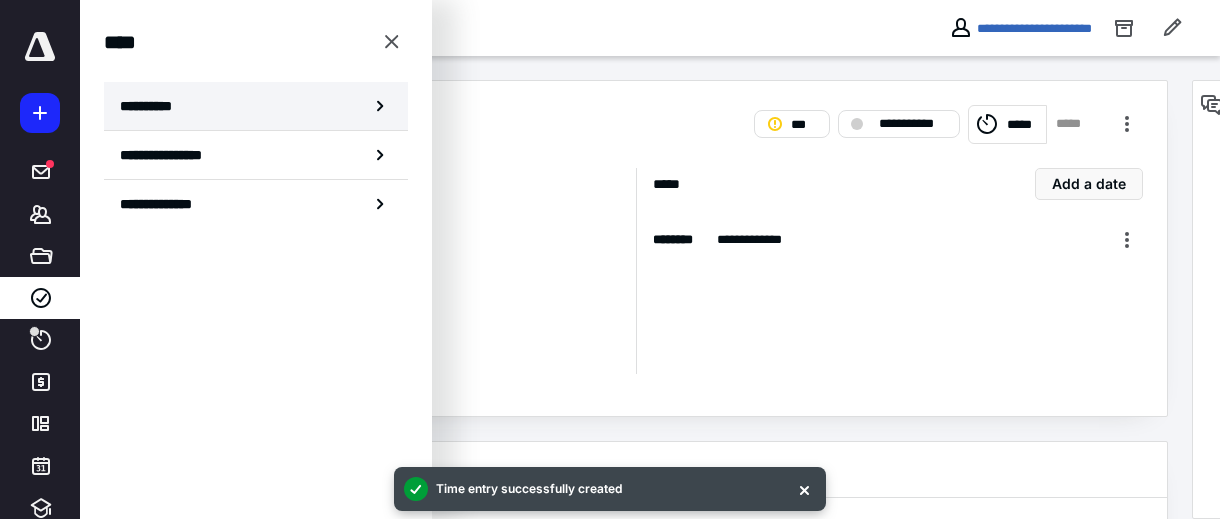click on "**********" at bounding box center (256, 106) 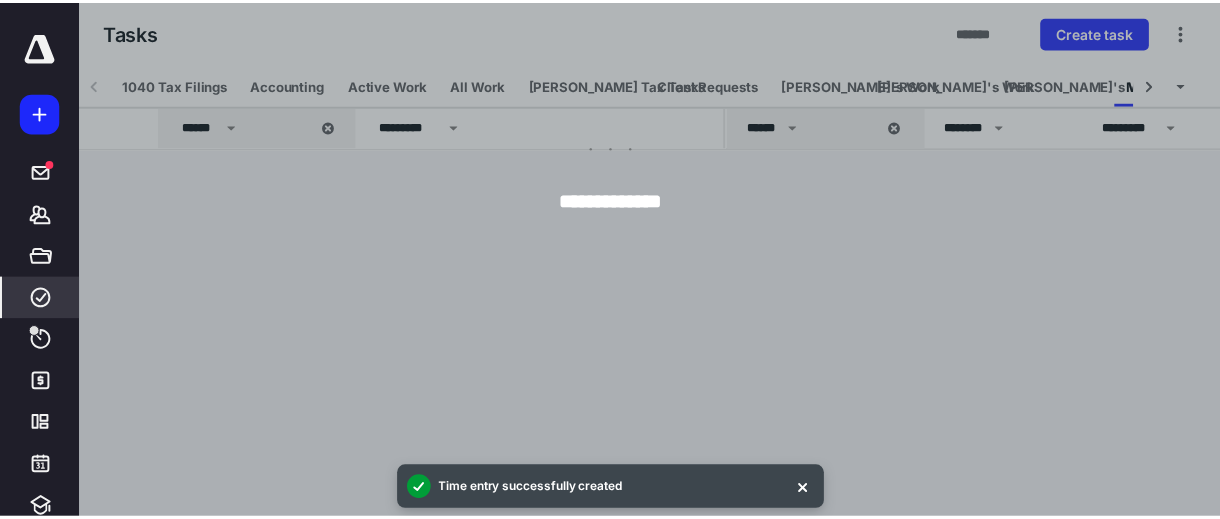 scroll, scrollTop: 0, scrollLeft: 63, axis: horizontal 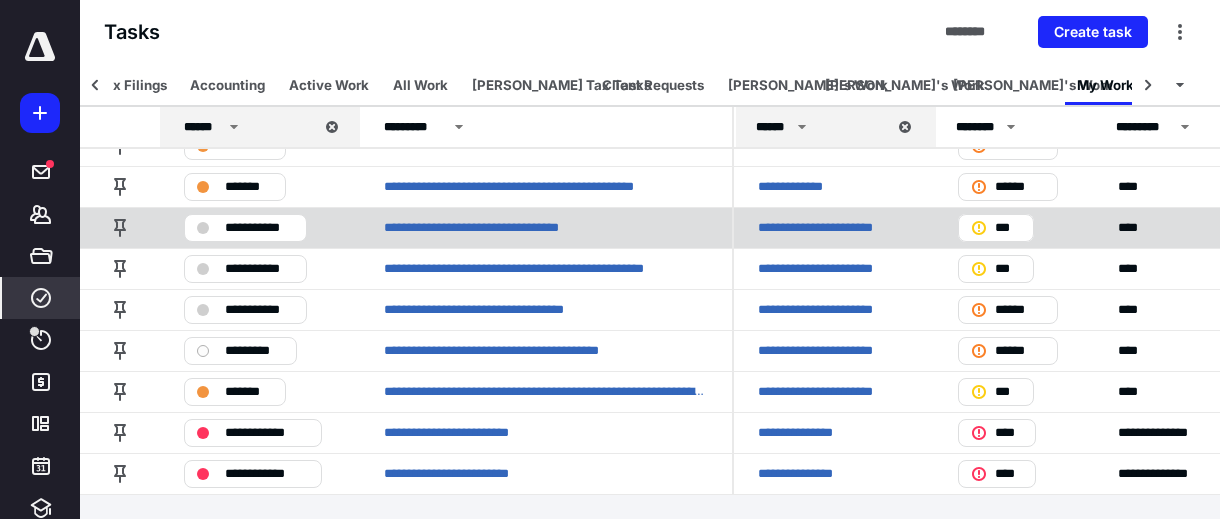 click on "**********" at bounding box center (245, 228) 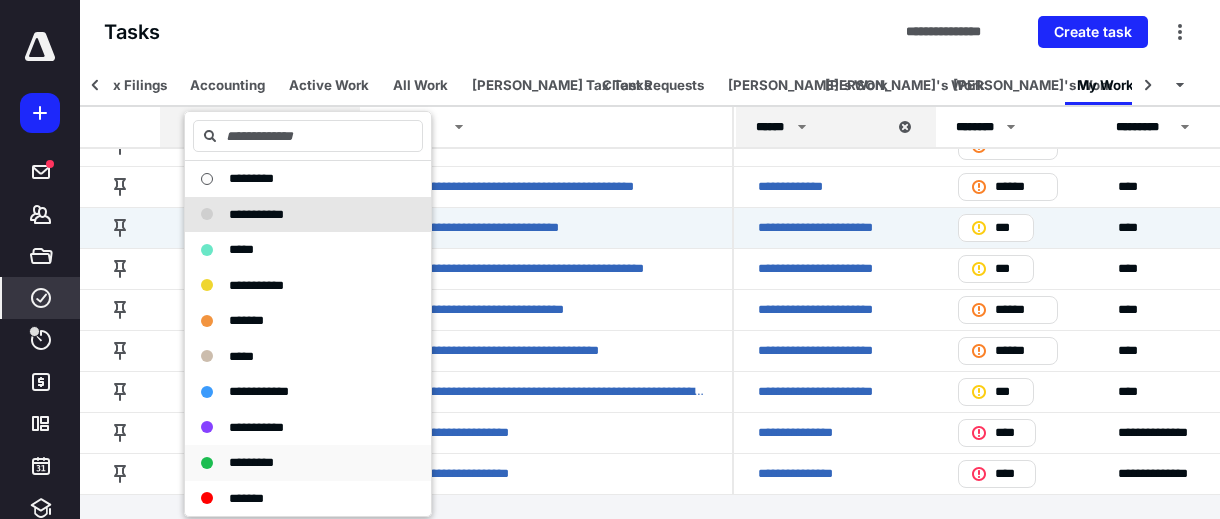 click on "*********" at bounding box center [308, 463] 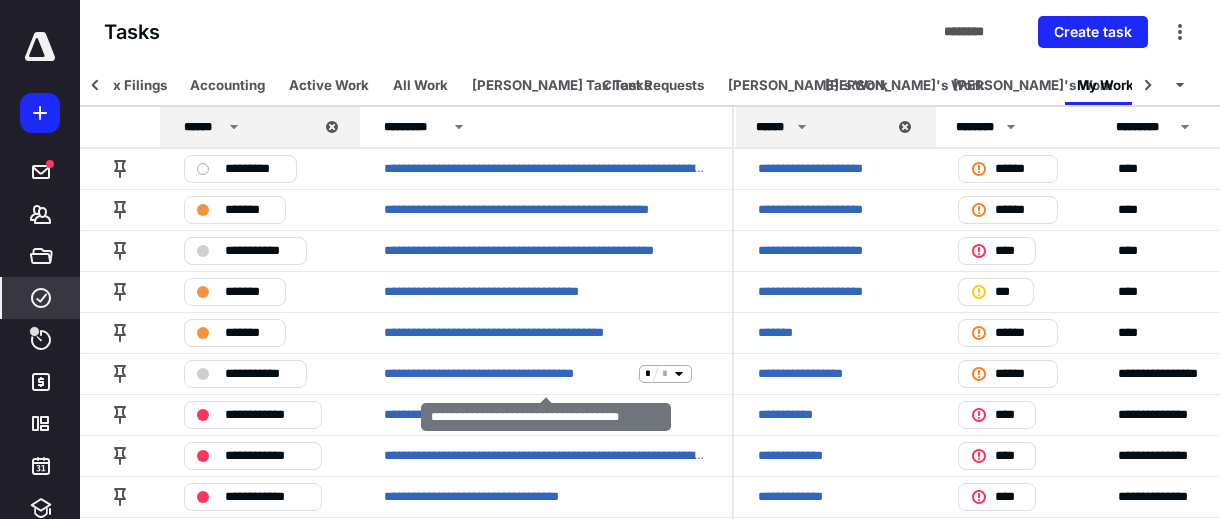 scroll, scrollTop: 290, scrollLeft: 0, axis: vertical 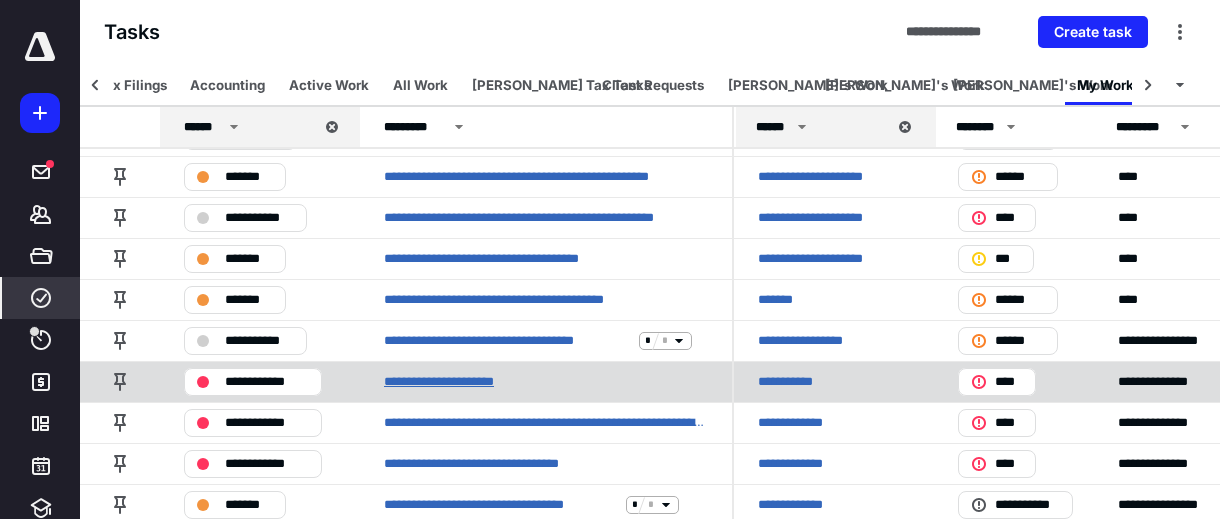 click on "**********" at bounding box center [546, 381] 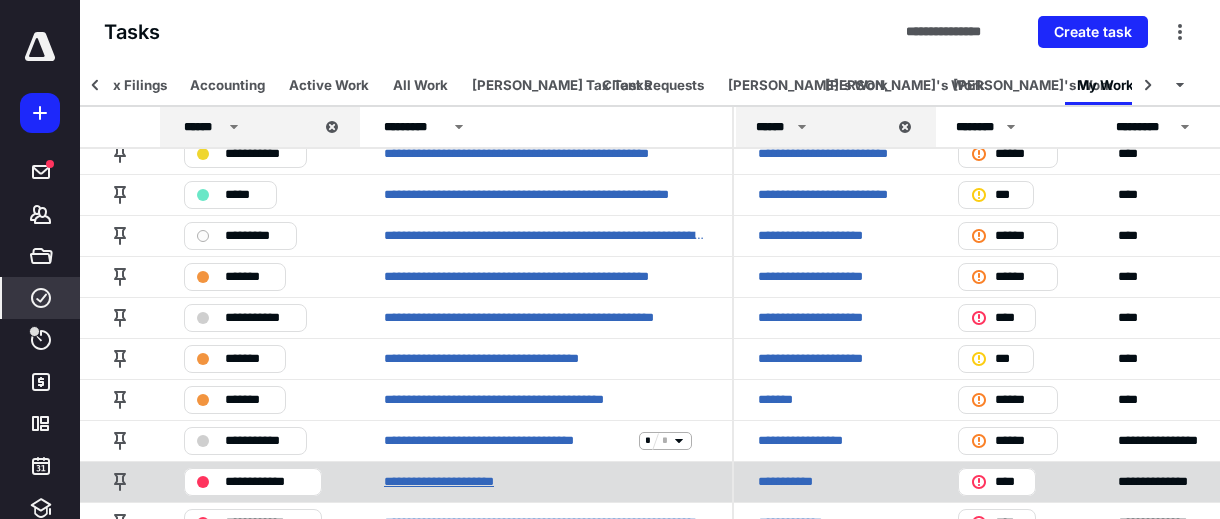 click on "**********" at bounding box center (457, 482) 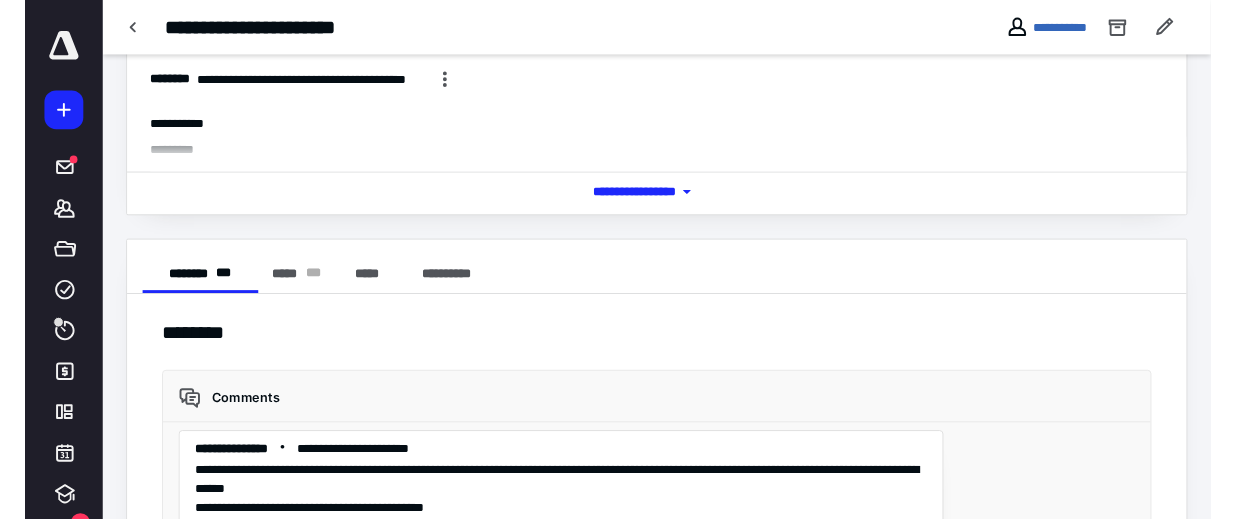 scroll, scrollTop: 0, scrollLeft: 0, axis: both 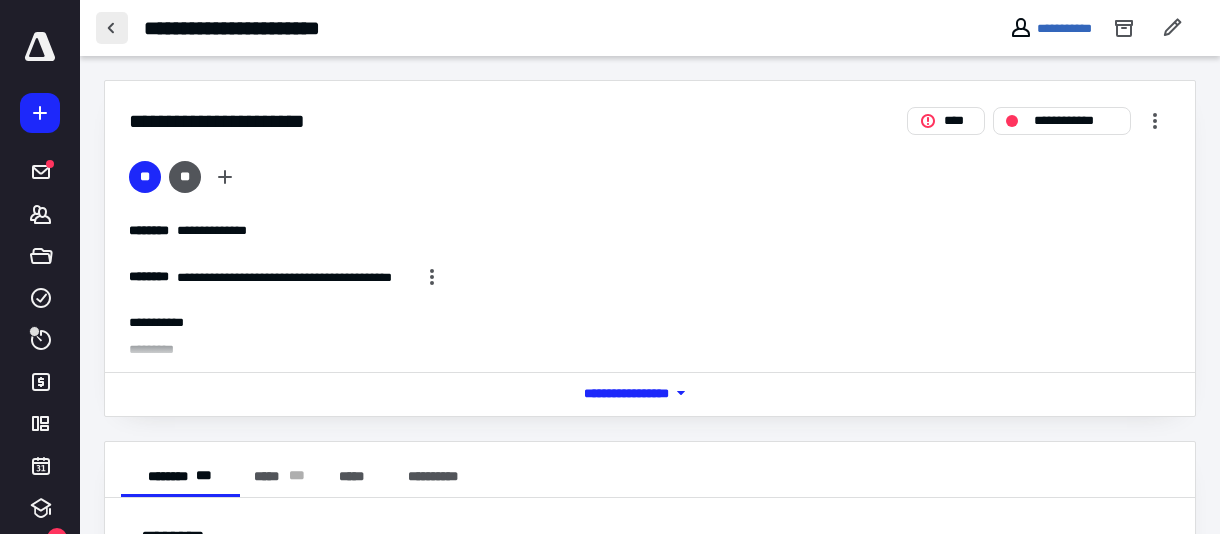 click at bounding box center (112, 28) 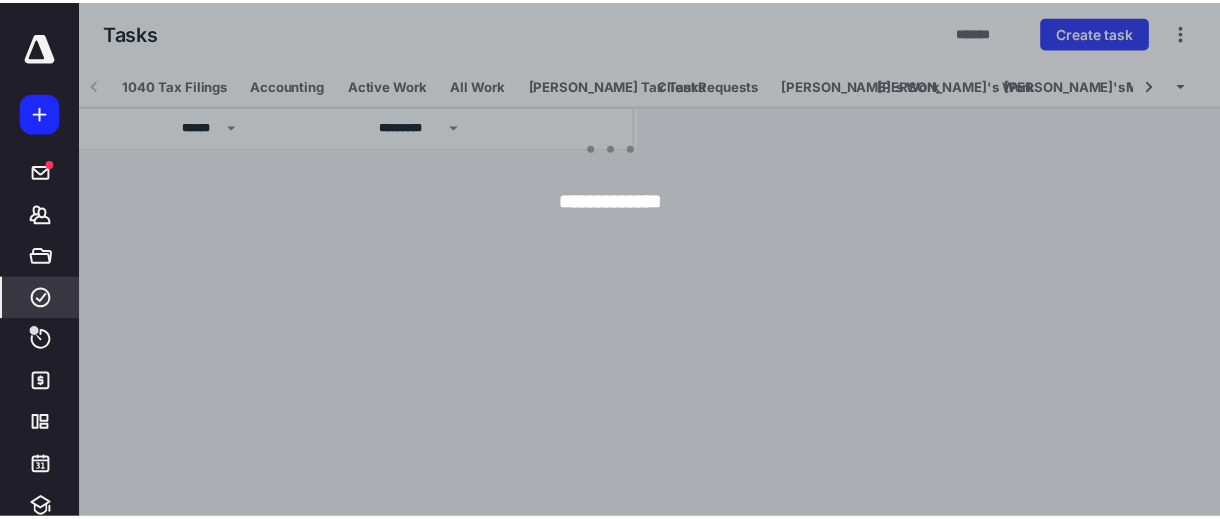 scroll, scrollTop: 0, scrollLeft: 63, axis: horizontal 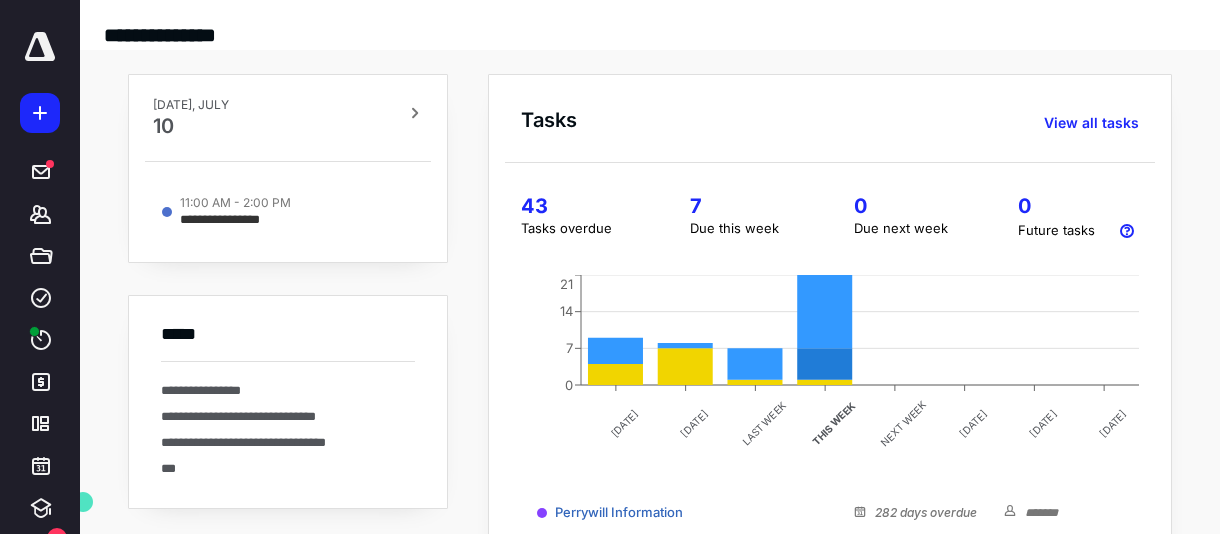 drag, startPoint x: 500, startPoint y: 412, endPoint x: 468, endPoint y: 254, distance: 161.20795 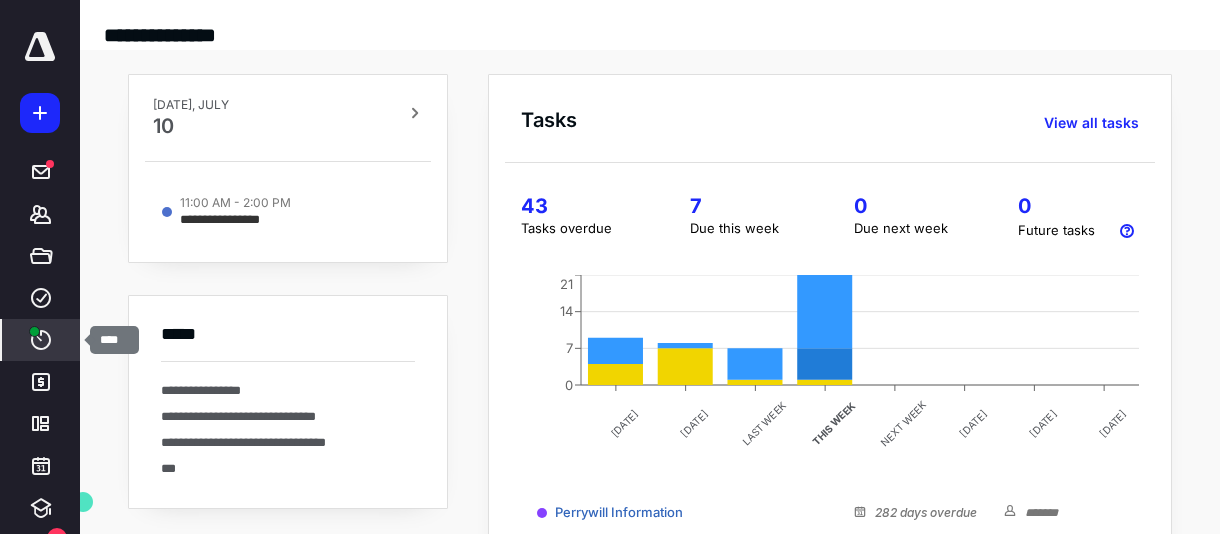 click on "****" at bounding box center (41, 340) 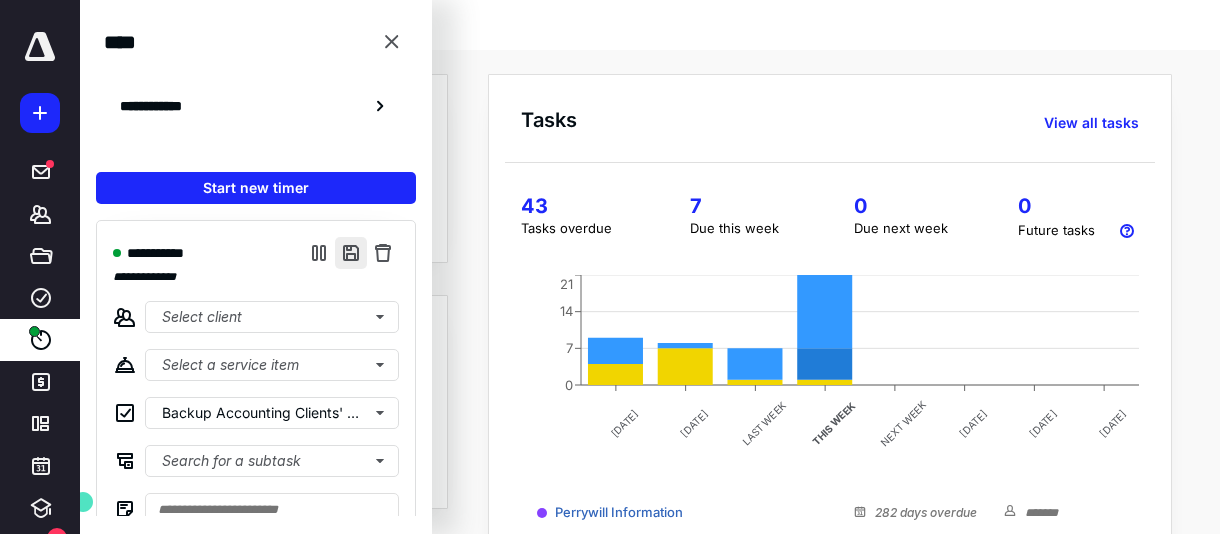 click at bounding box center (351, 253) 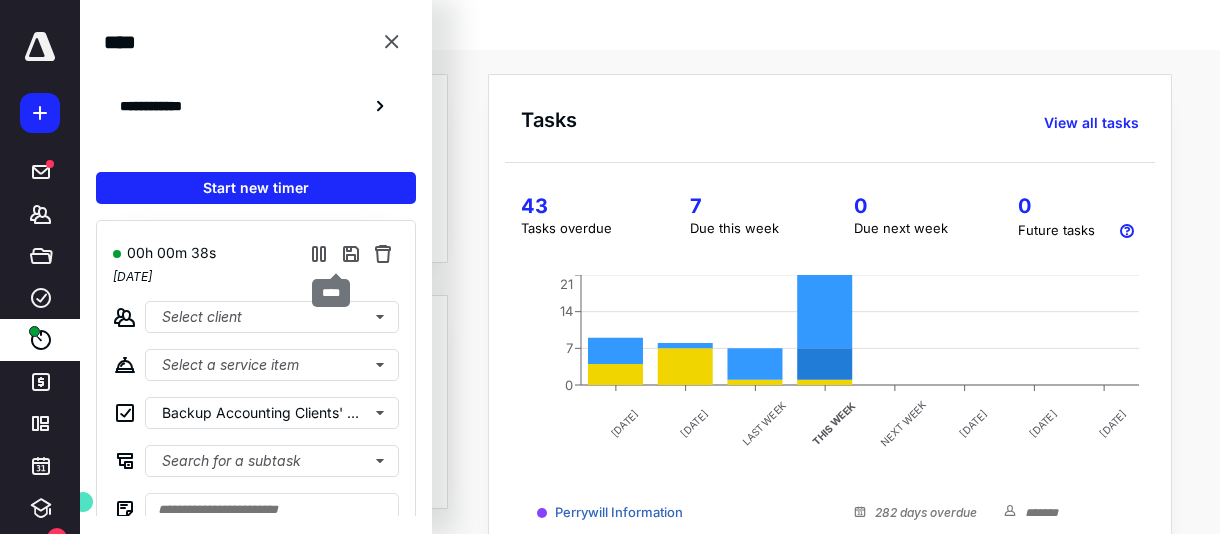 checkbox on "false" 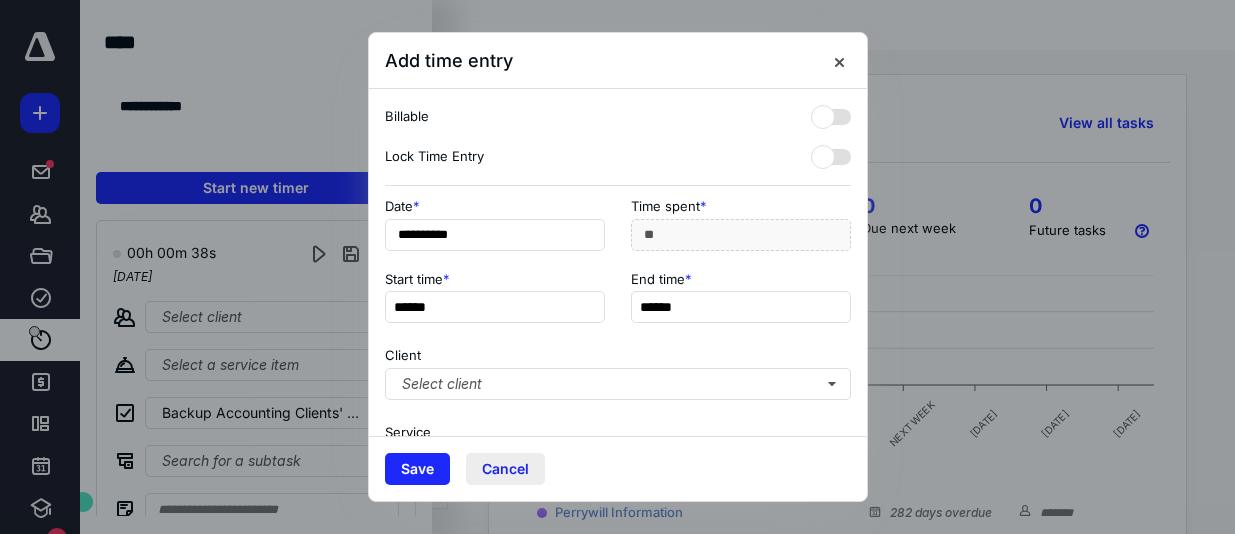 click on "Cancel" at bounding box center (505, 469) 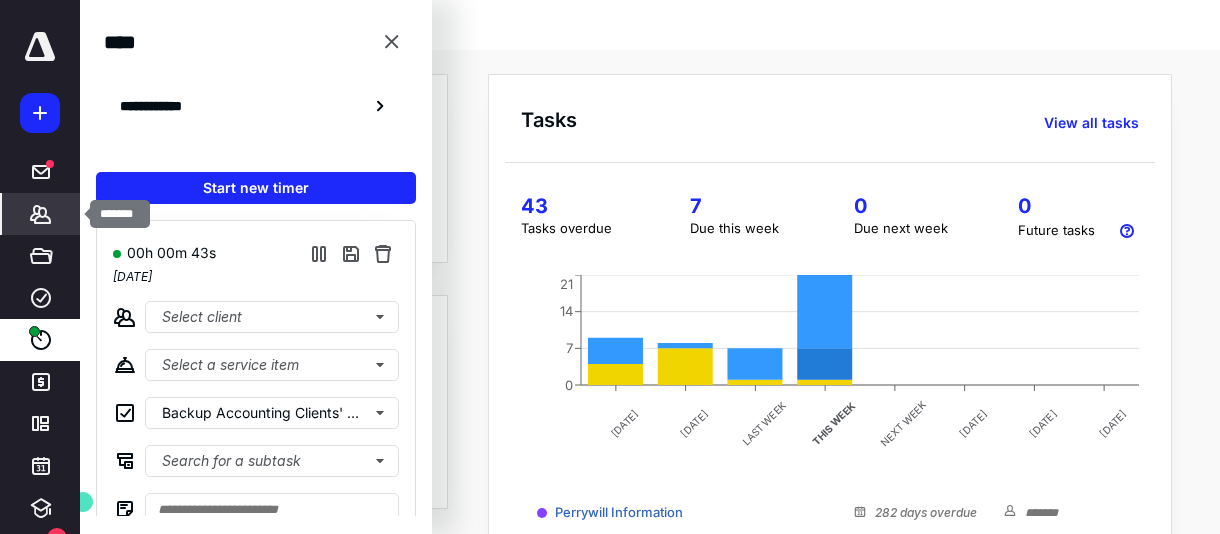 click on "*******" at bounding box center (41, 214) 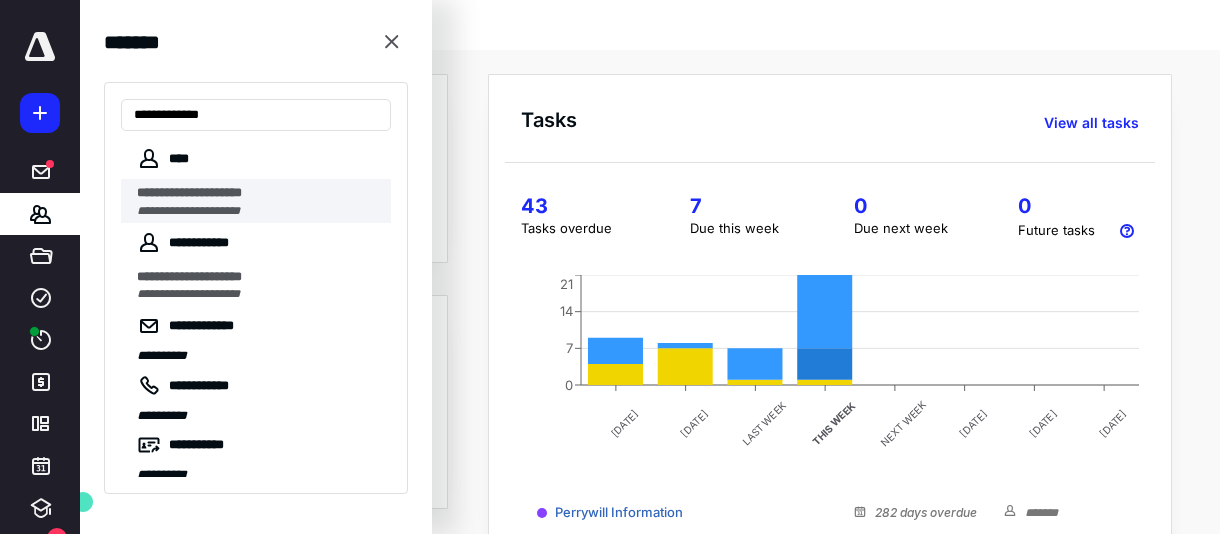 type on "**********" 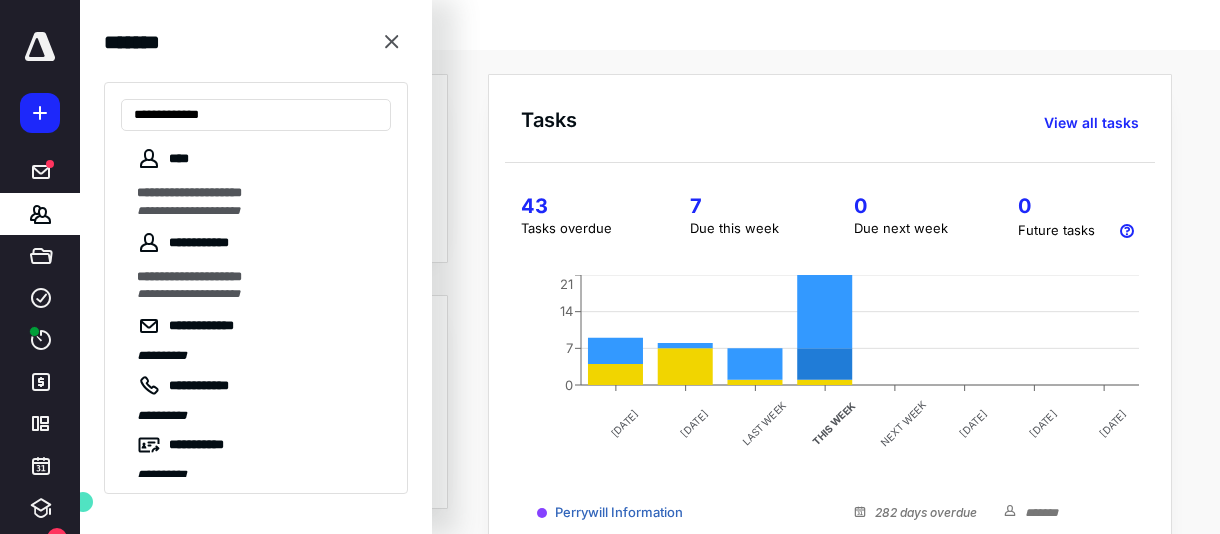 click on "**********" at bounding box center (188, 211) 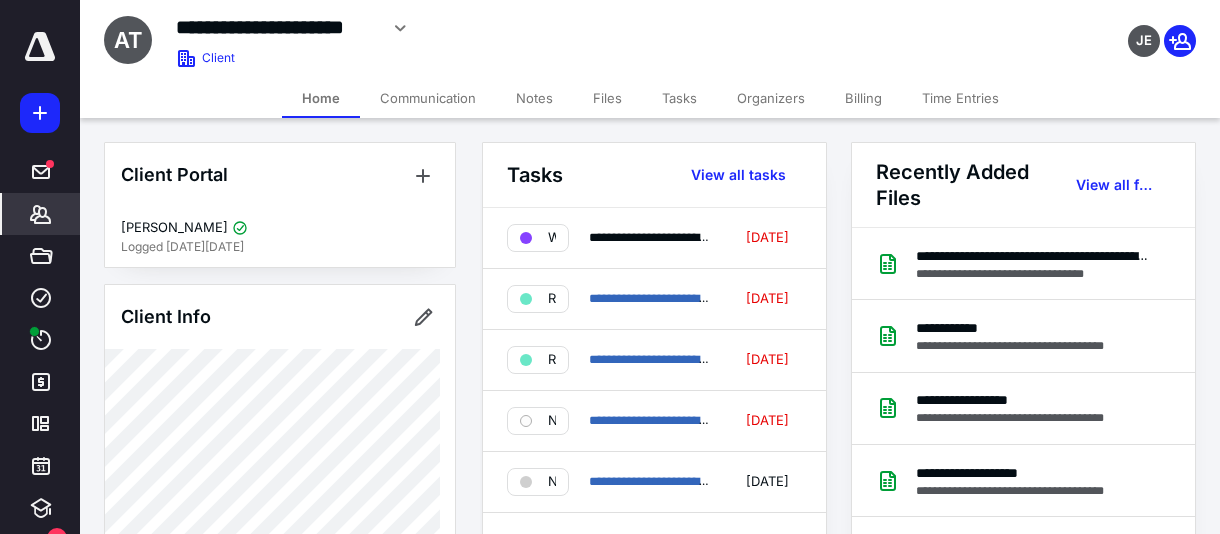 click on "Files" at bounding box center (607, 98) 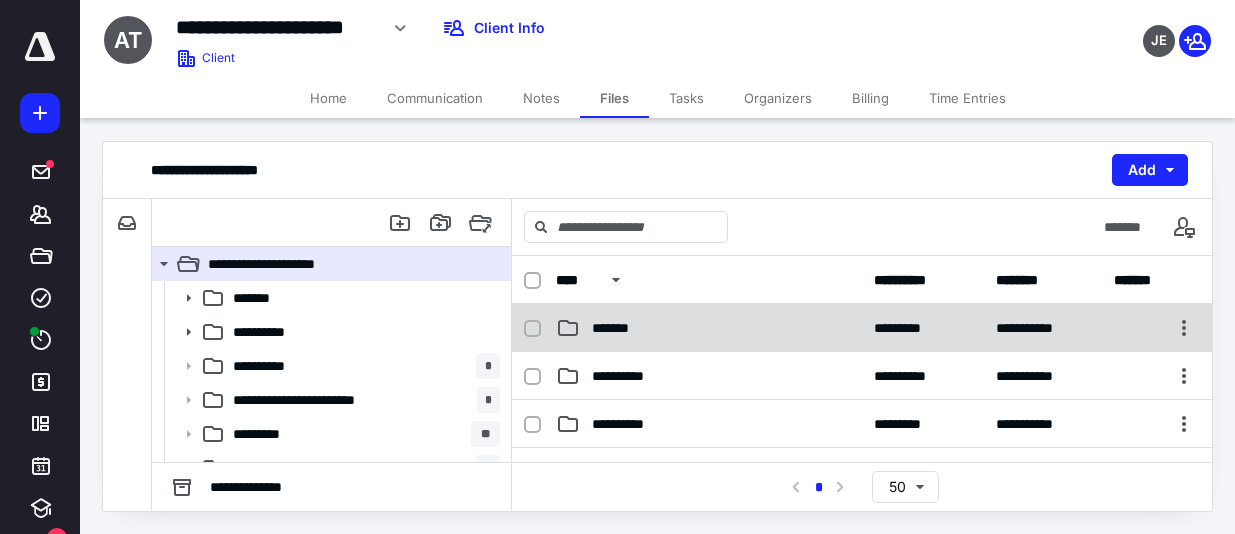 click on "*******" at bounding box center (620, 328) 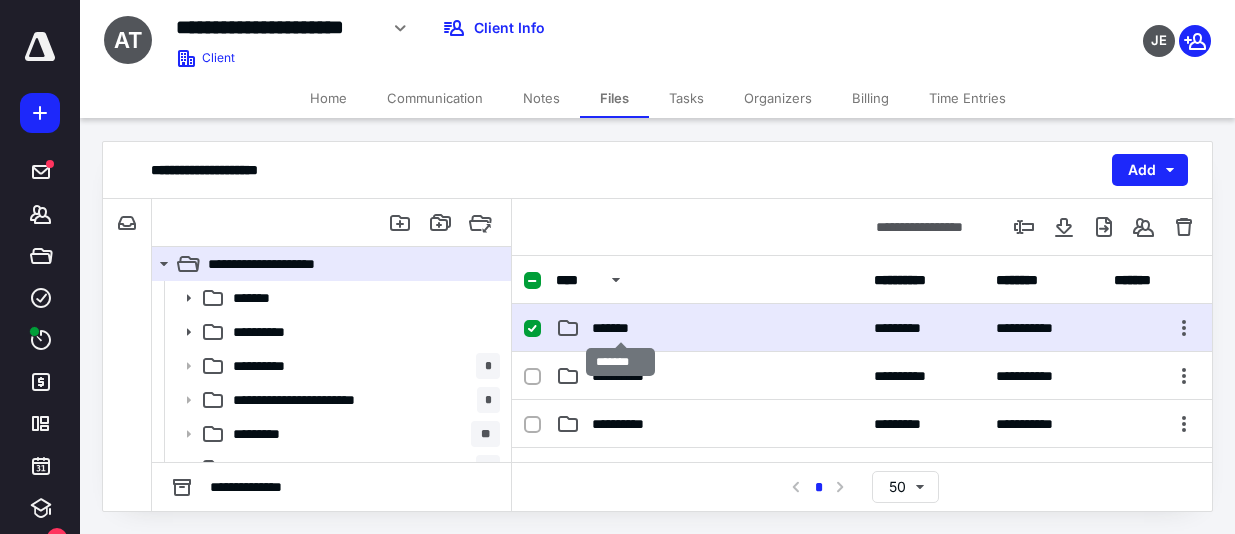 click on "*******" at bounding box center [620, 328] 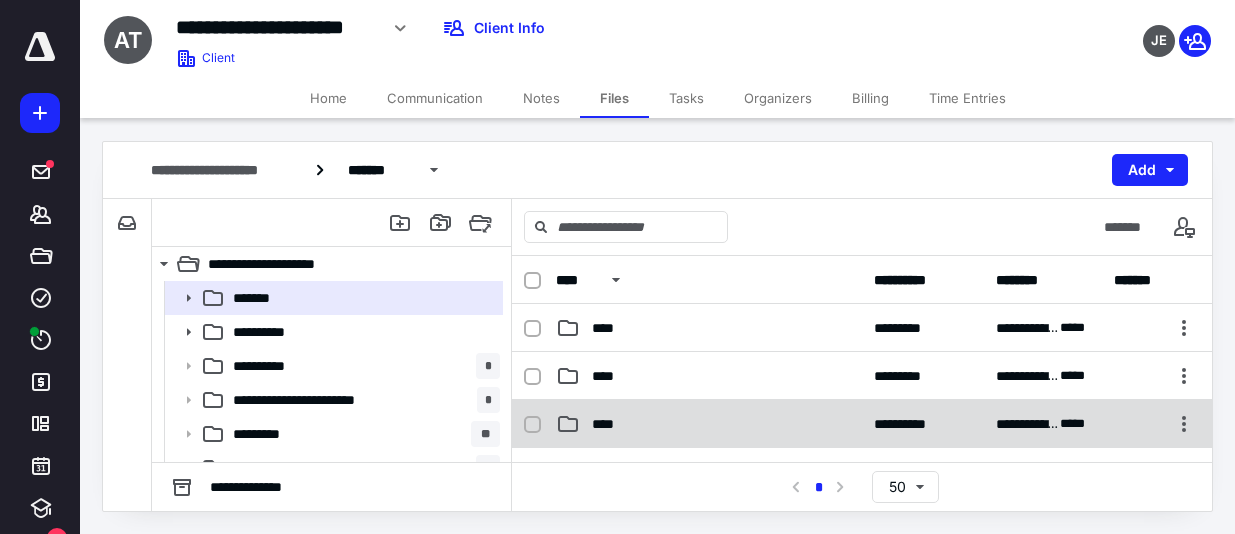 click on "****" at bounding box center [609, 424] 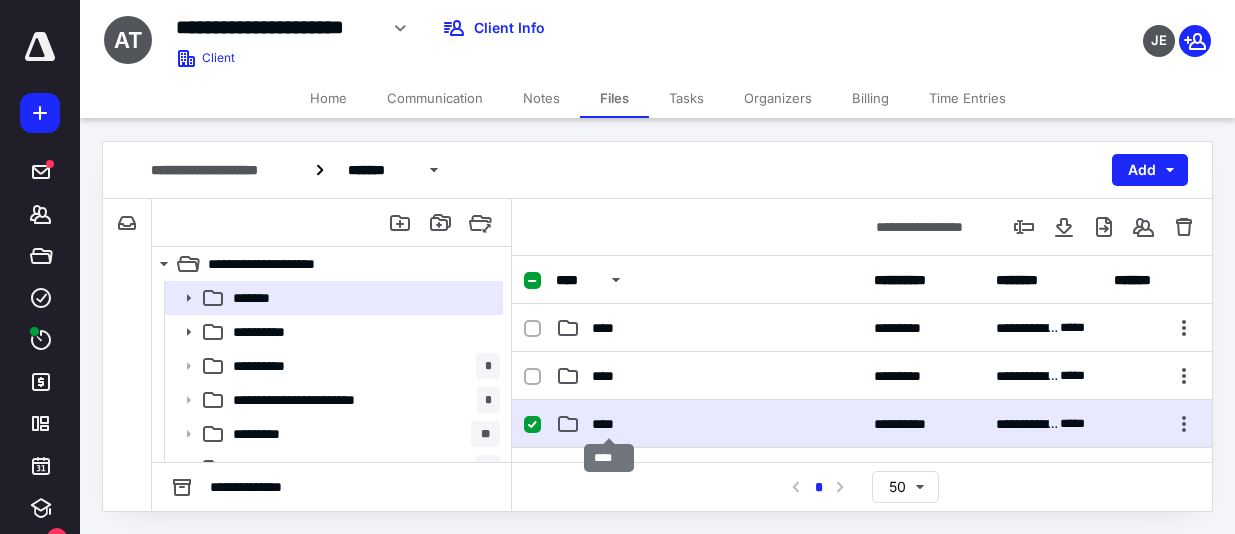 click on "****" at bounding box center (609, 424) 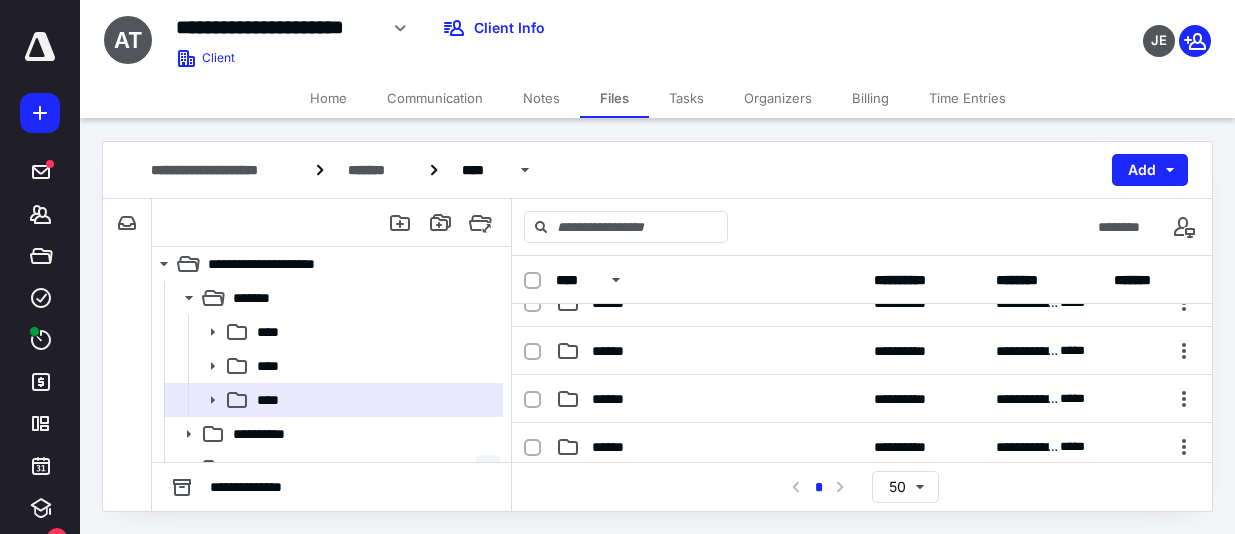 scroll, scrollTop: 200, scrollLeft: 0, axis: vertical 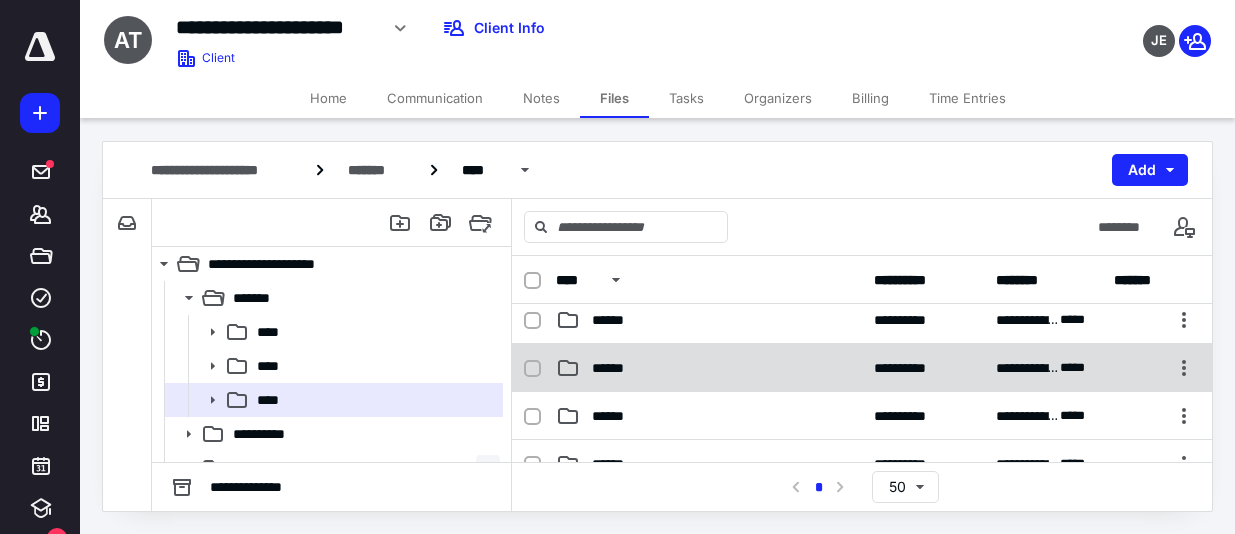click on "******" at bounding box center (615, 368) 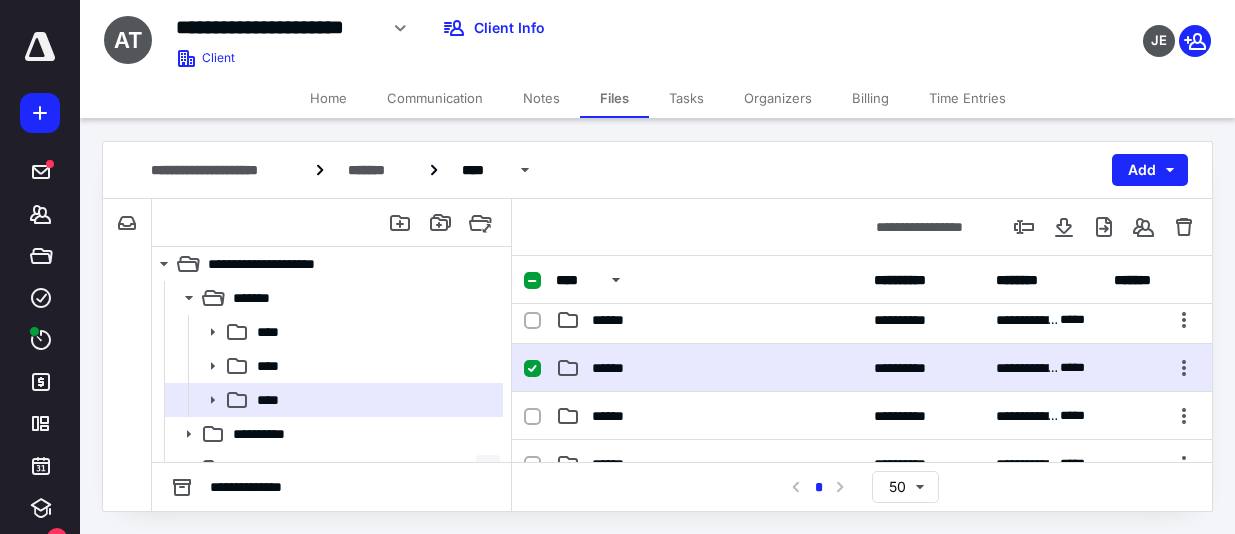 click on "******" at bounding box center [615, 368] 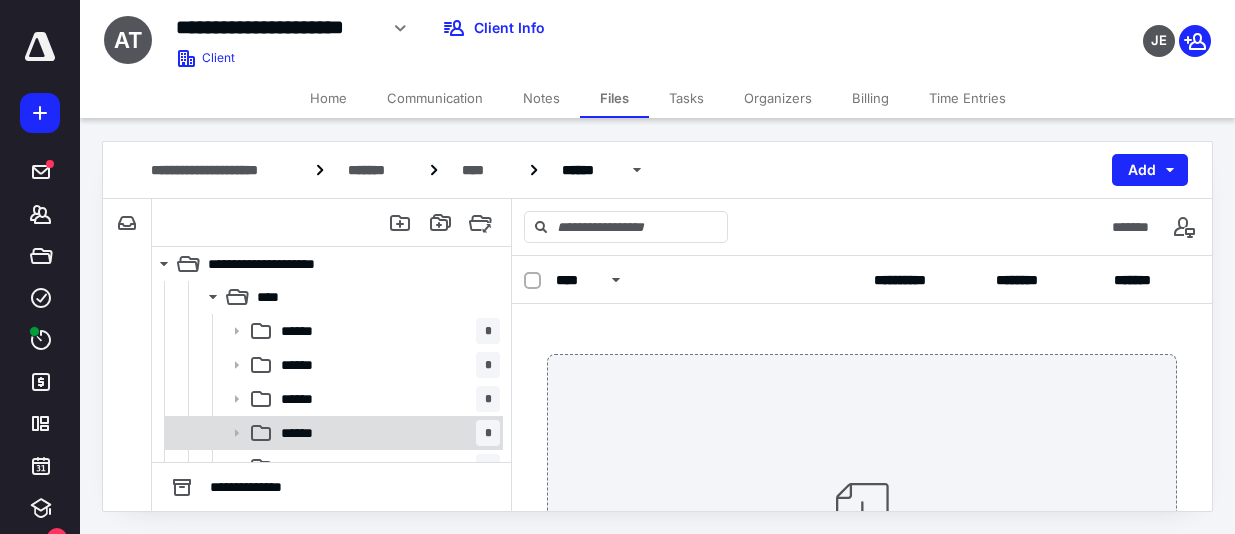 scroll, scrollTop: 200, scrollLeft: 0, axis: vertical 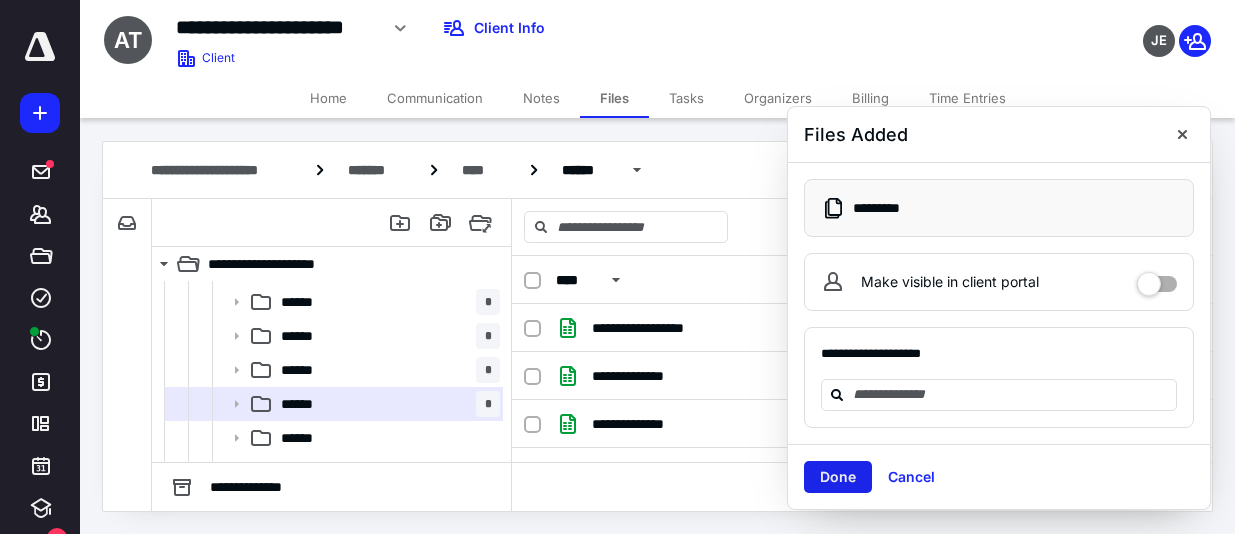 click on "Done" at bounding box center (838, 477) 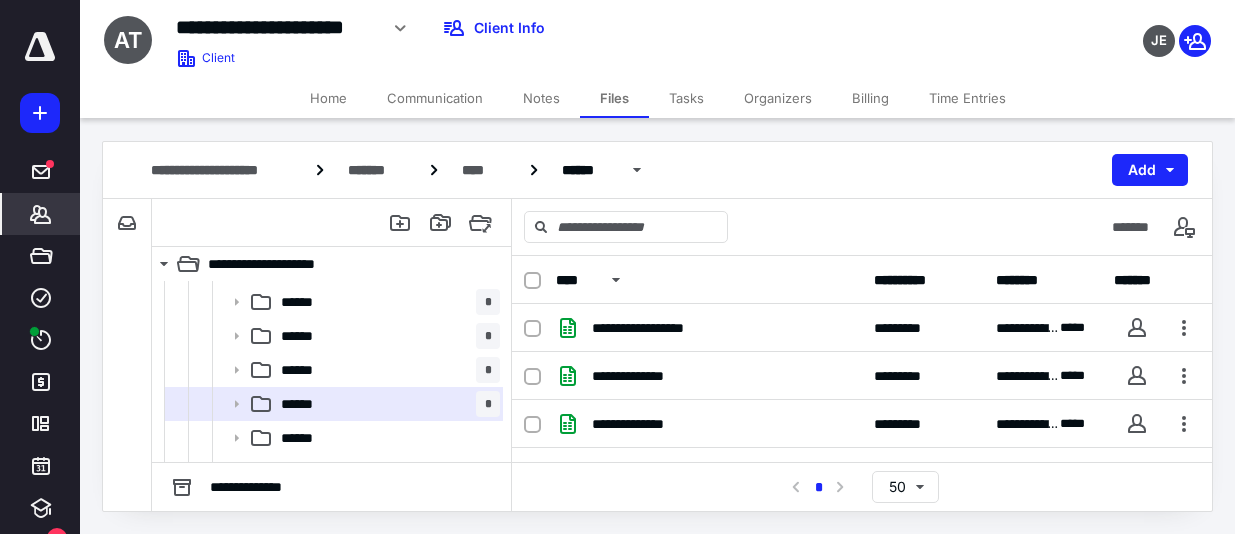 click 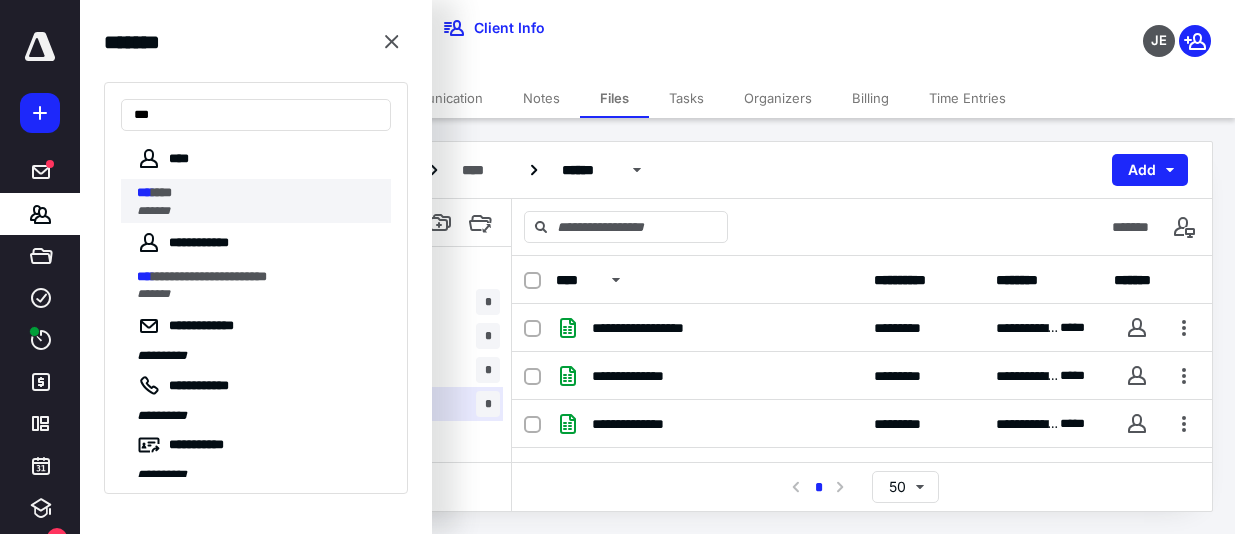 type on "***" 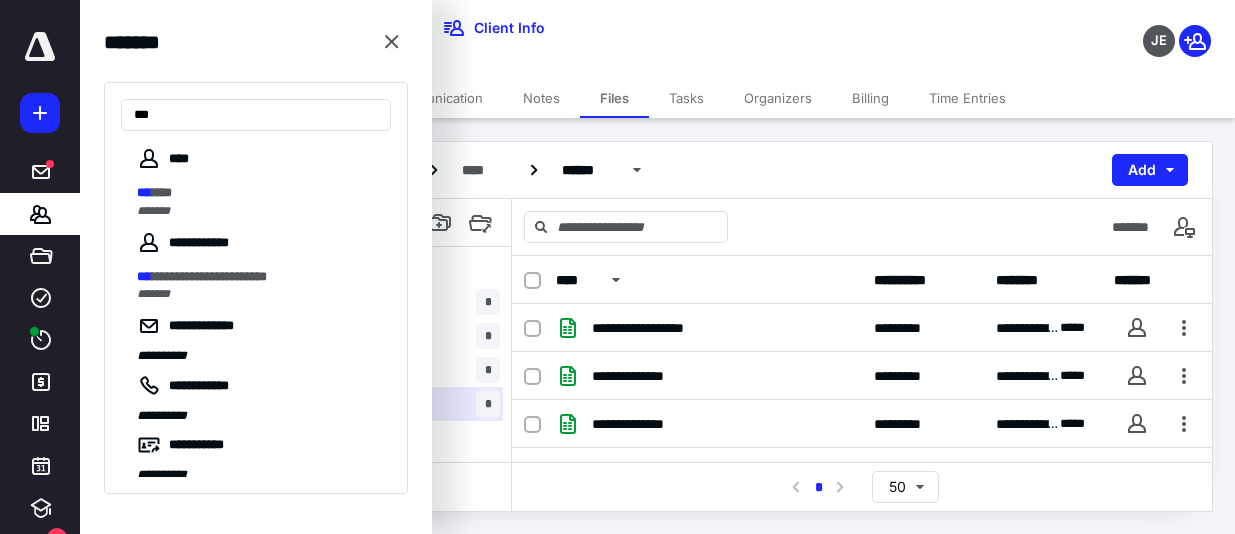 drag, startPoint x: 268, startPoint y: 211, endPoint x: 223, endPoint y: 283, distance: 84.90583 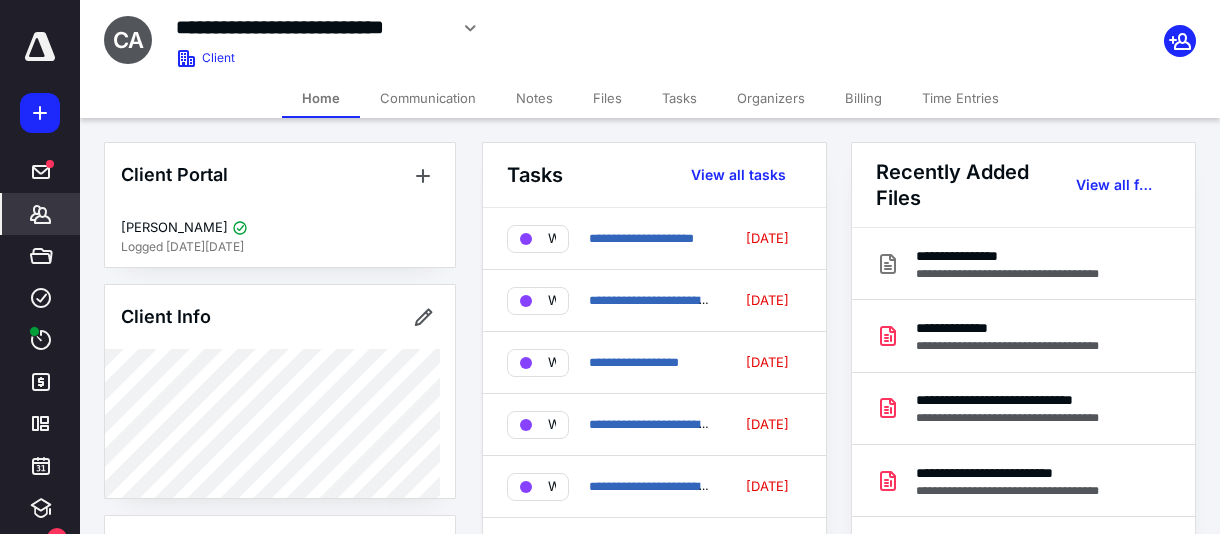 click on "Files" at bounding box center [607, 98] 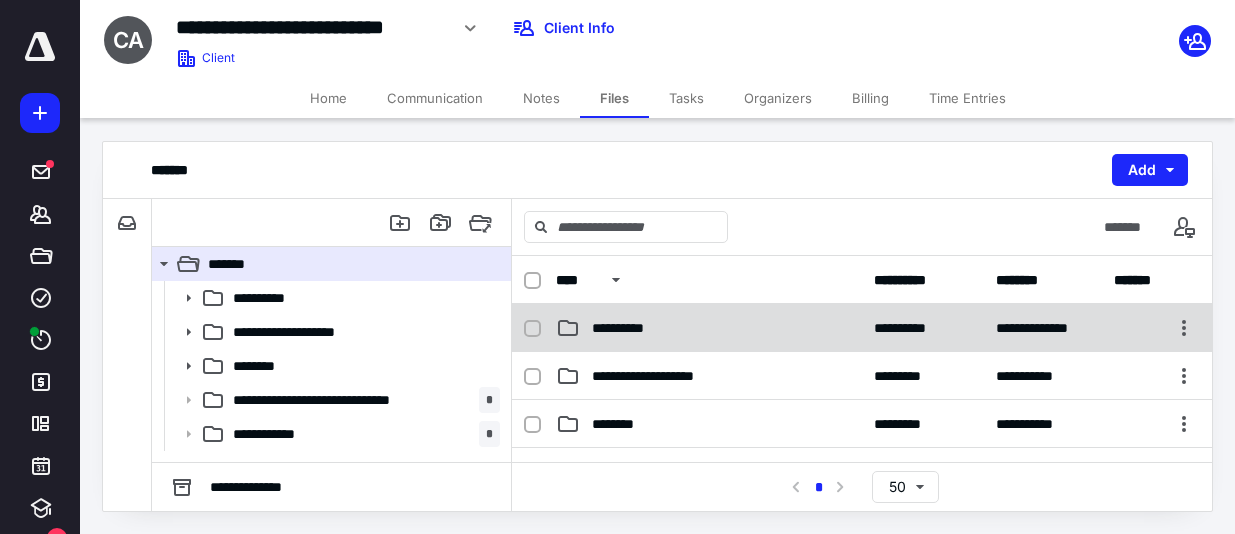 click on "**********" at bounding box center [862, 328] 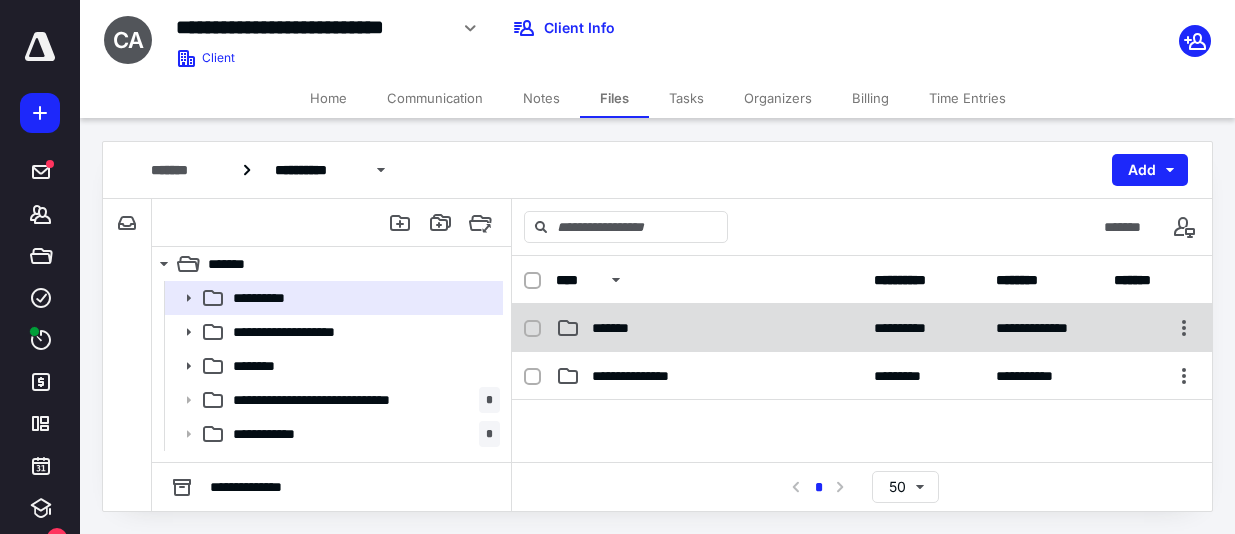 click on "*******" at bounding box center [620, 328] 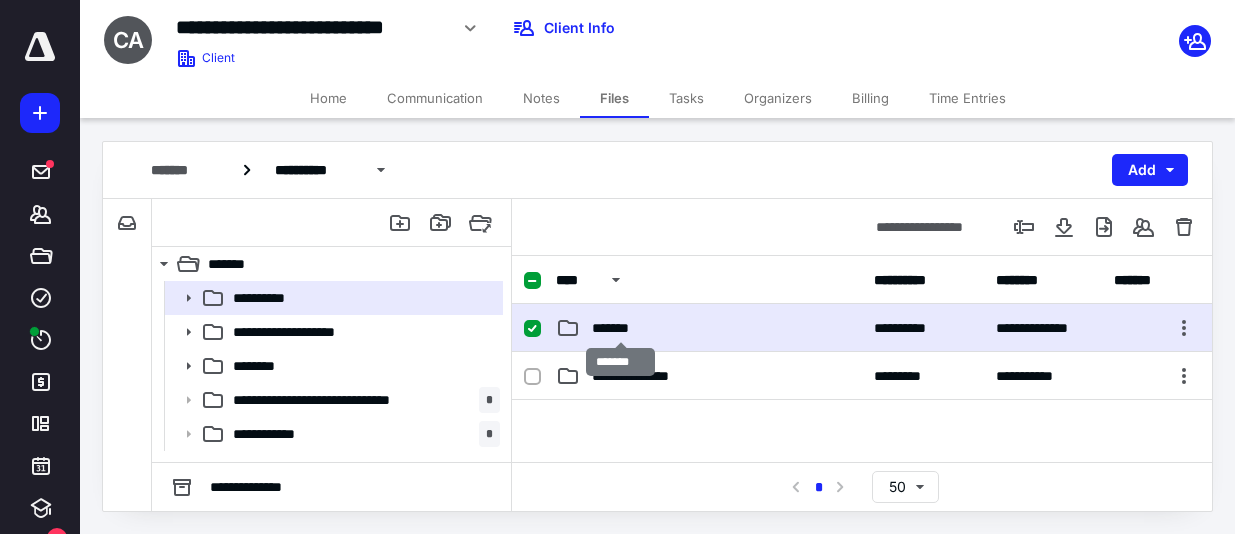 click on "*******" at bounding box center (620, 328) 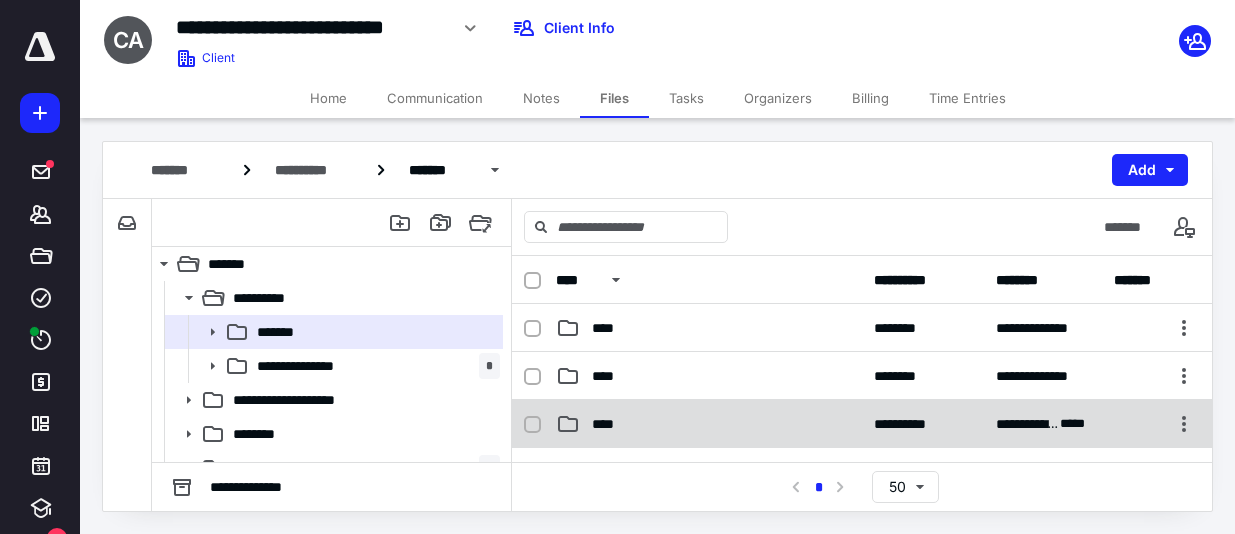 click on "**********" at bounding box center [862, 424] 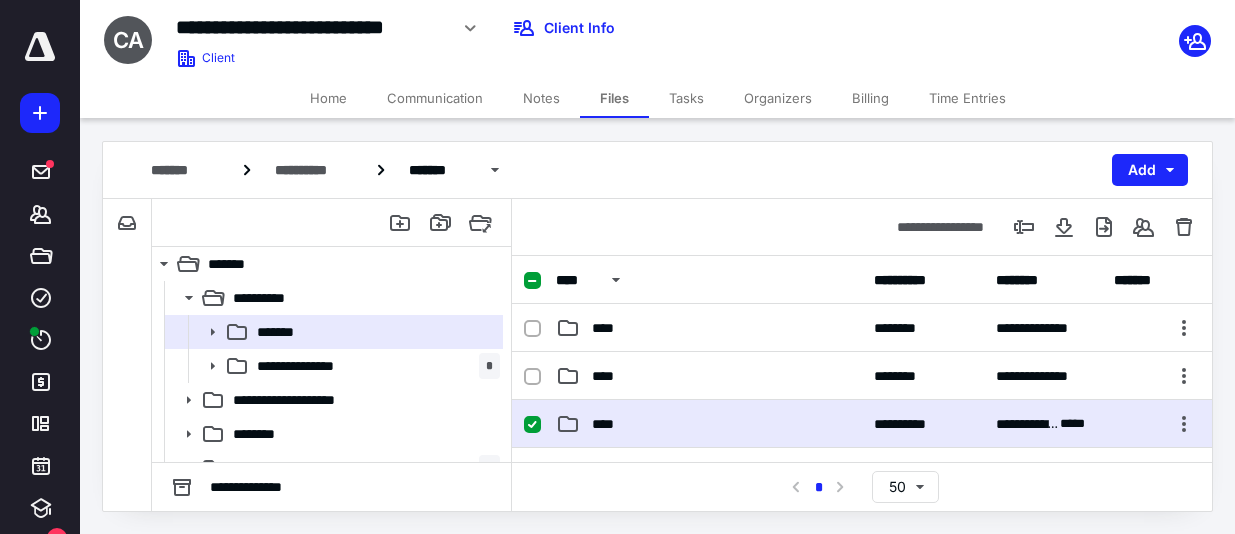 click on "**********" at bounding box center [862, 424] 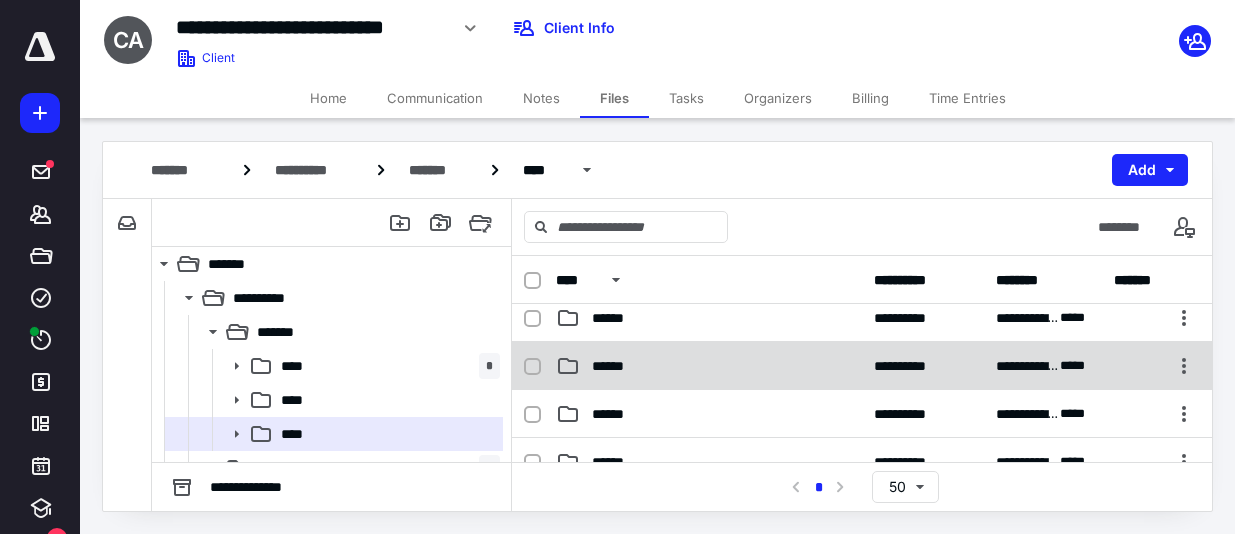 scroll, scrollTop: 200, scrollLeft: 0, axis: vertical 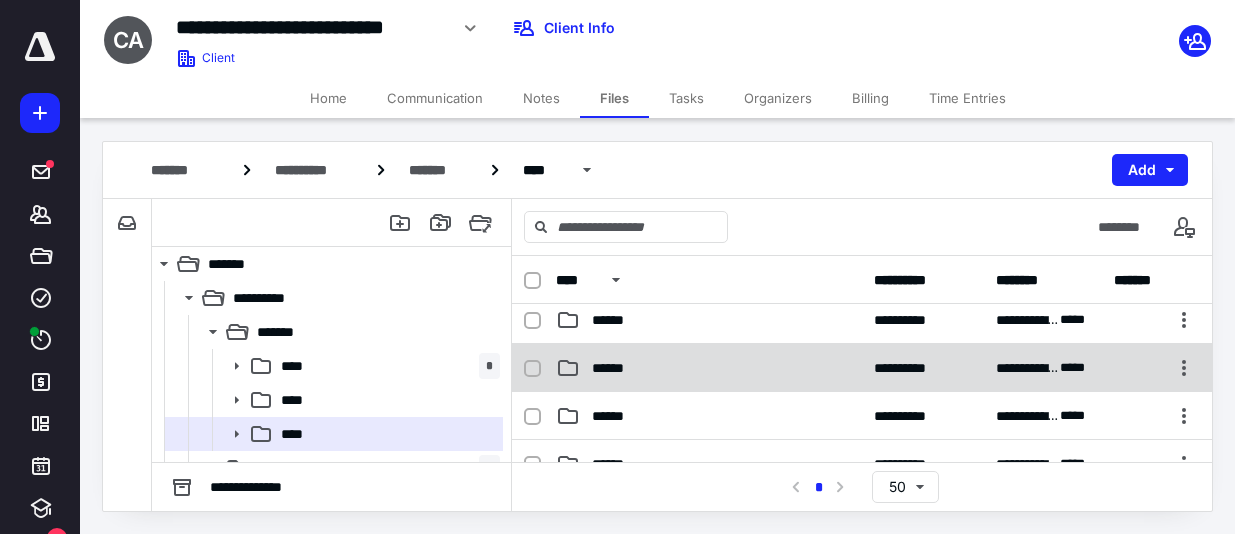 click on "**********" at bounding box center (862, 383) 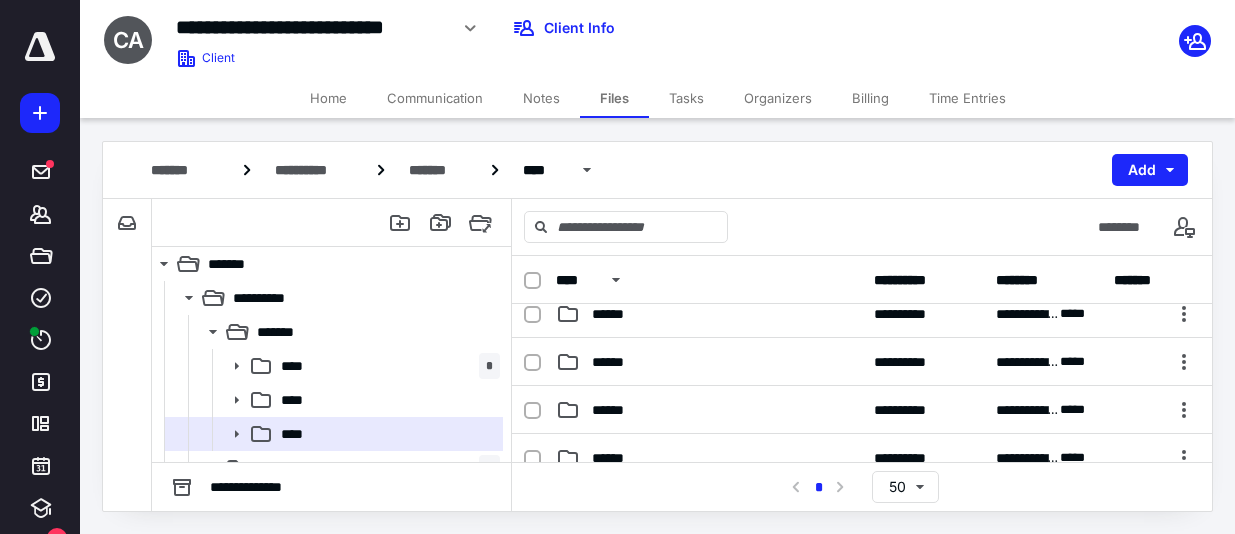 click on "**********" at bounding box center [862, 410] 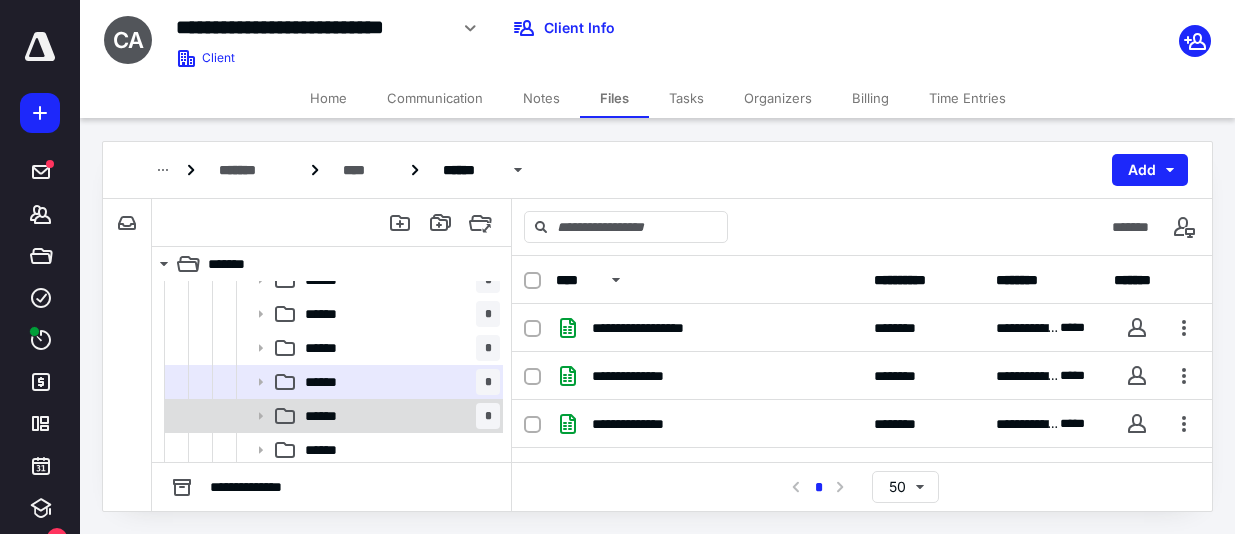 scroll, scrollTop: 300, scrollLeft: 0, axis: vertical 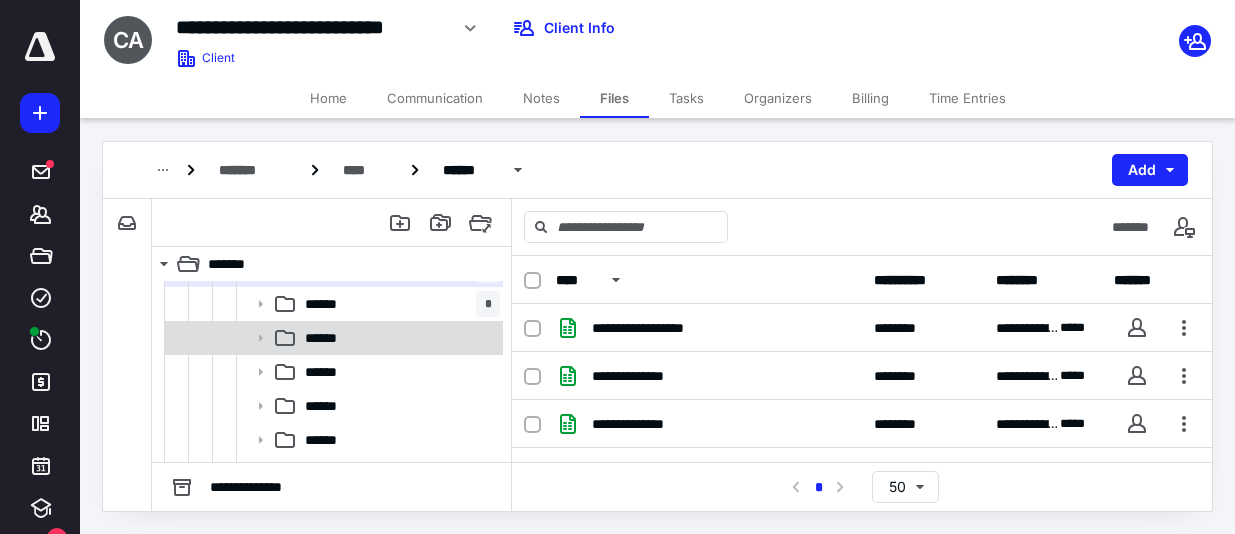 click on "******" at bounding box center (398, 338) 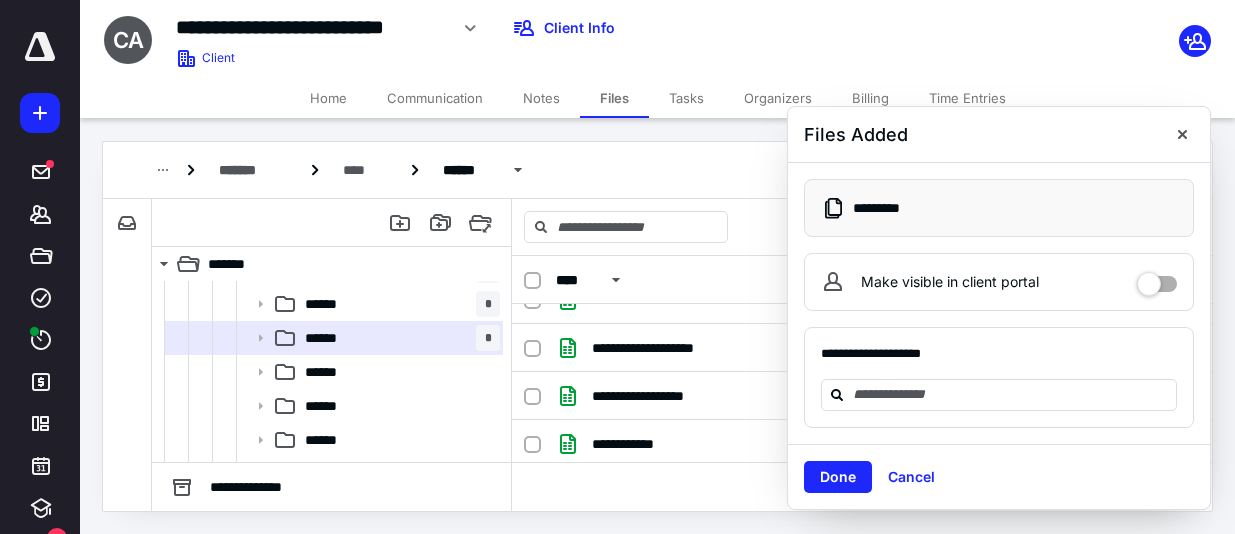 scroll, scrollTop: 226, scrollLeft: 0, axis: vertical 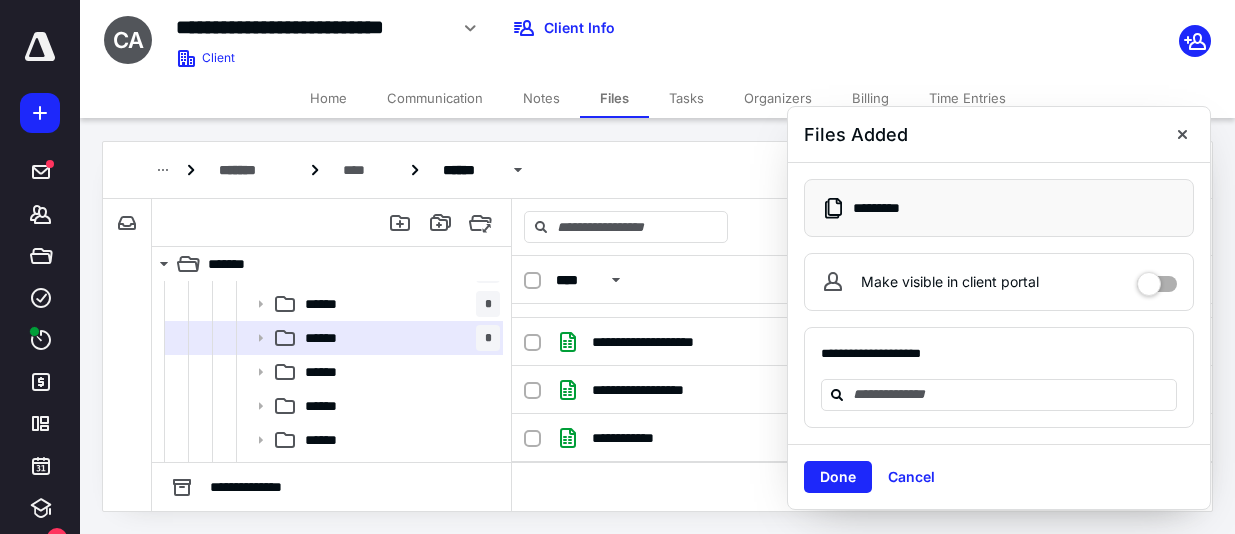 click on "Done" at bounding box center [838, 477] 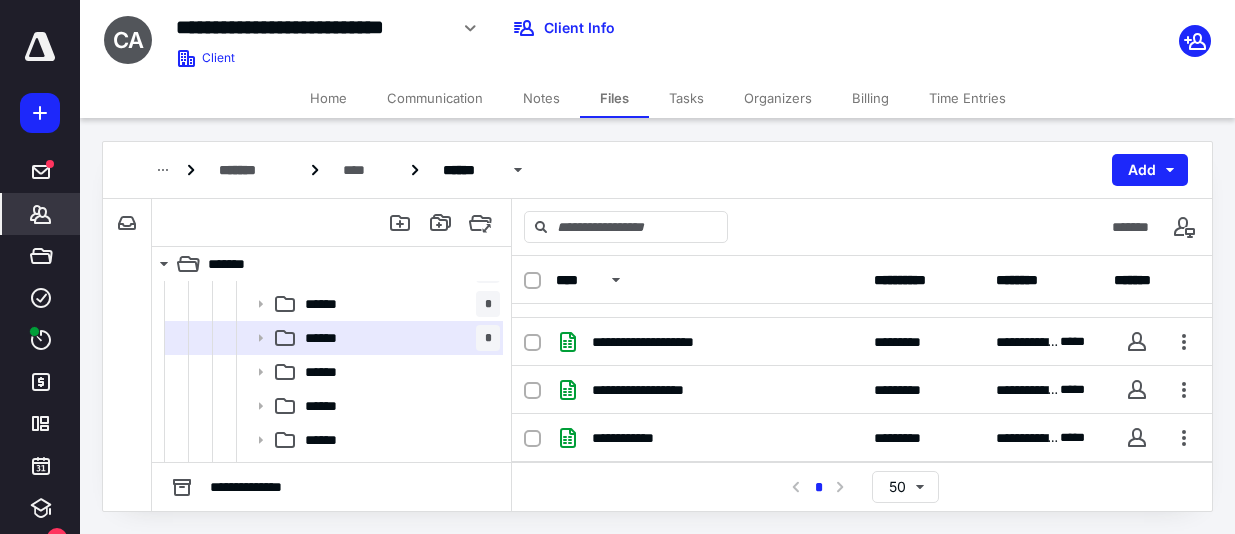click 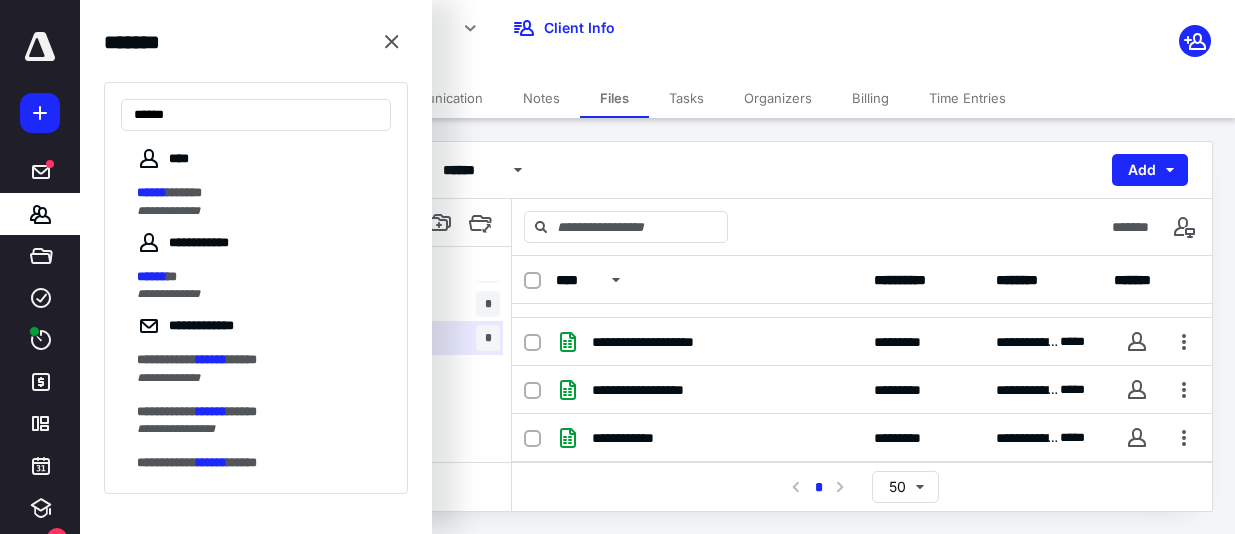 type on "******" 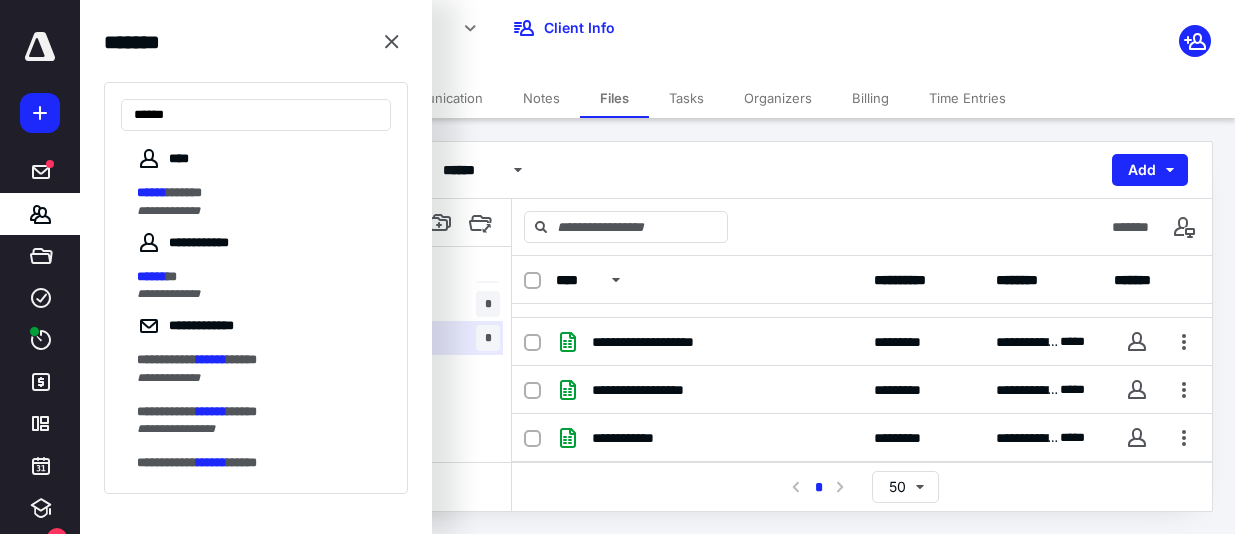 drag, startPoint x: 210, startPoint y: 202, endPoint x: 268, endPoint y: 263, distance: 84.17244 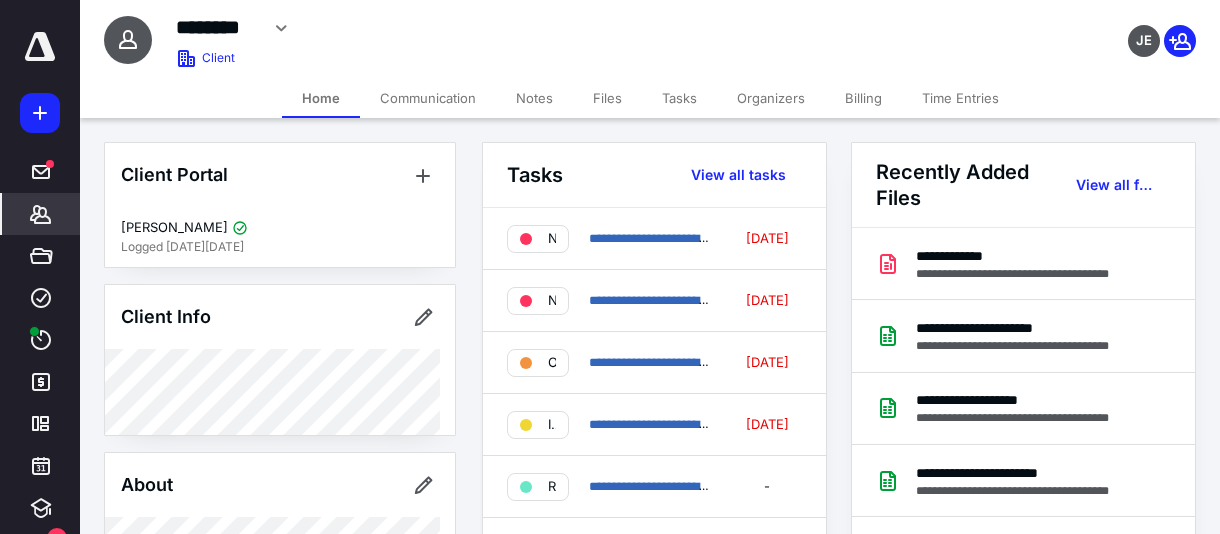 click on "Files" at bounding box center (607, 98) 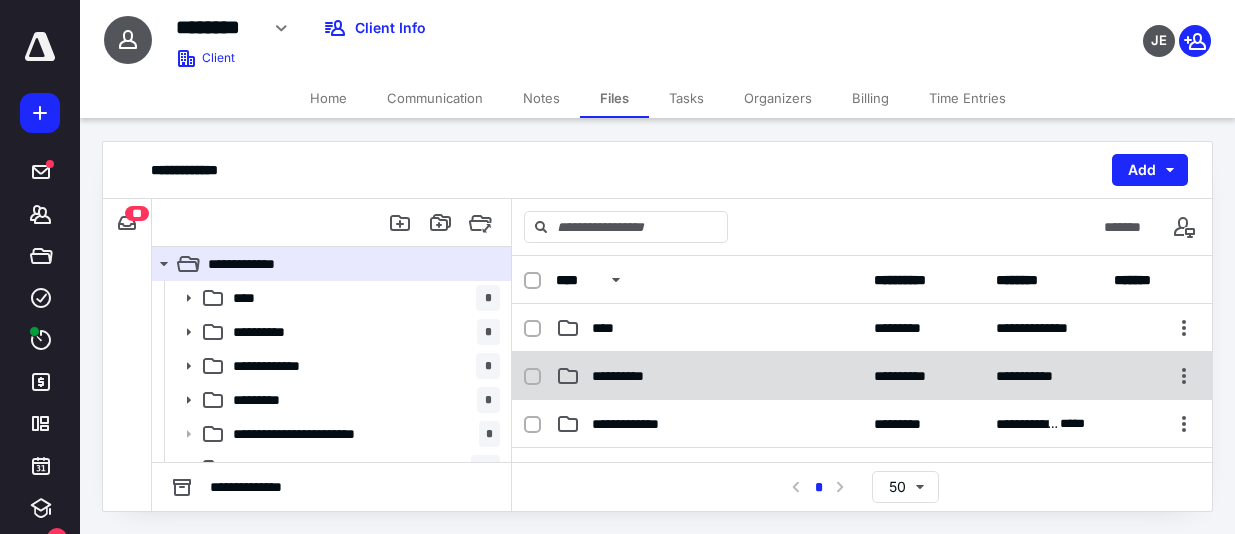 click on "**********" at bounding box center (629, 376) 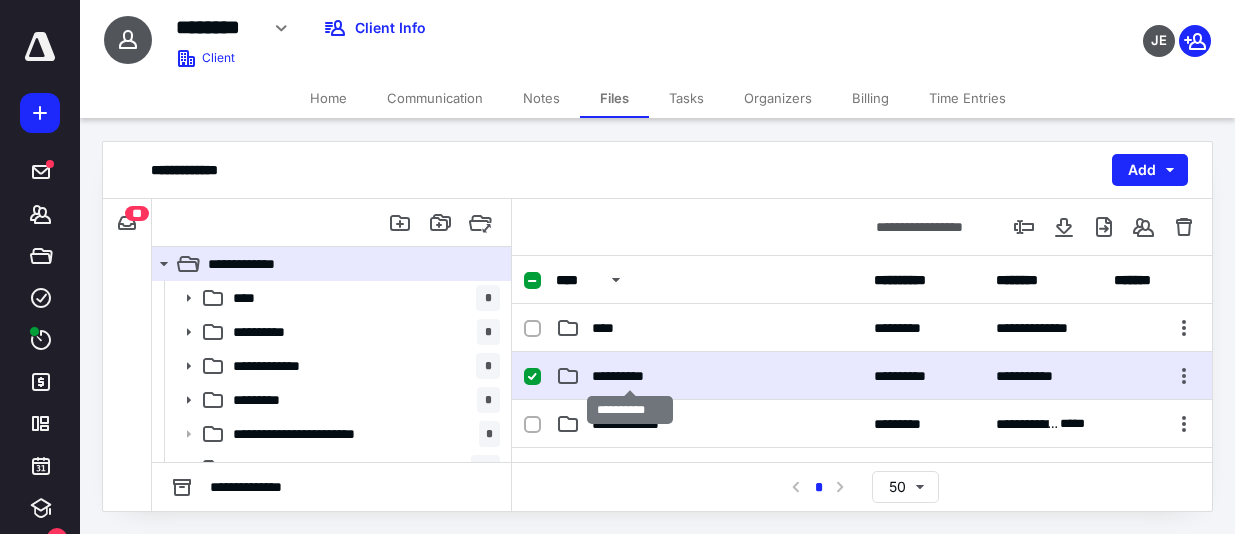 click on "**********" at bounding box center (629, 376) 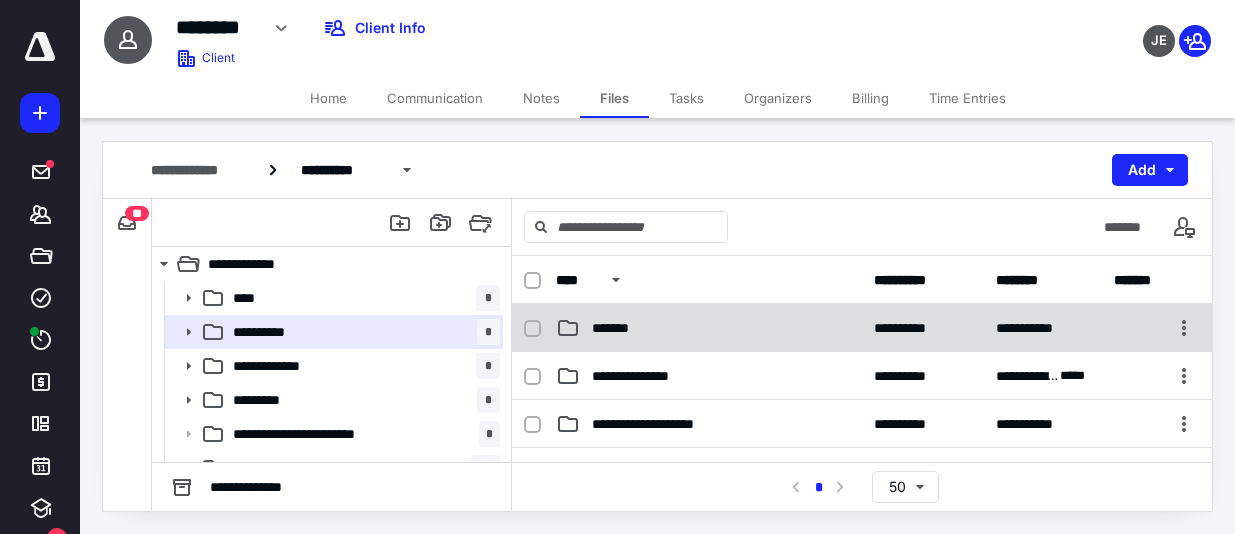 click on "*******" at bounding box center [620, 328] 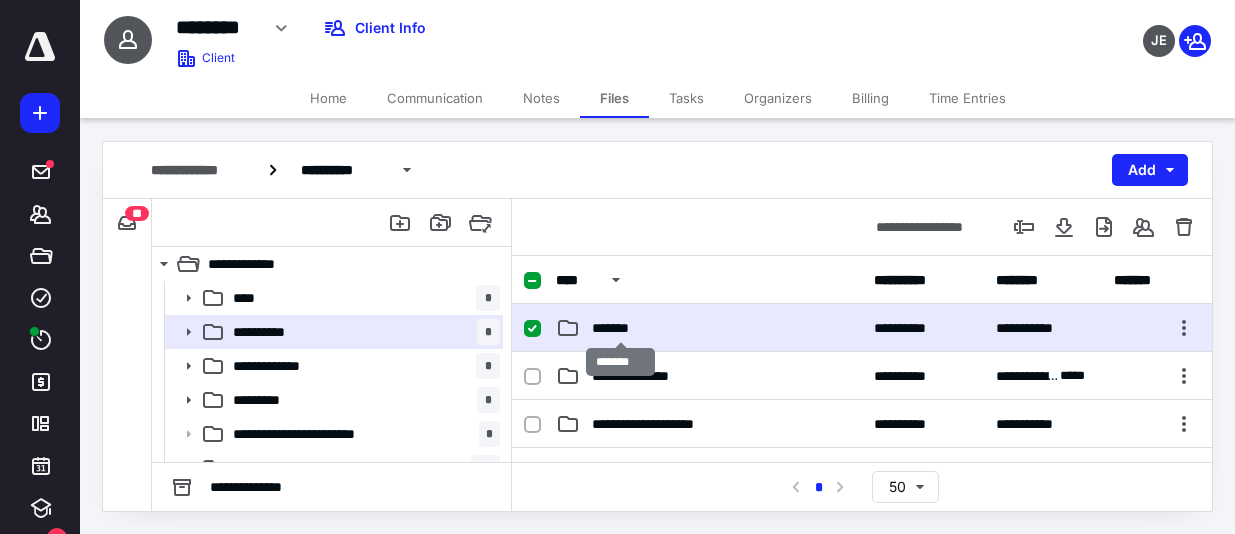 click on "*******" at bounding box center (620, 328) 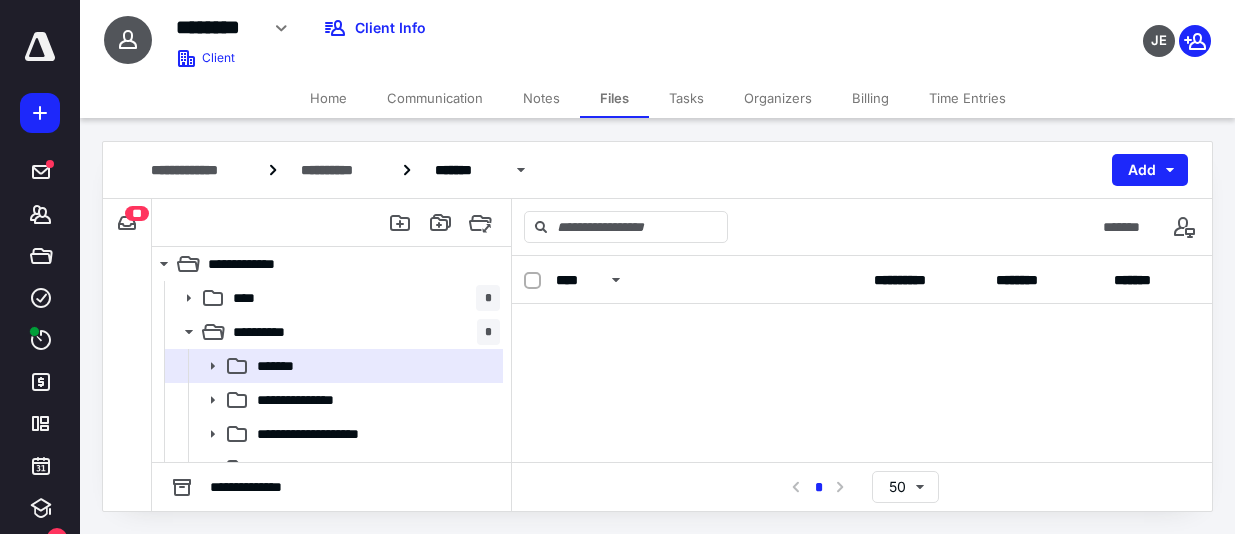 scroll, scrollTop: 0, scrollLeft: 0, axis: both 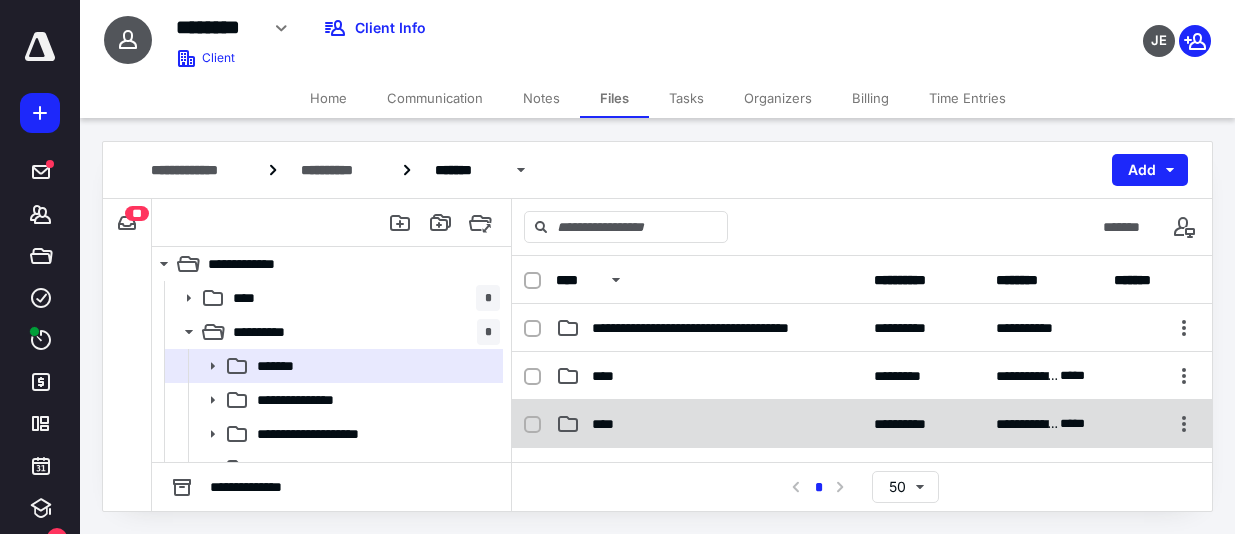 click on "**********" at bounding box center [862, 424] 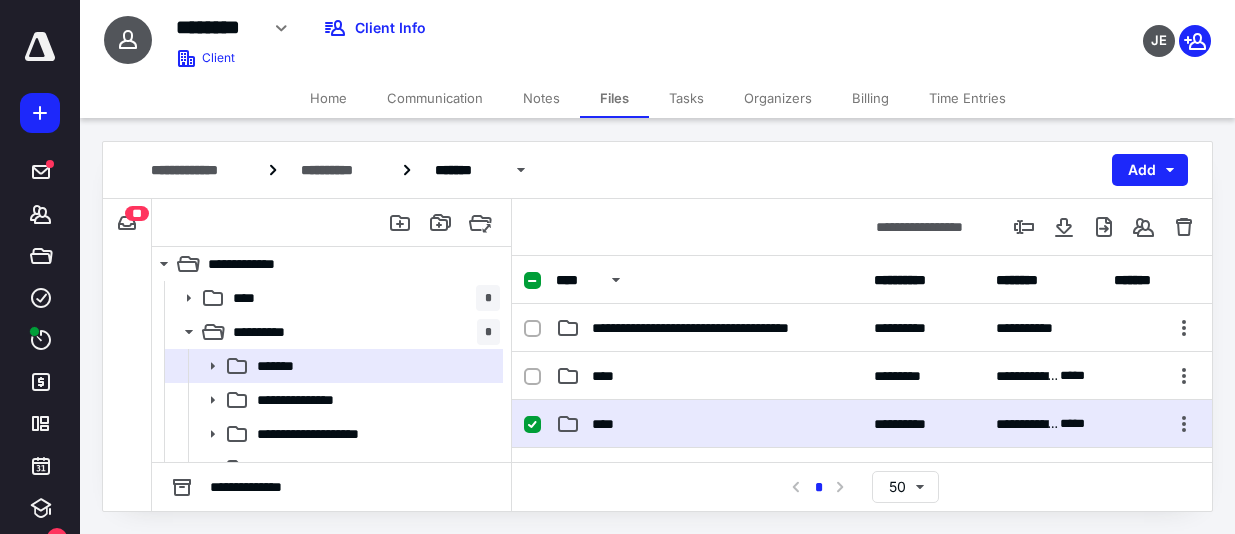 click on "**********" at bounding box center (862, 424) 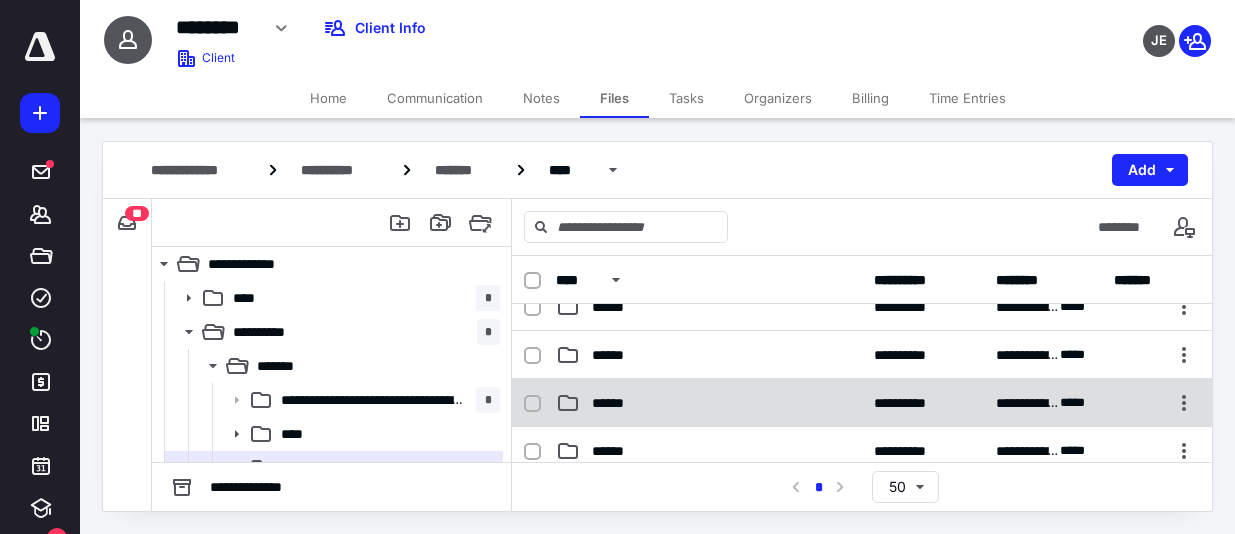 scroll, scrollTop: 200, scrollLeft: 0, axis: vertical 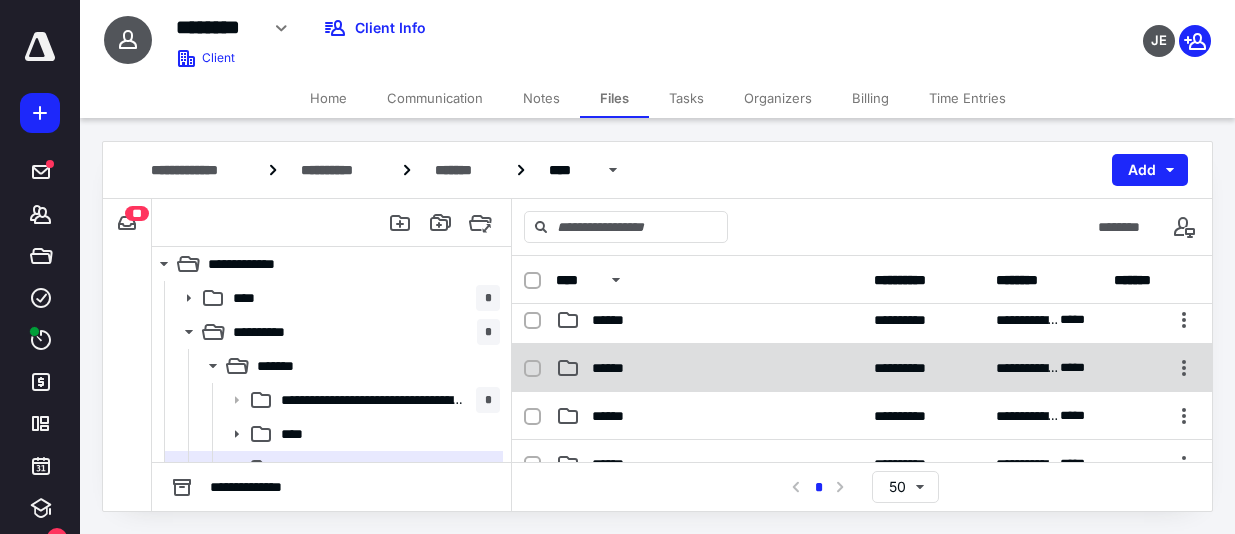 click on "******" at bounding box center [709, 368] 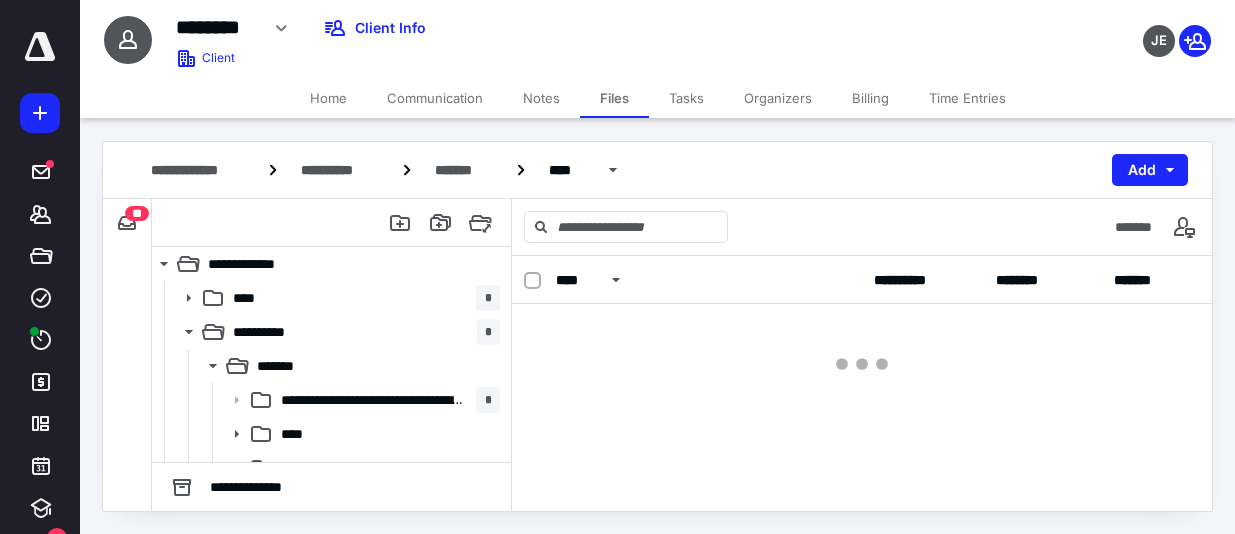 scroll, scrollTop: 0, scrollLeft: 0, axis: both 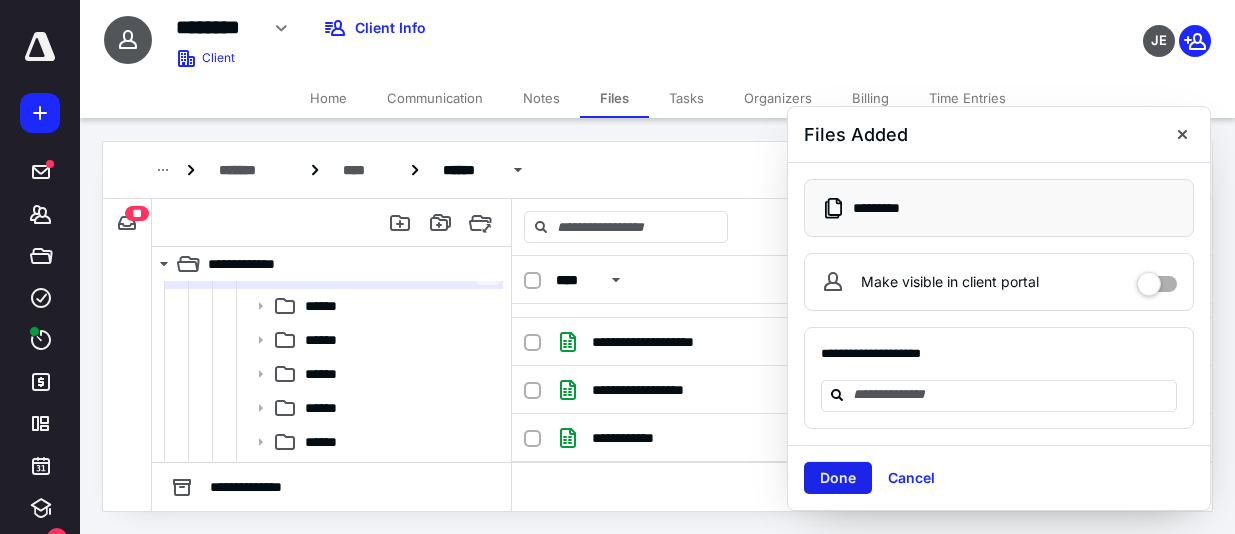 click on "Done" at bounding box center [838, 477] 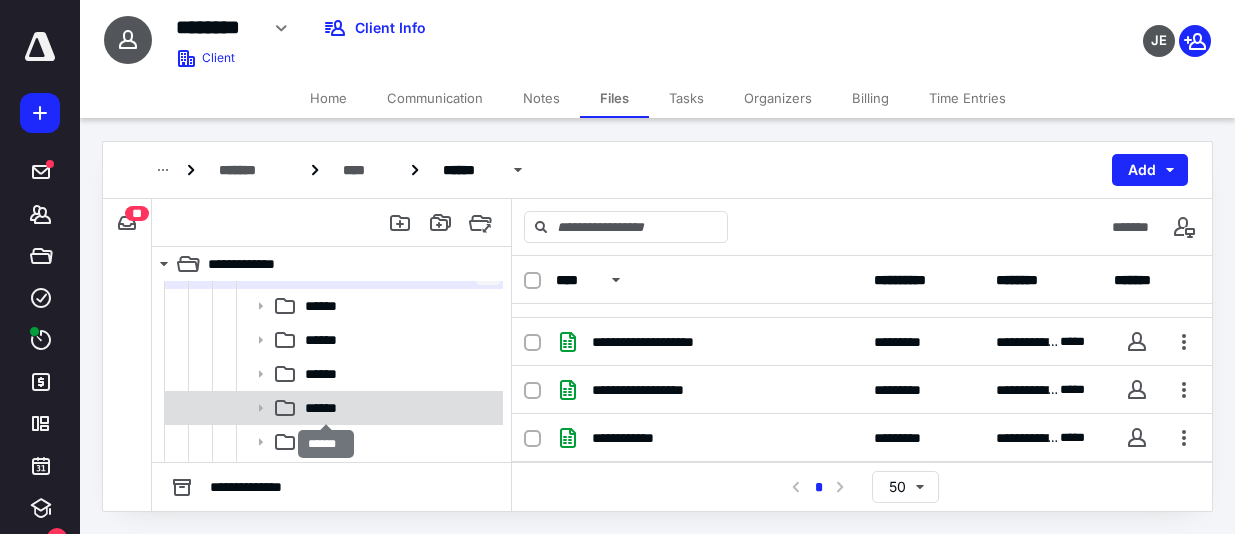 scroll, scrollTop: 300, scrollLeft: 0, axis: vertical 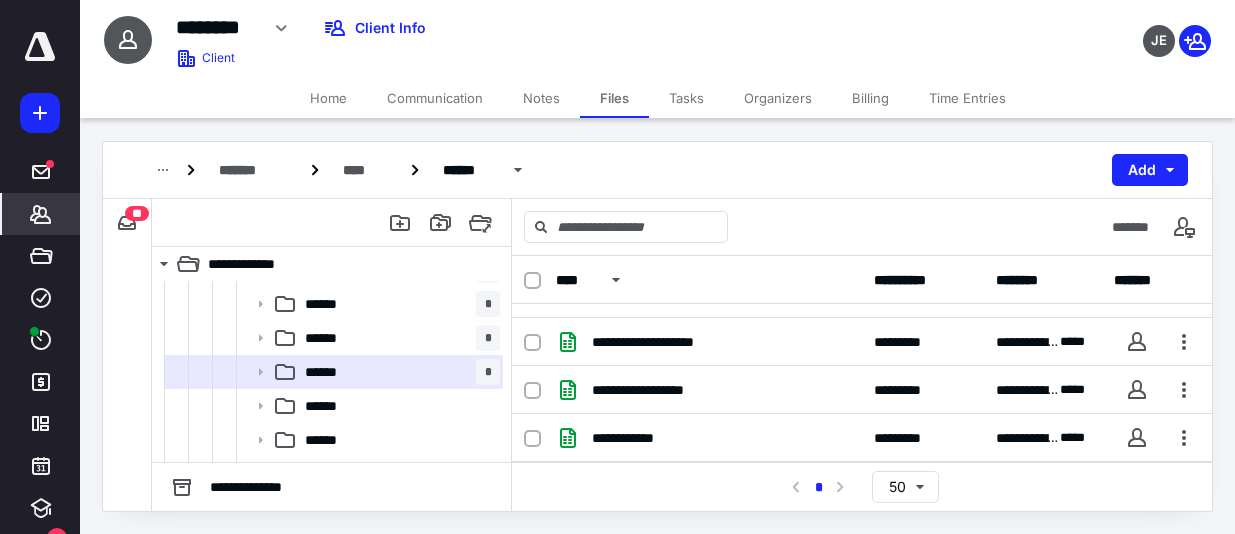 click 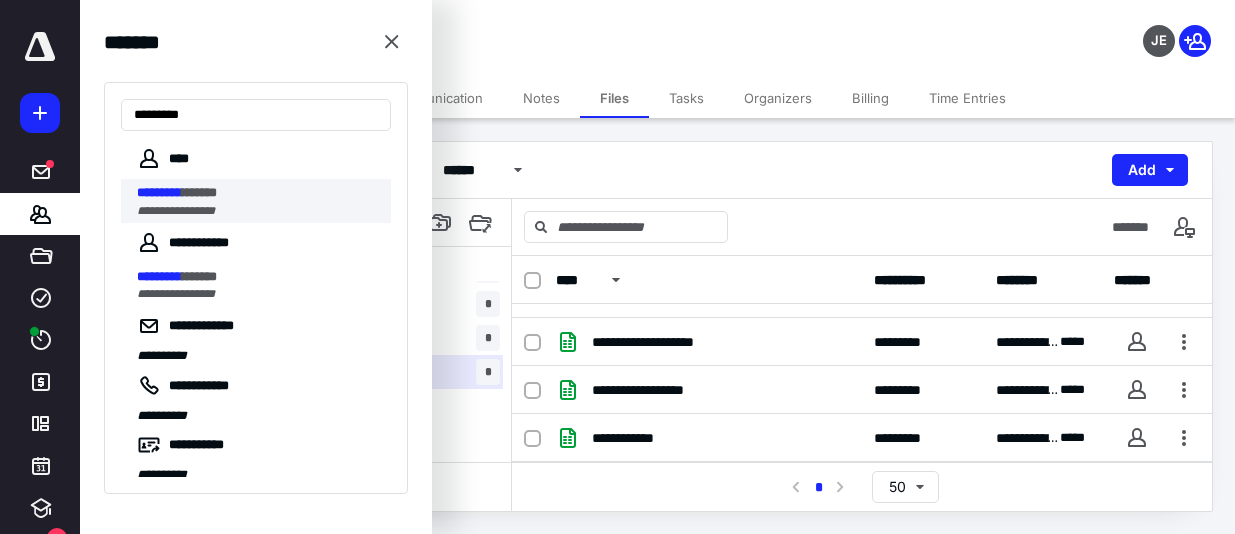 type on "*********" 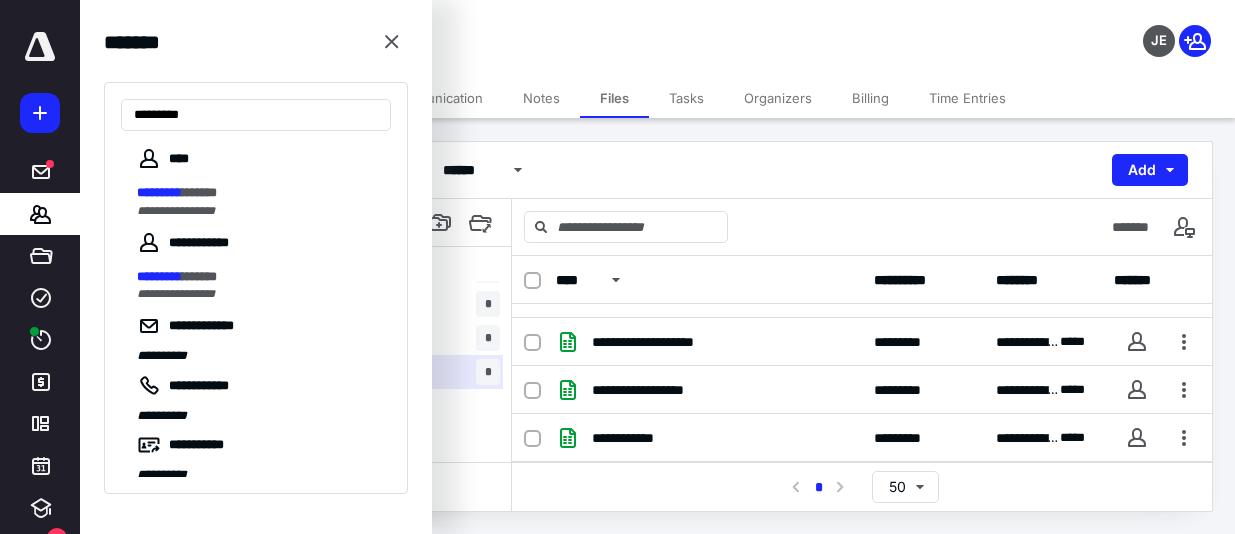 drag, startPoint x: 302, startPoint y: 186, endPoint x: 297, endPoint y: 202, distance: 16.763054 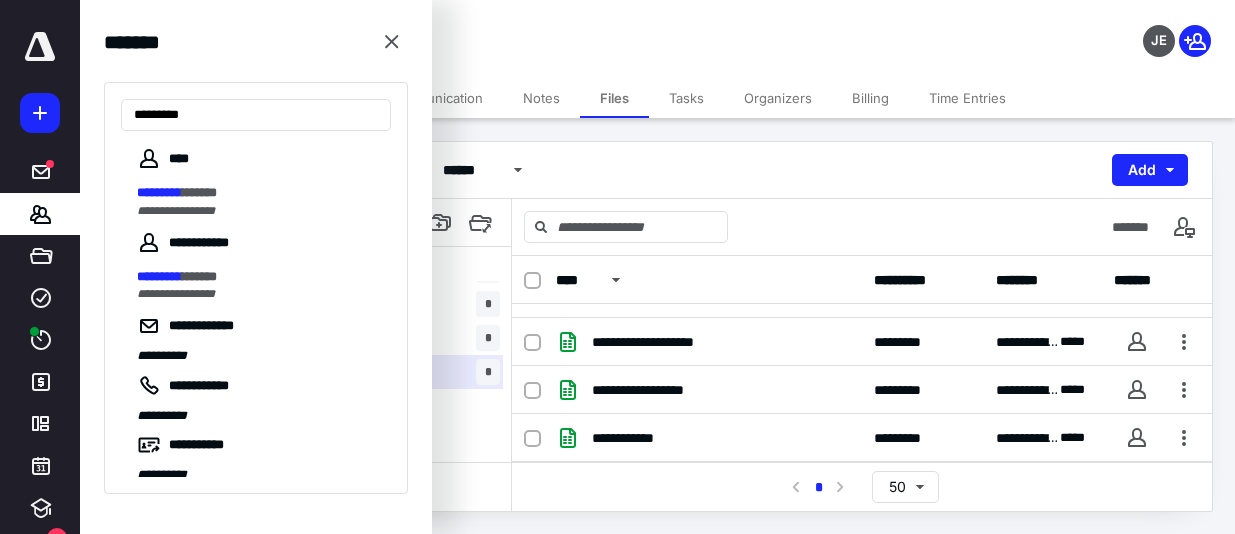 click on "********* ******" at bounding box center [258, 193] 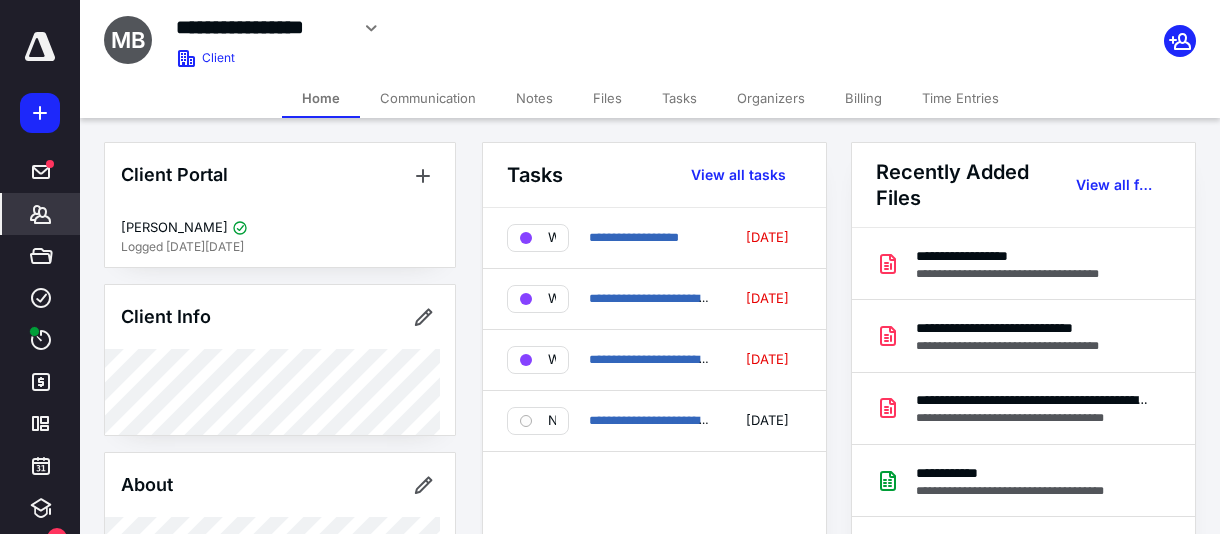 click on "Files" at bounding box center (607, 98) 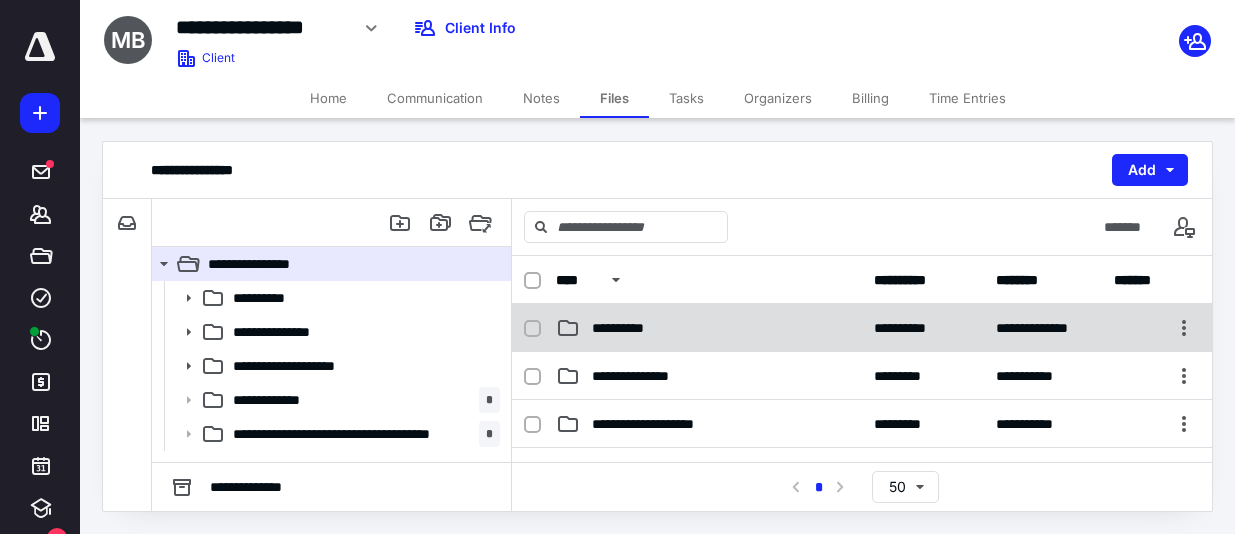 click on "**********" at bounding box center [629, 328] 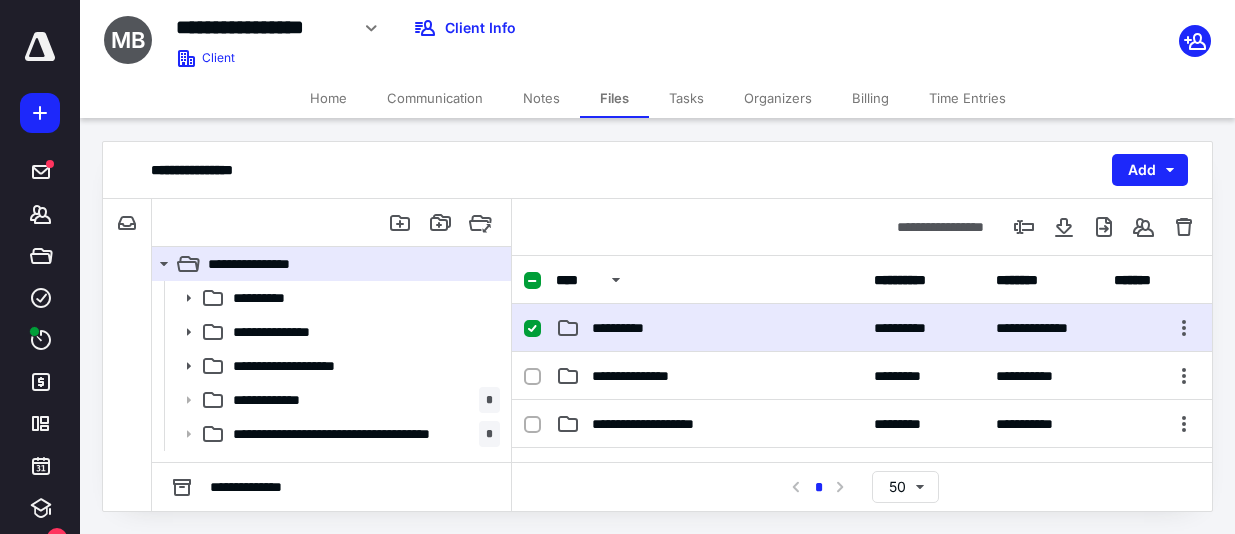 checkbox on "true" 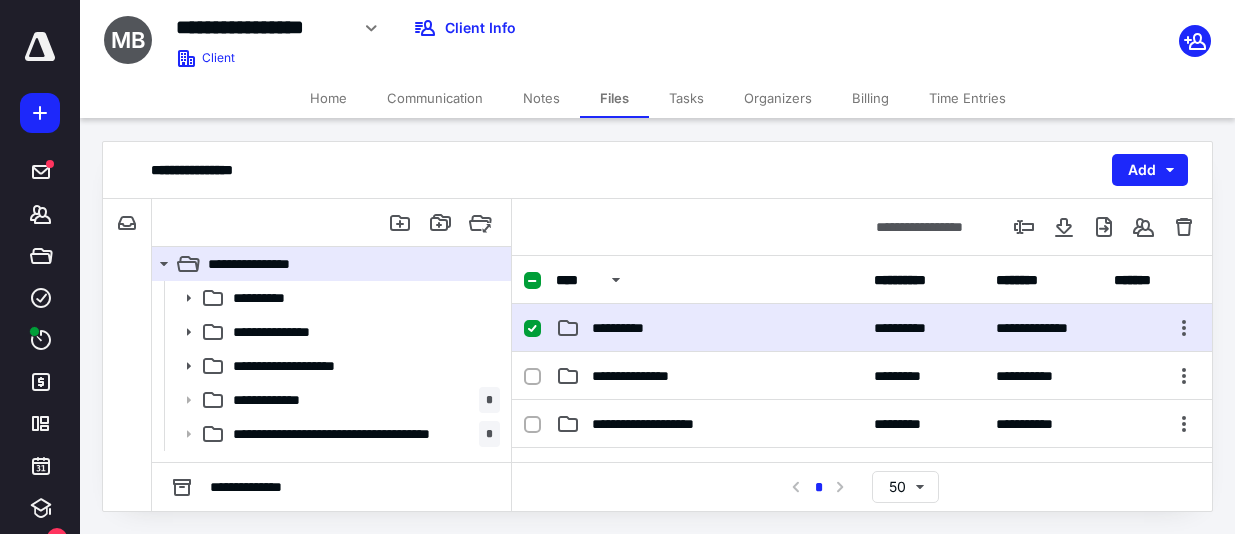 click on "**********" at bounding box center (629, 328) 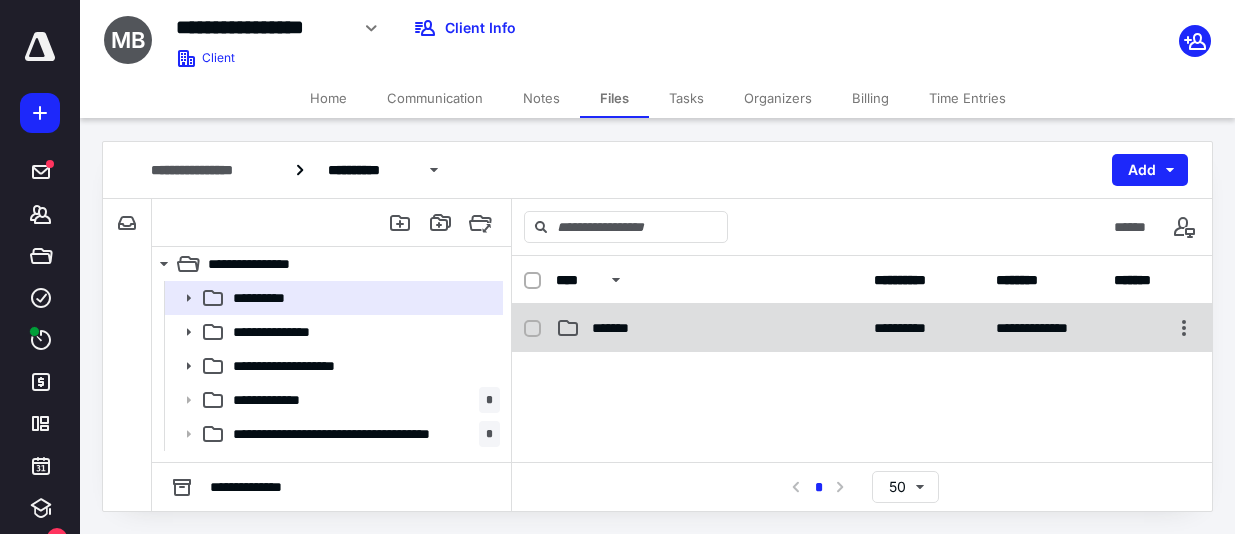 click on "*******" at bounding box center [709, 328] 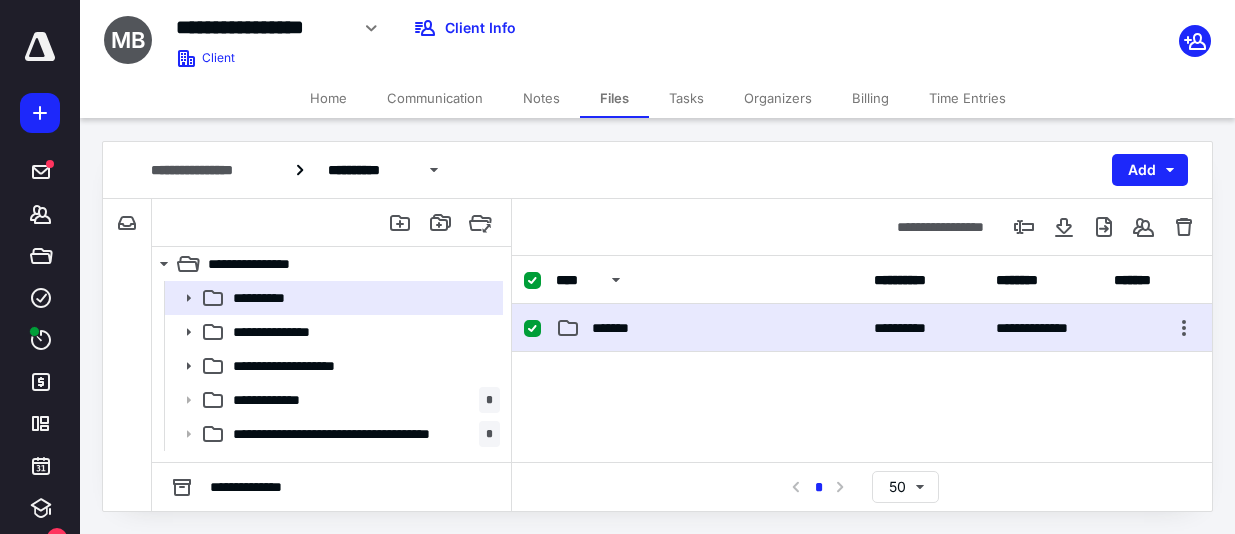 click on "*******" at bounding box center [709, 328] 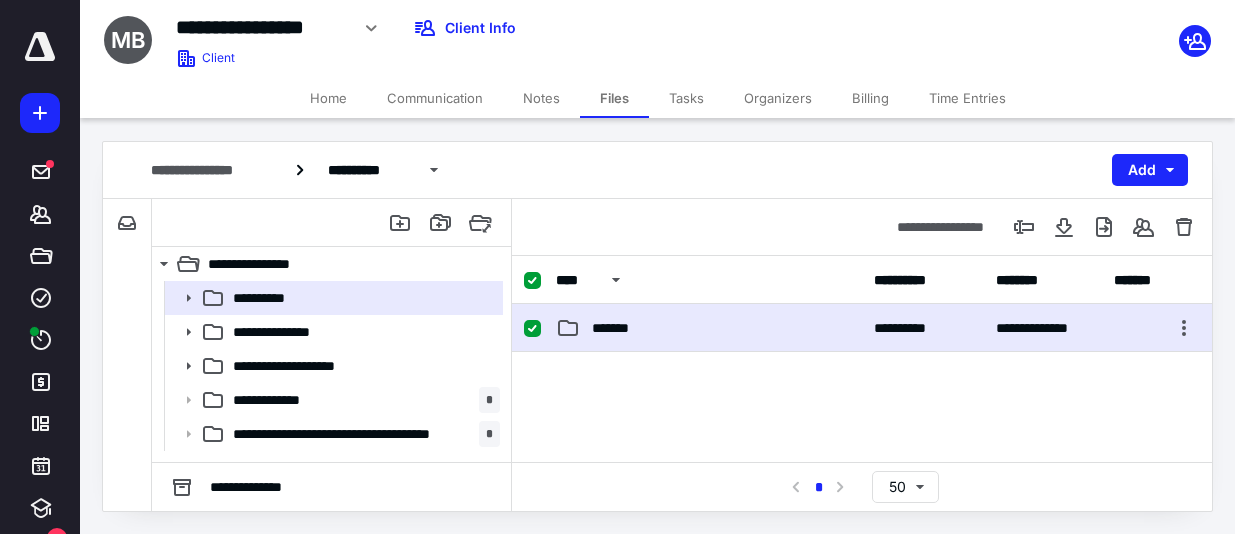 checkbox on "false" 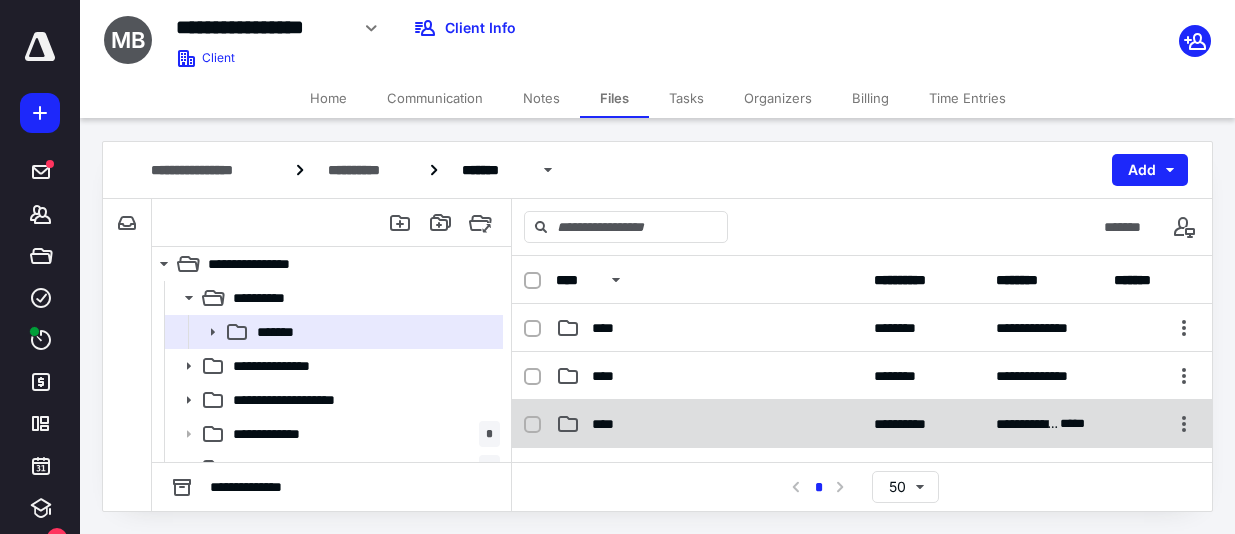 click on "****" at bounding box center [609, 424] 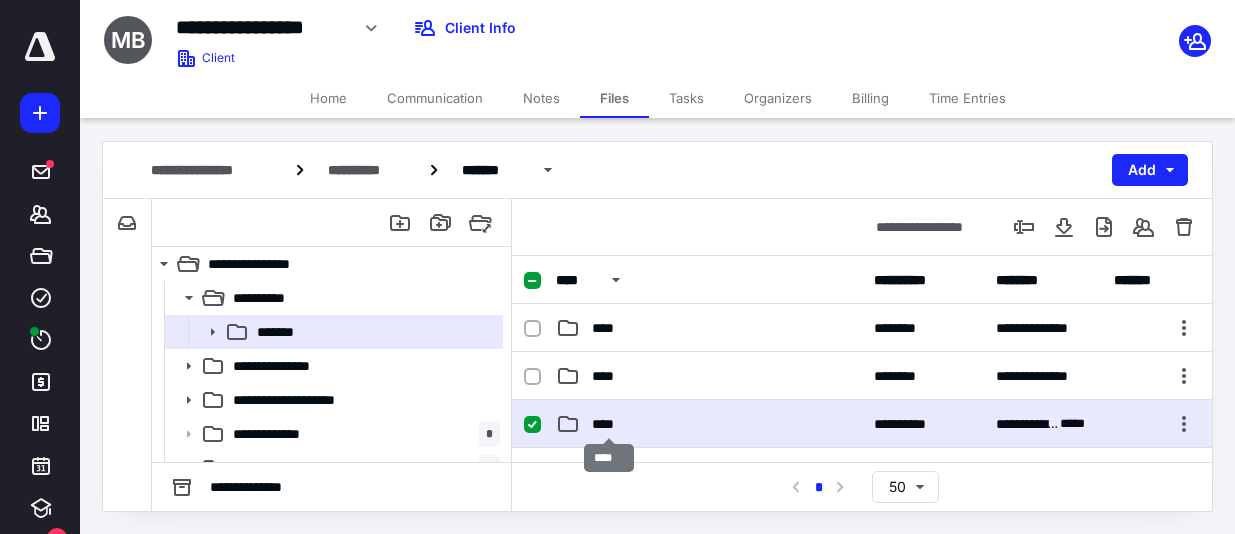 click on "****" at bounding box center (609, 424) 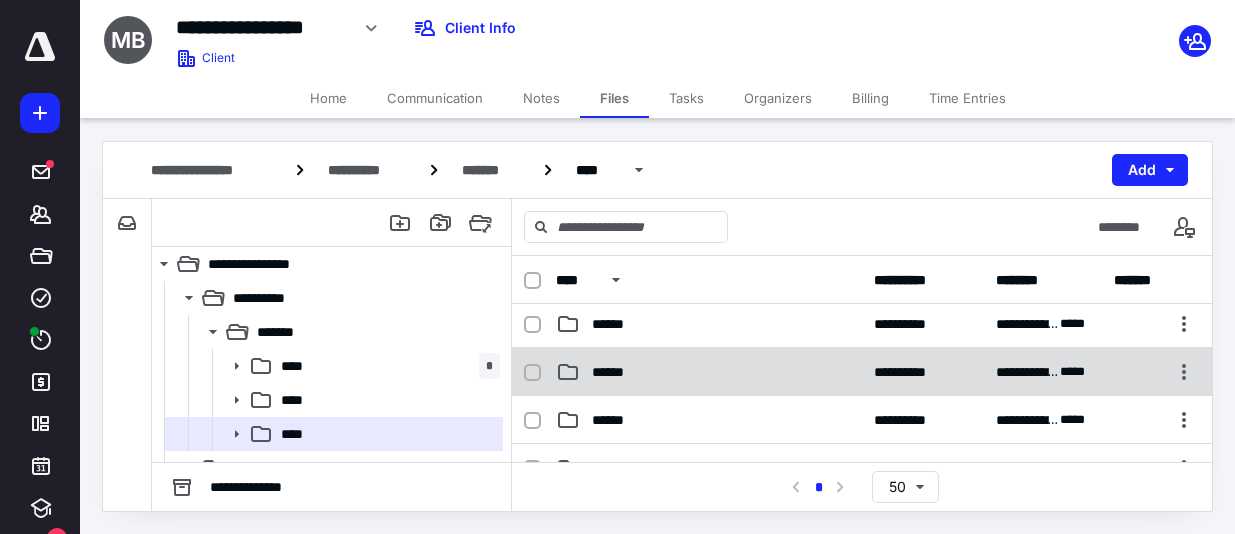 scroll, scrollTop: 200, scrollLeft: 0, axis: vertical 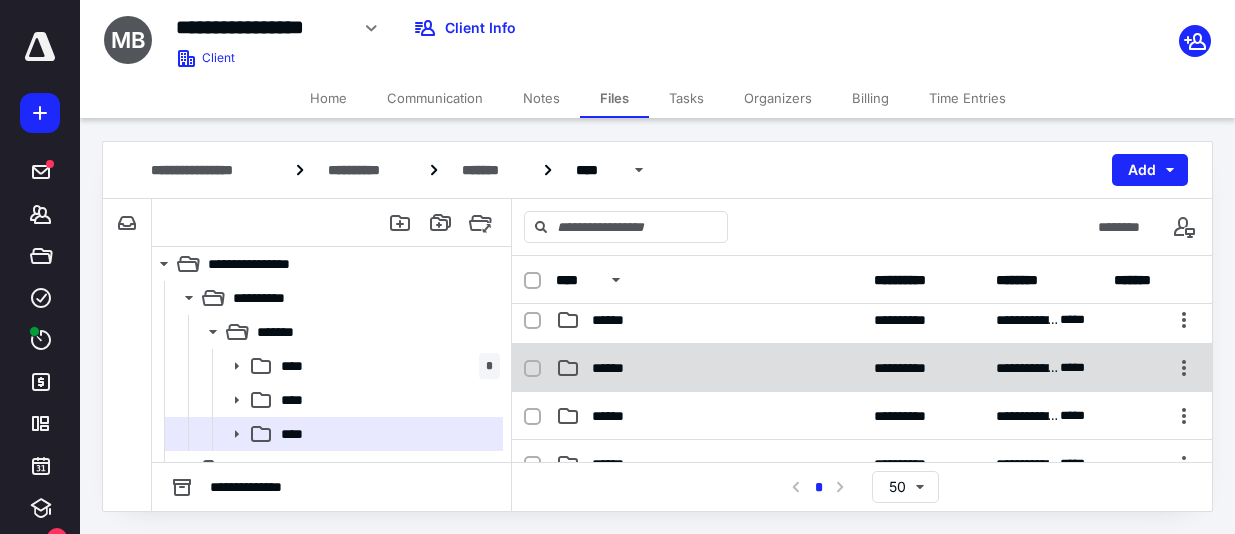 click on "******" at bounding box center (615, 368) 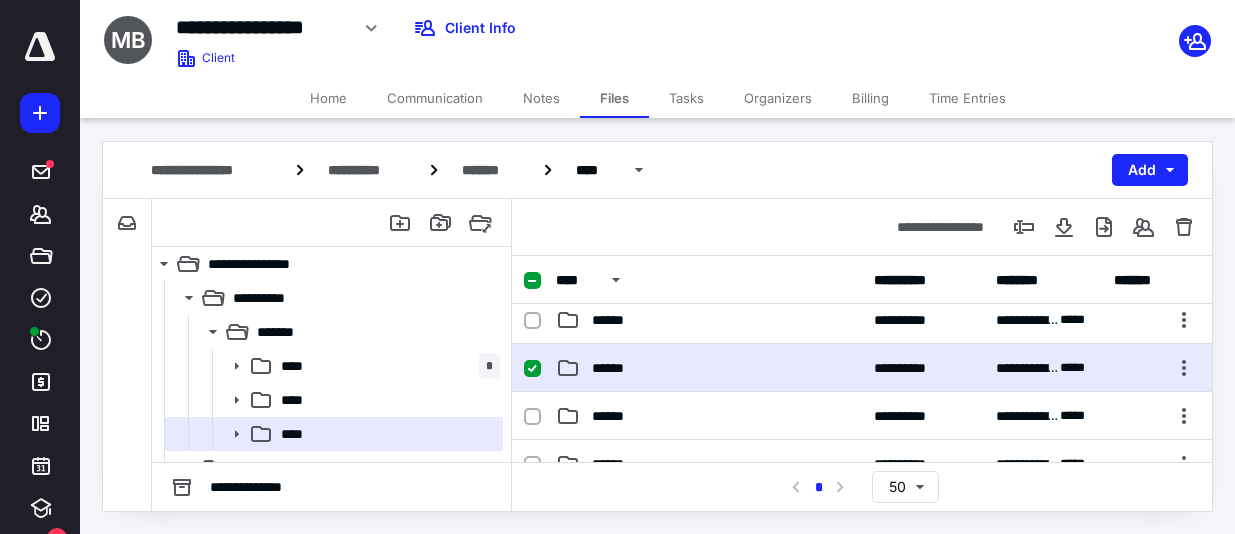 click on "******" at bounding box center [615, 368] 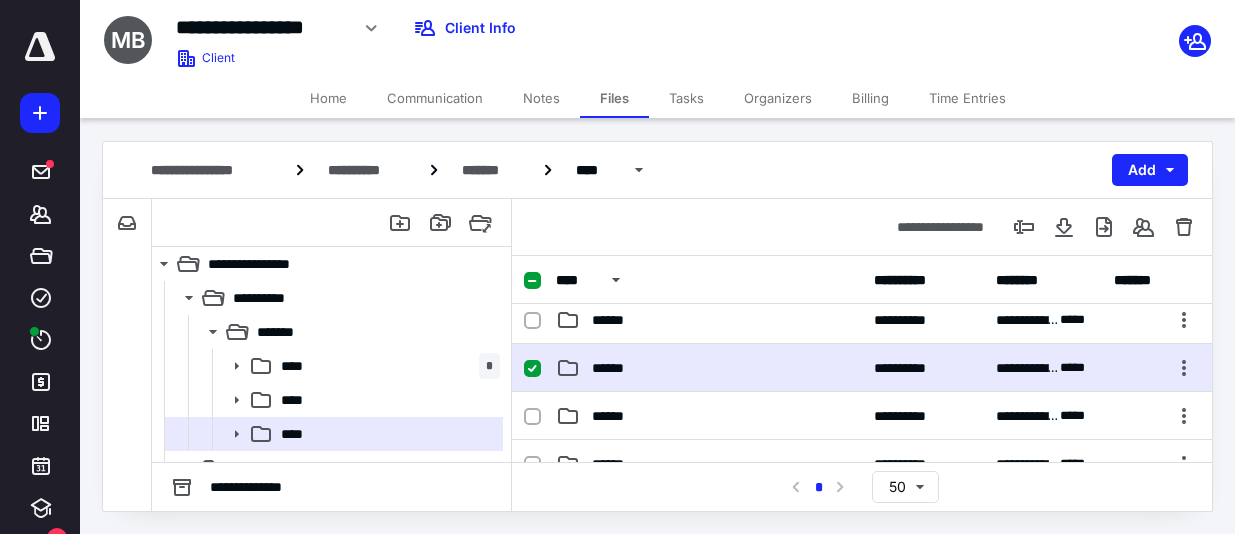 scroll, scrollTop: 0, scrollLeft: 0, axis: both 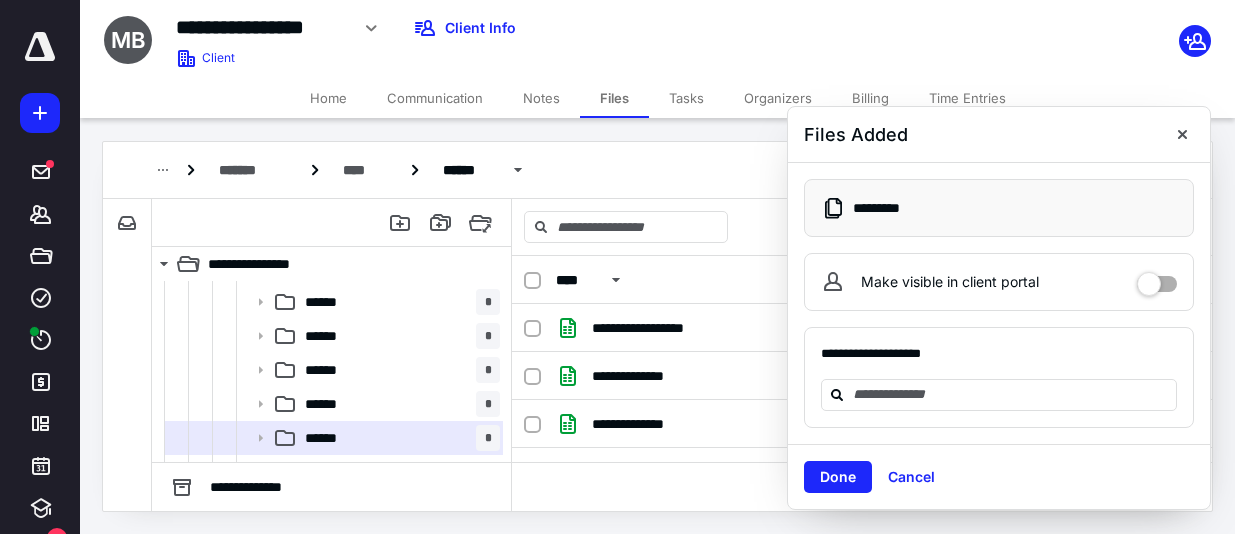 click on "Done" at bounding box center [838, 477] 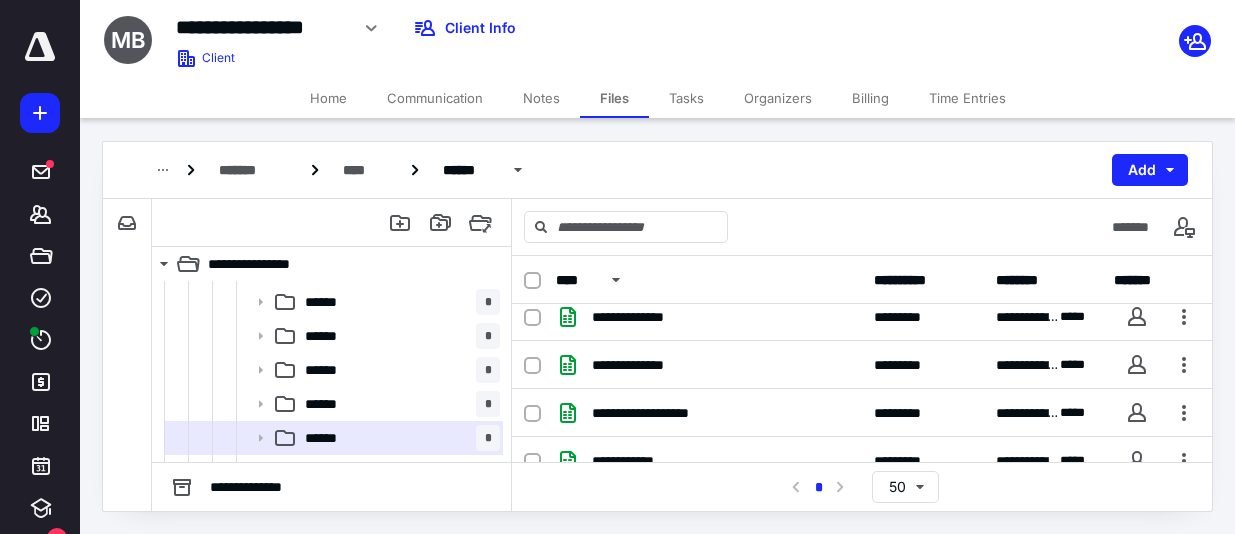 scroll, scrollTop: 0, scrollLeft: 0, axis: both 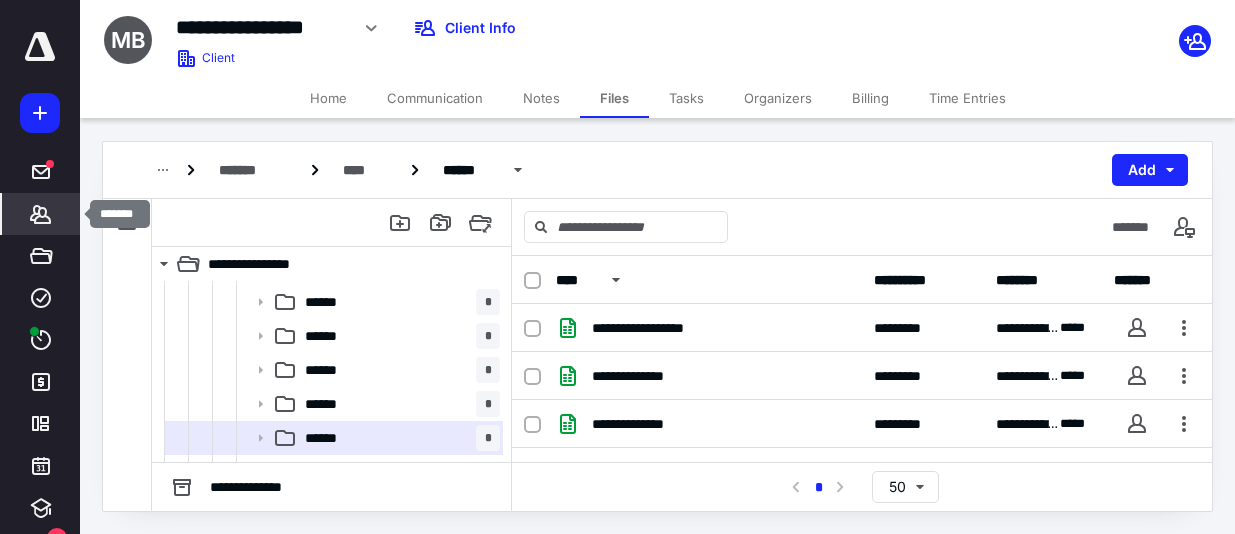 click 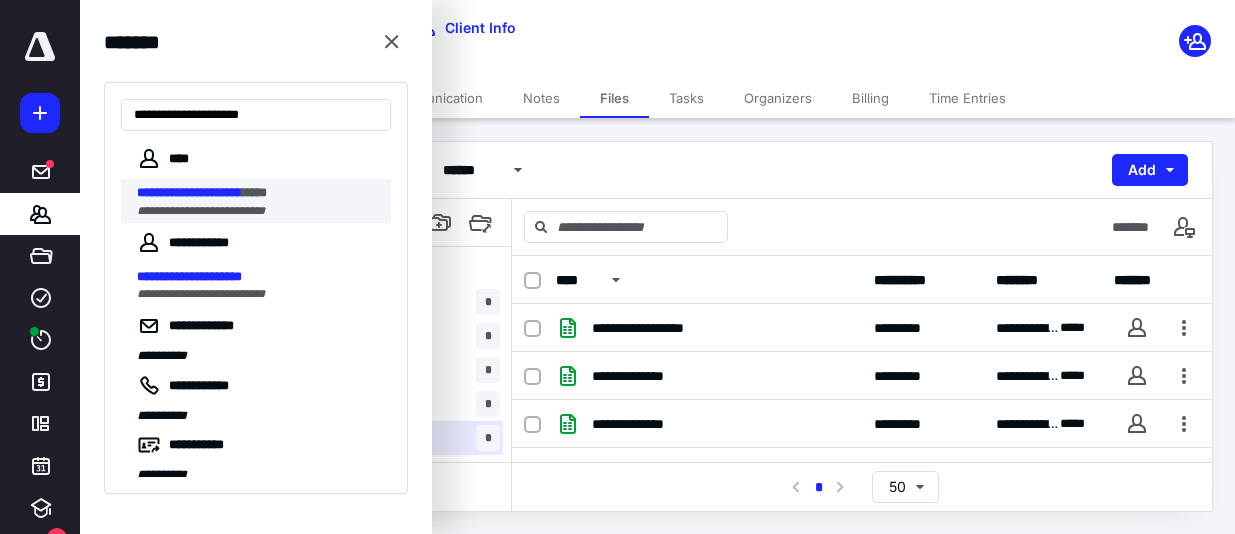 type on "**********" 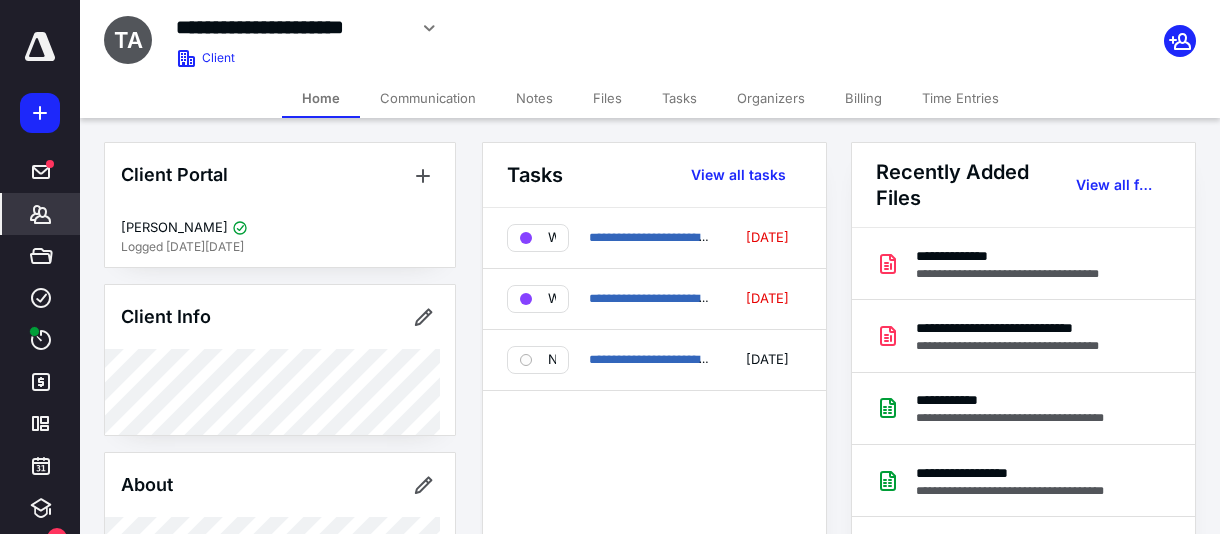 click on "Files" at bounding box center (607, 98) 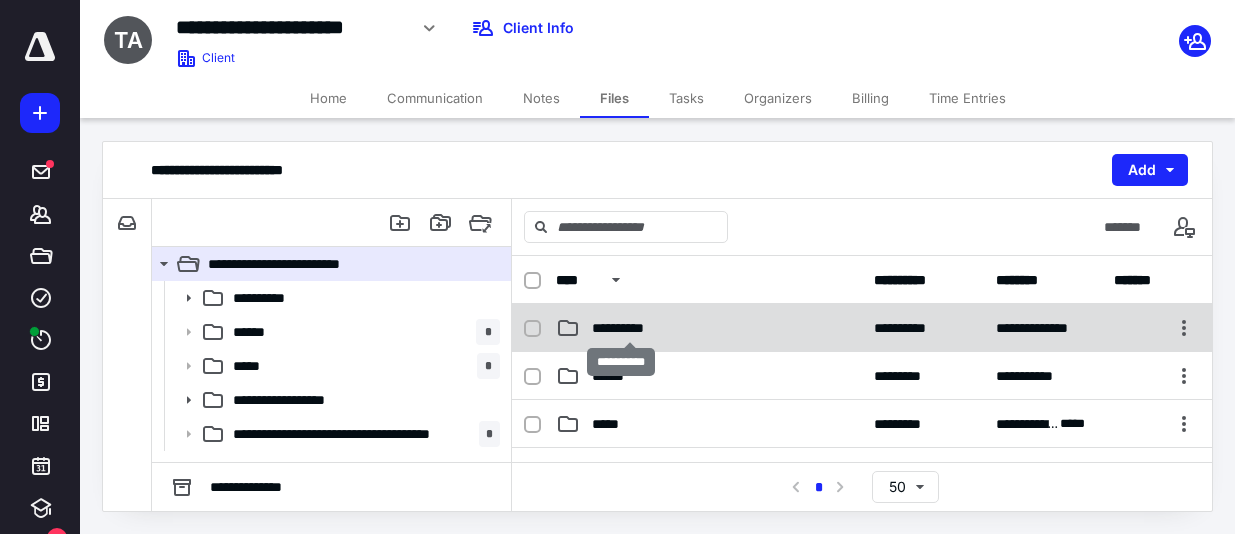 click on "**********" at bounding box center (629, 328) 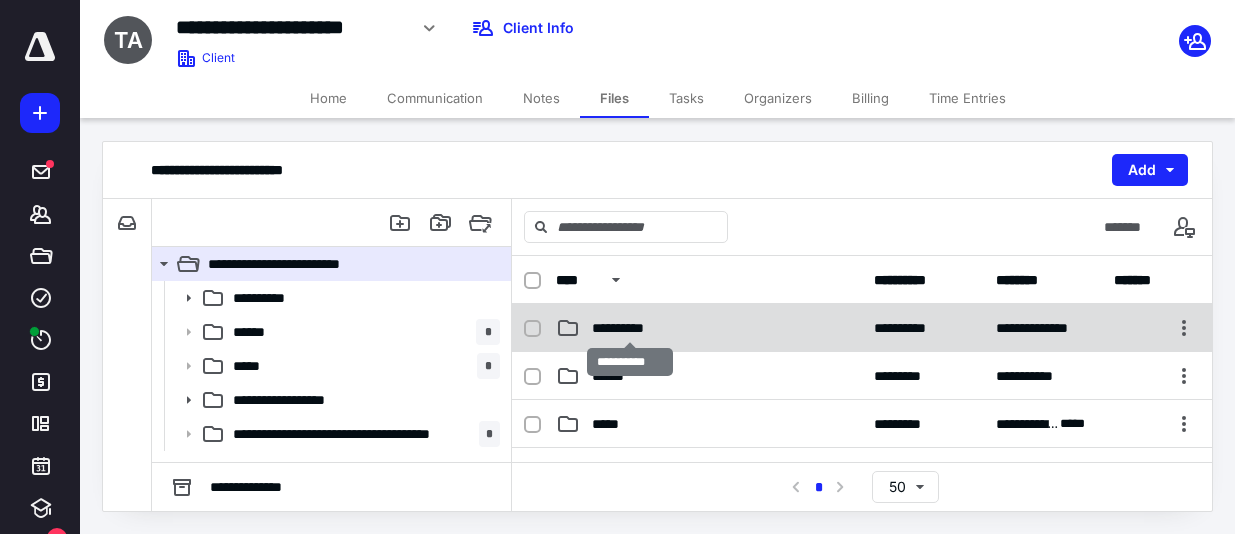 click on "**********" at bounding box center [629, 328] 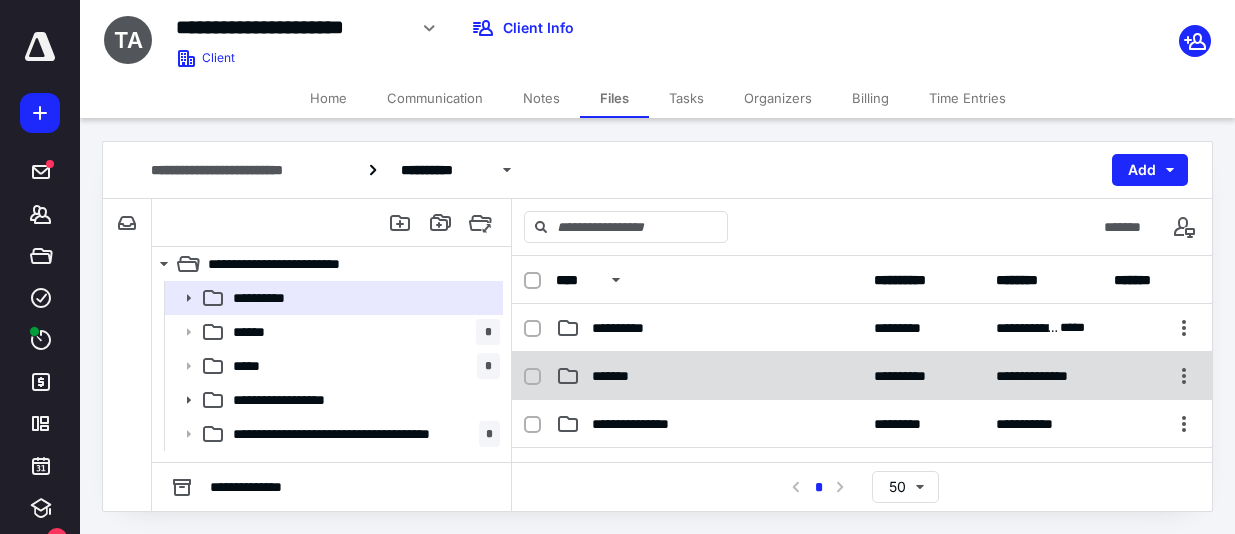 click on "**********" at bounding box center [862, 376] 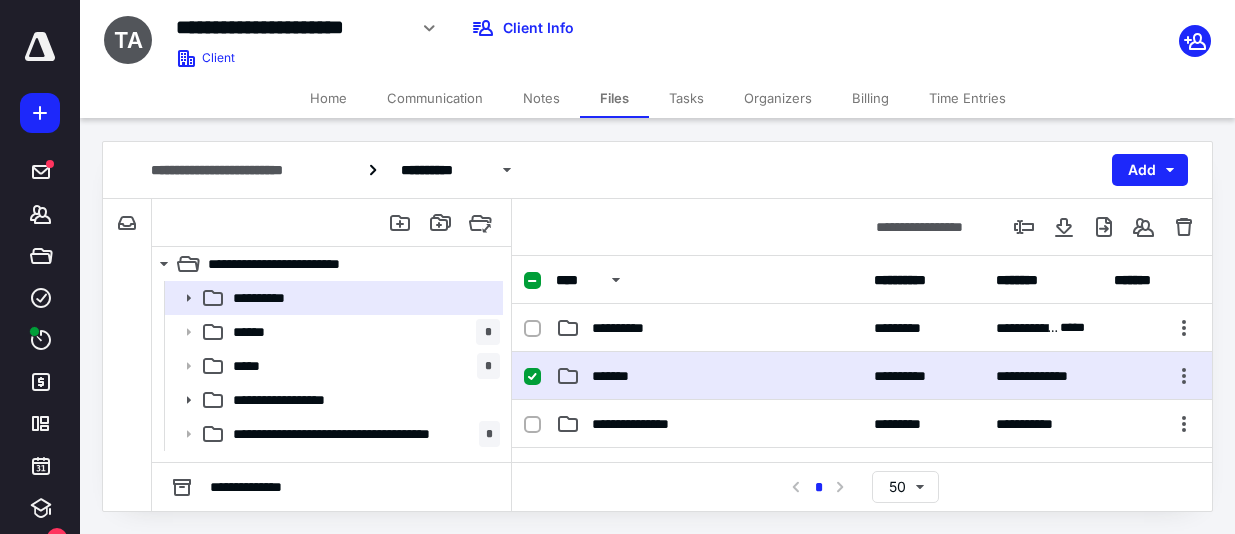 click on "**********" at bounding box center (862, 376) 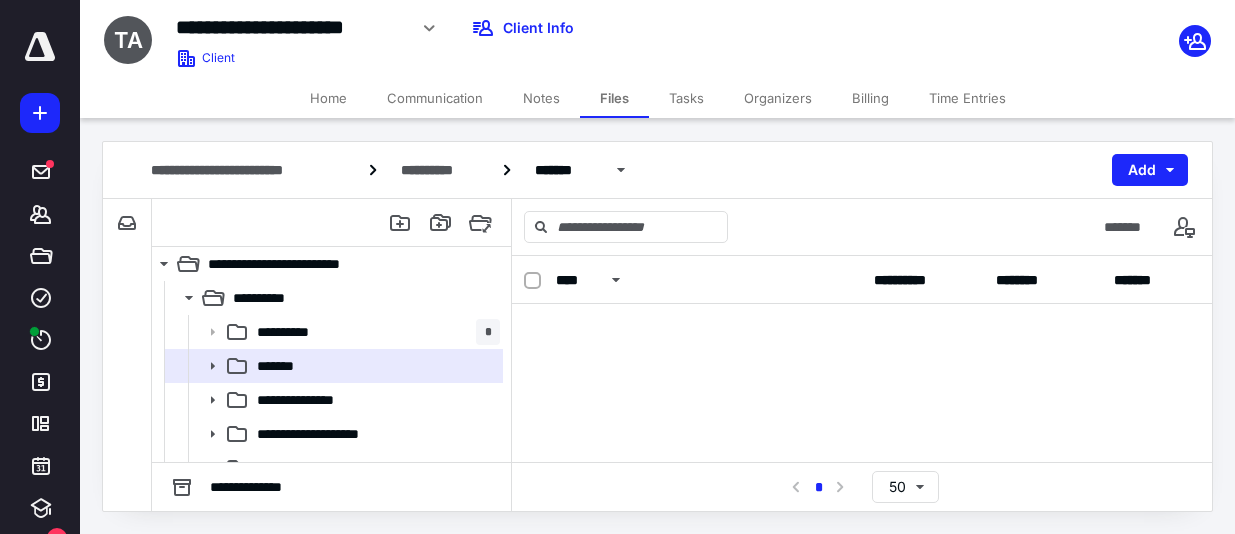 scroll, scrollTop: 86, scrollLeft: 0, axis: vertical 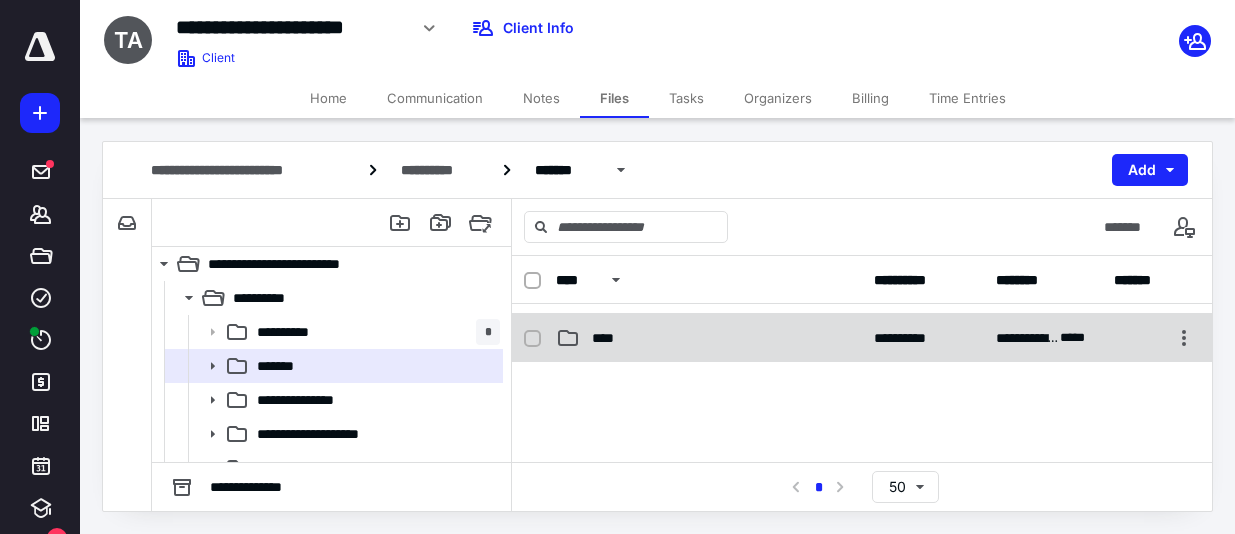 click on "****" at bounding box center [609, 338] 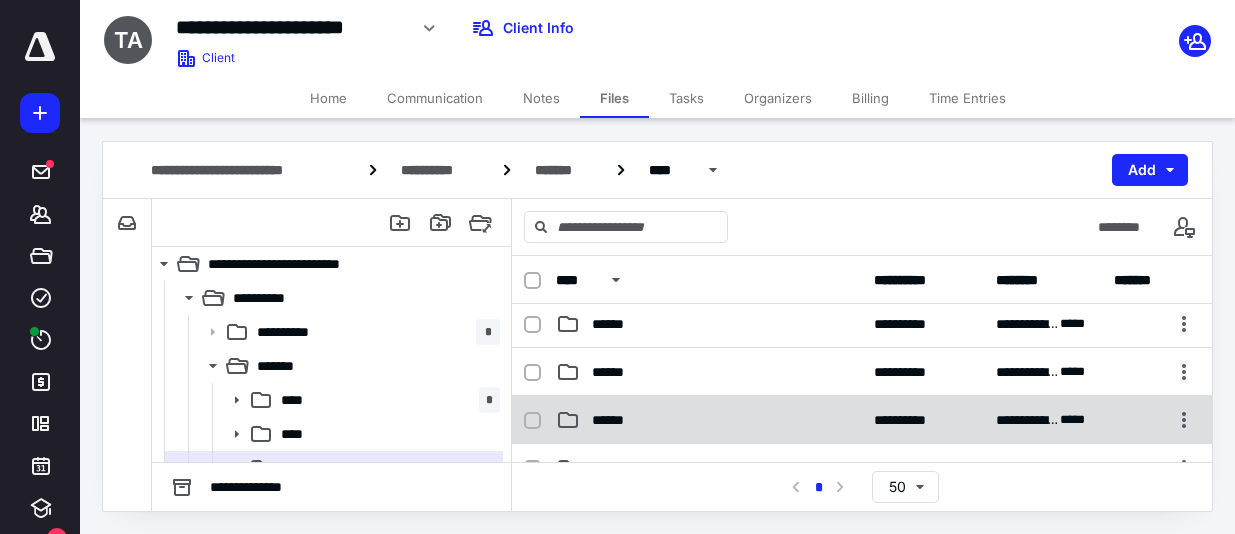 scroll, scrollTop: 200, scrollLeft: 0, axis: vertical 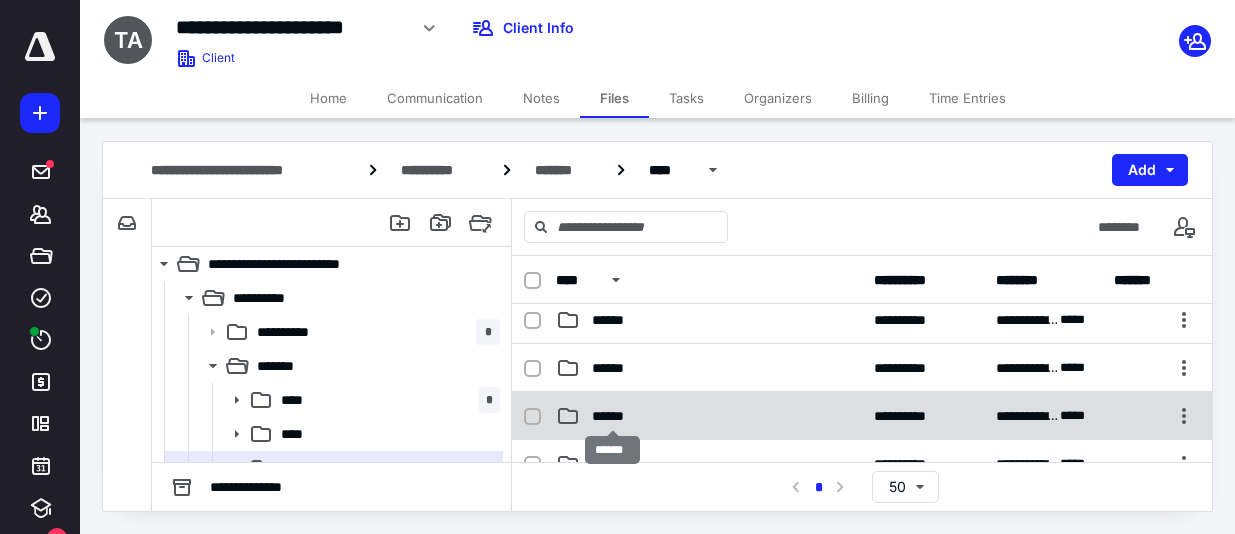 click on "**********" at bounding box center [862, 416] 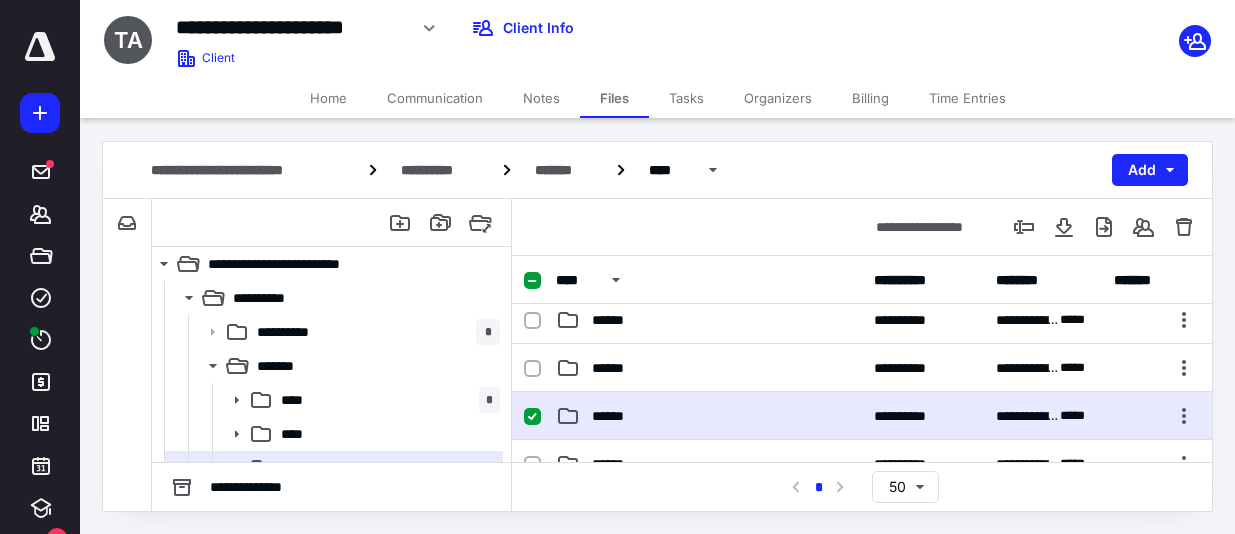 click on "**********" at bounding box center [862, 416] 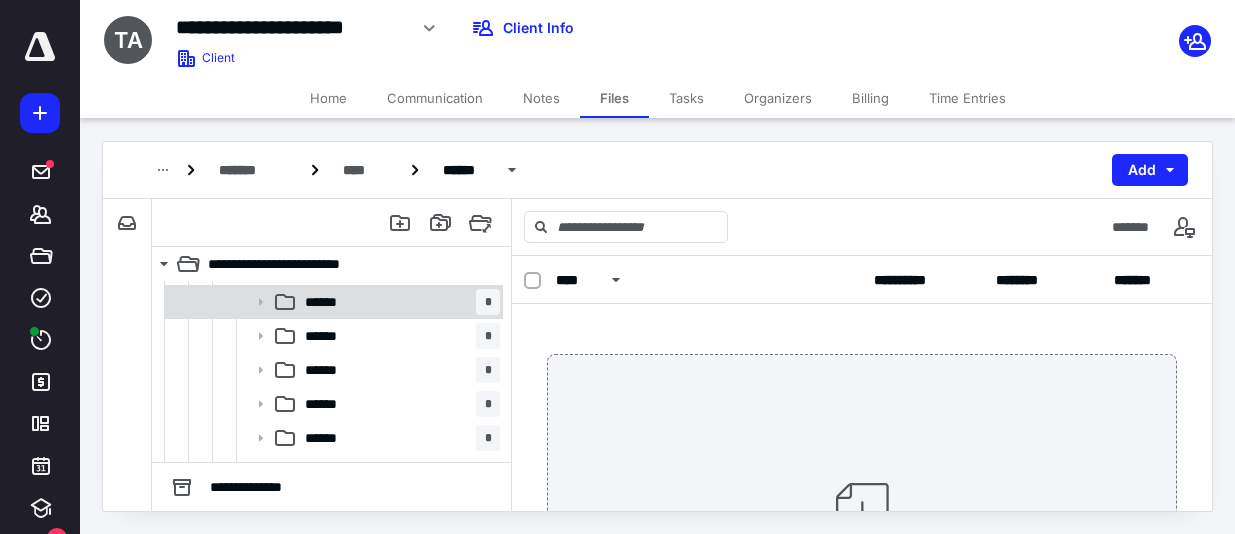 scroll, scrollTop: 300, scrollLeft: 0, axis: vertical 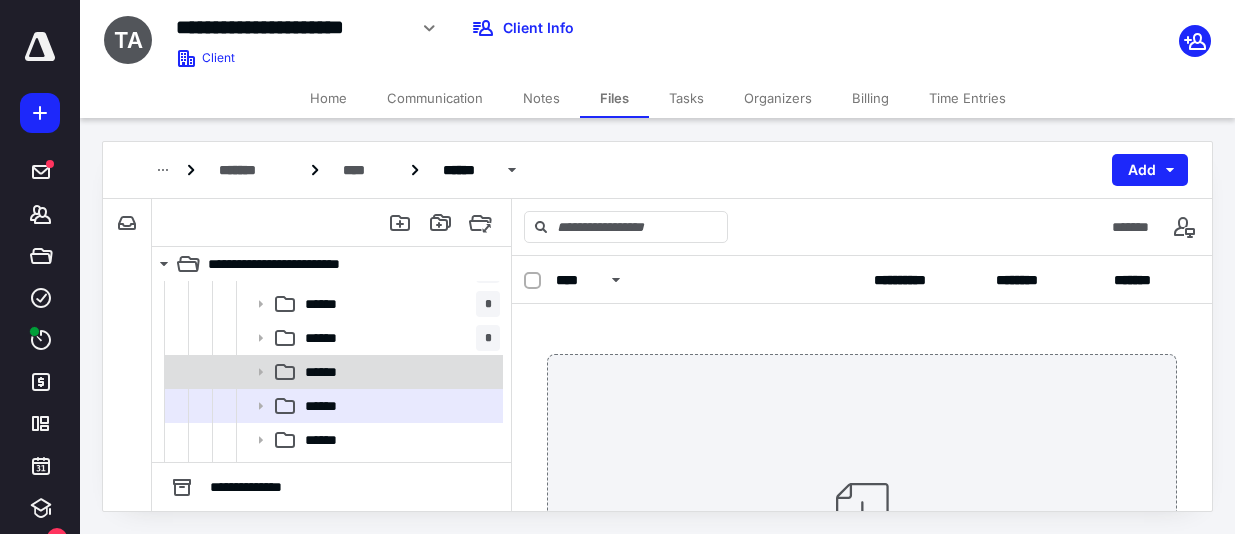click on "******" at bounding box center [398, 372] 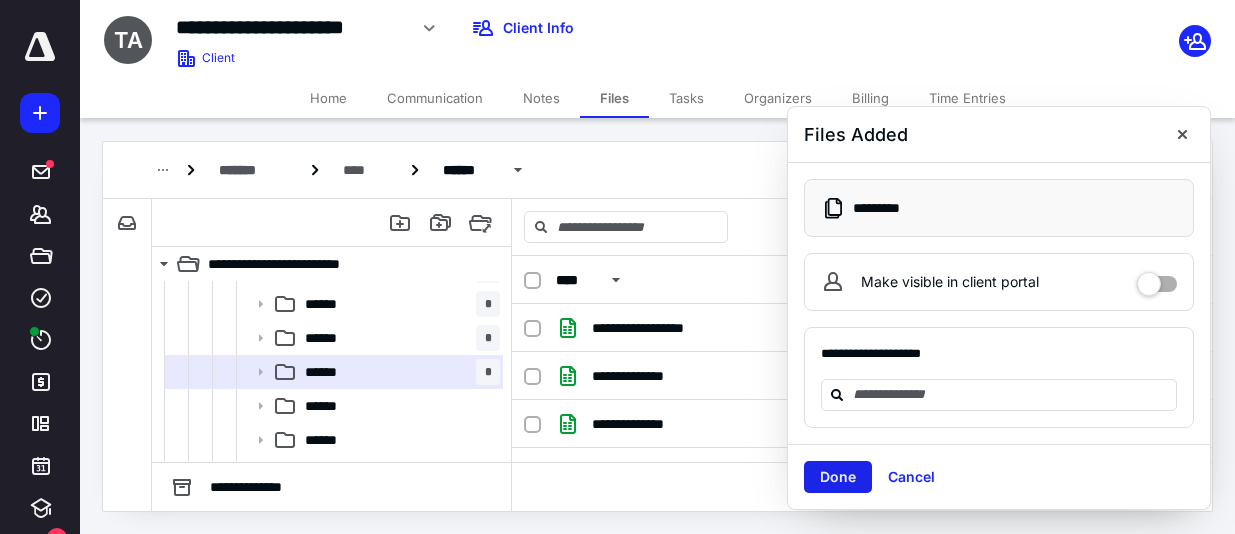 click on "Done" at bounding box center (838, 477) 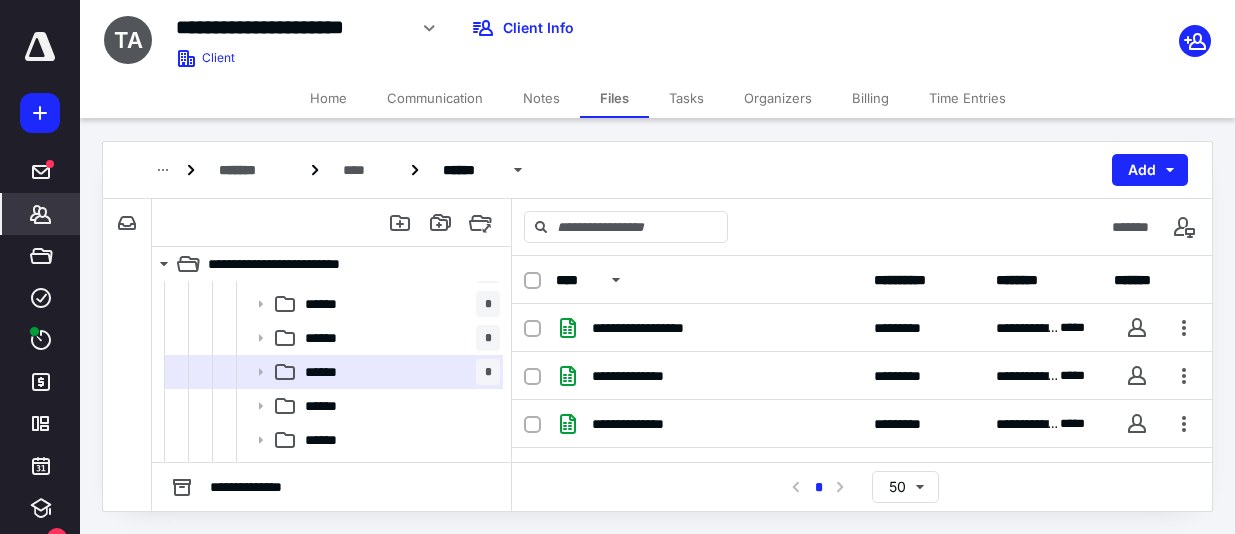 click on "*******" at bounding box center [41, 214] 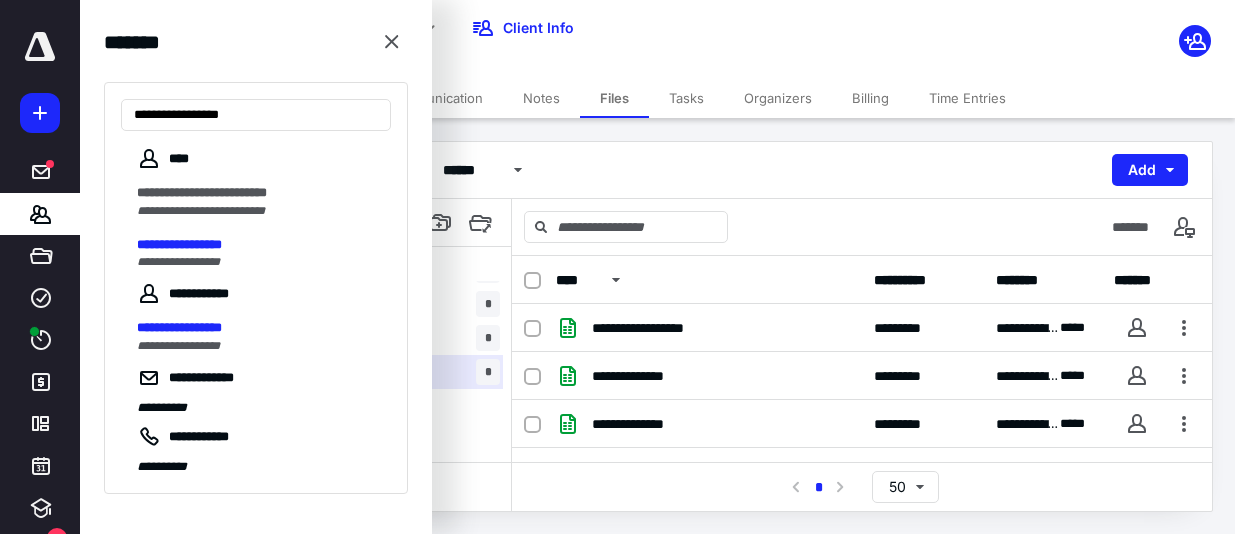 type on "**********" 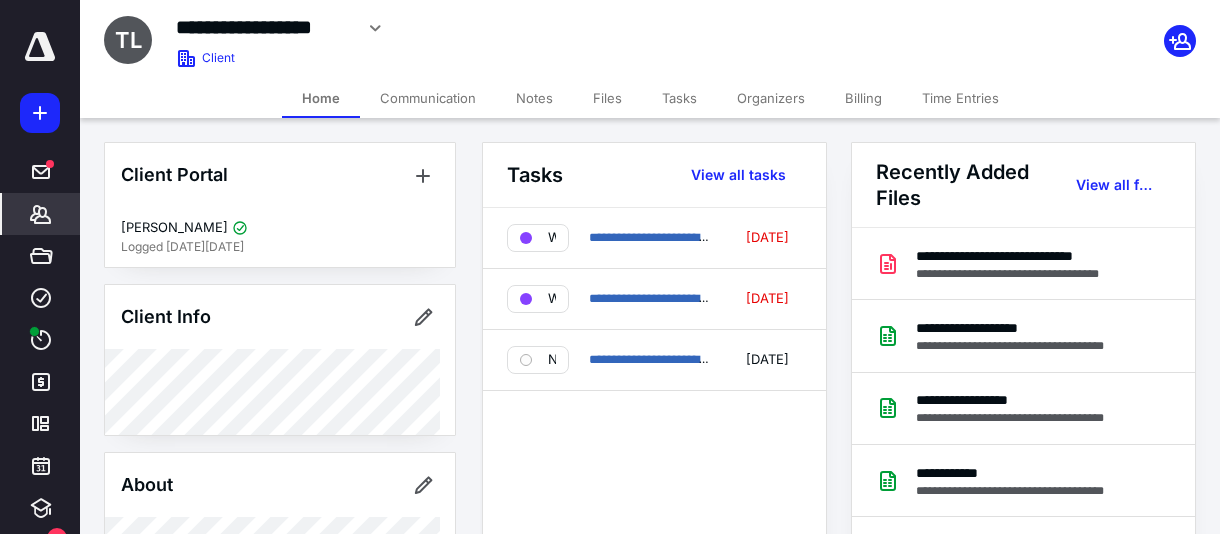 drag, startPoint x: 592, startPoint y: 92, endPoint x: 597, endPoint y: 205, distance: 113.110565 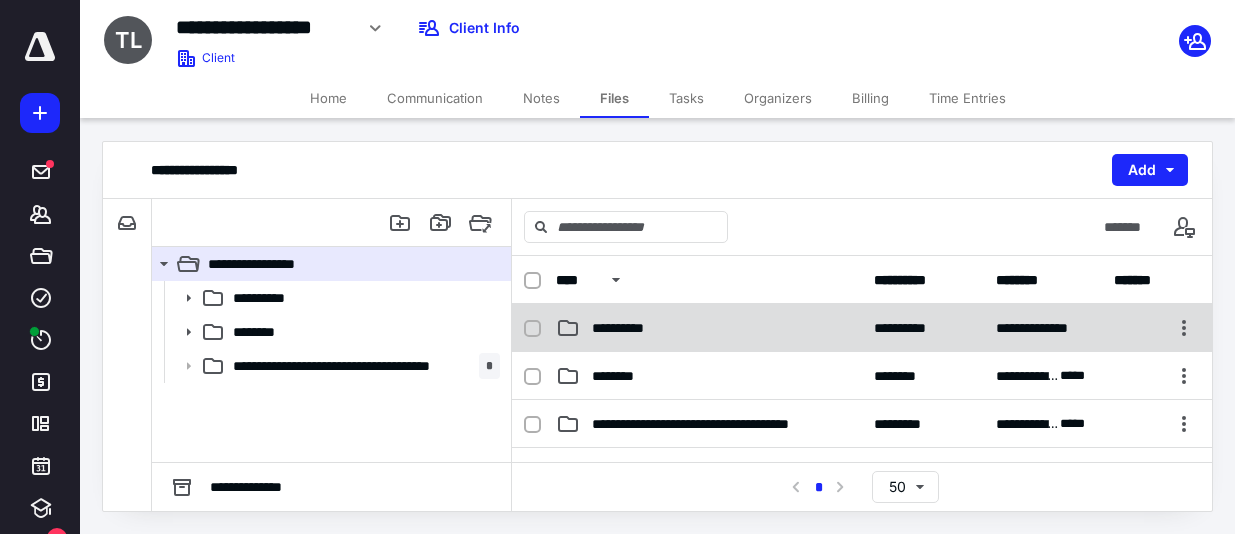 click on "**********" at bounding box center (629, 328) 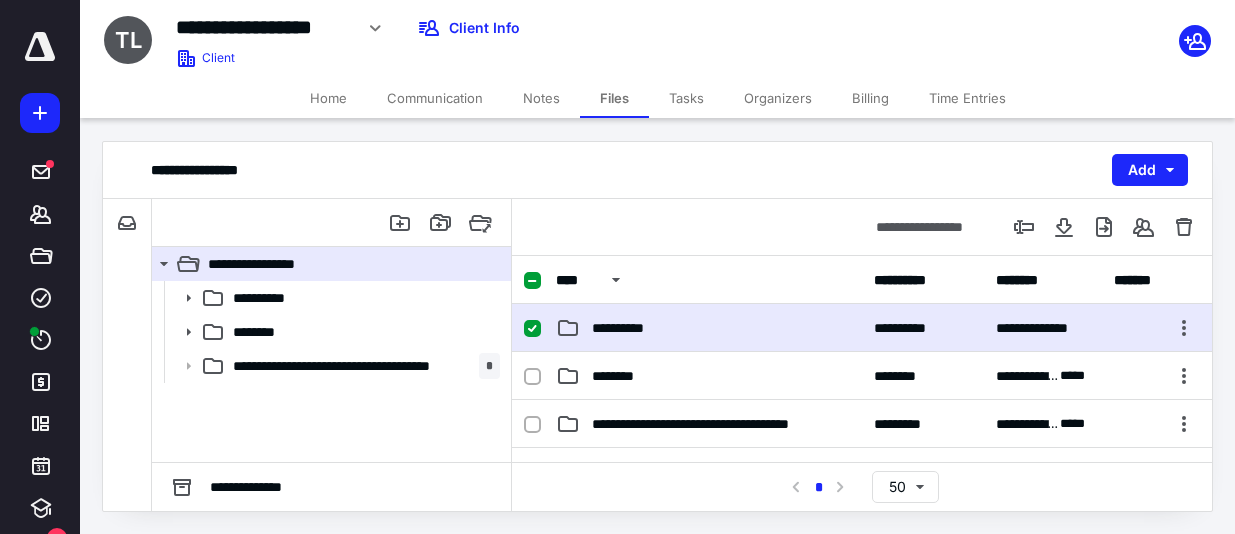 click on "**********" at bounding box center (629, 328) 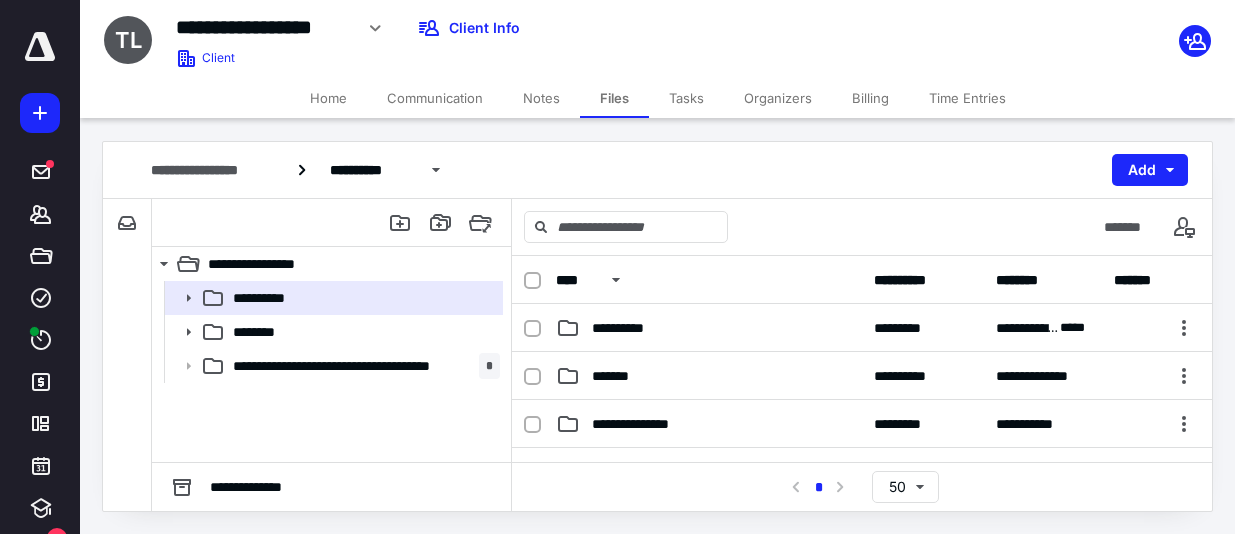 click on "**********" at bounding box center (862, 376) 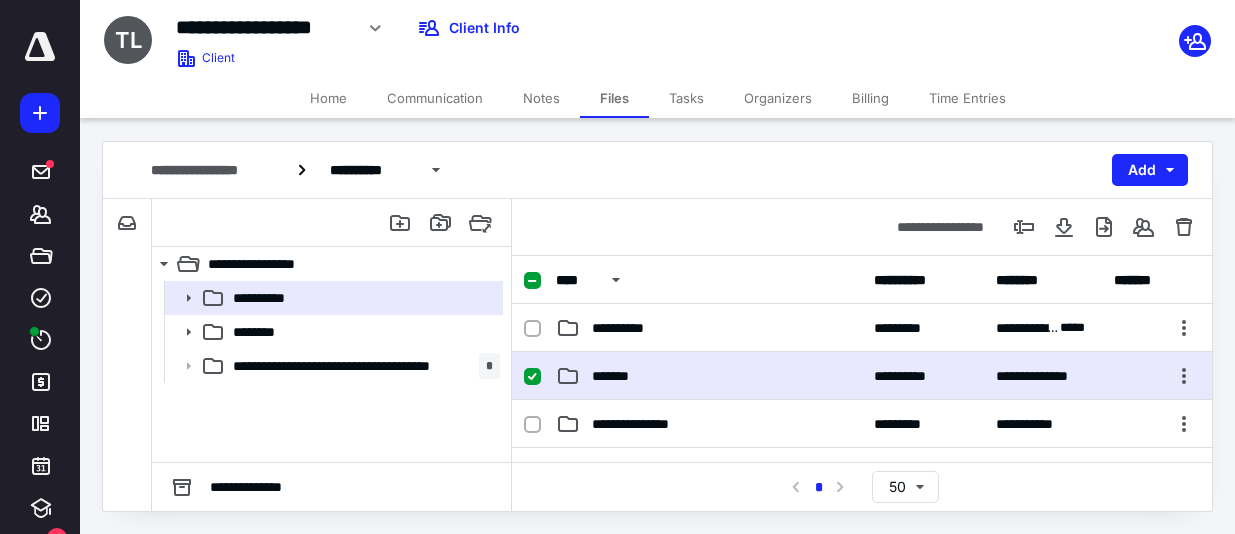 click on "**********" at bounding box center (862, 376) 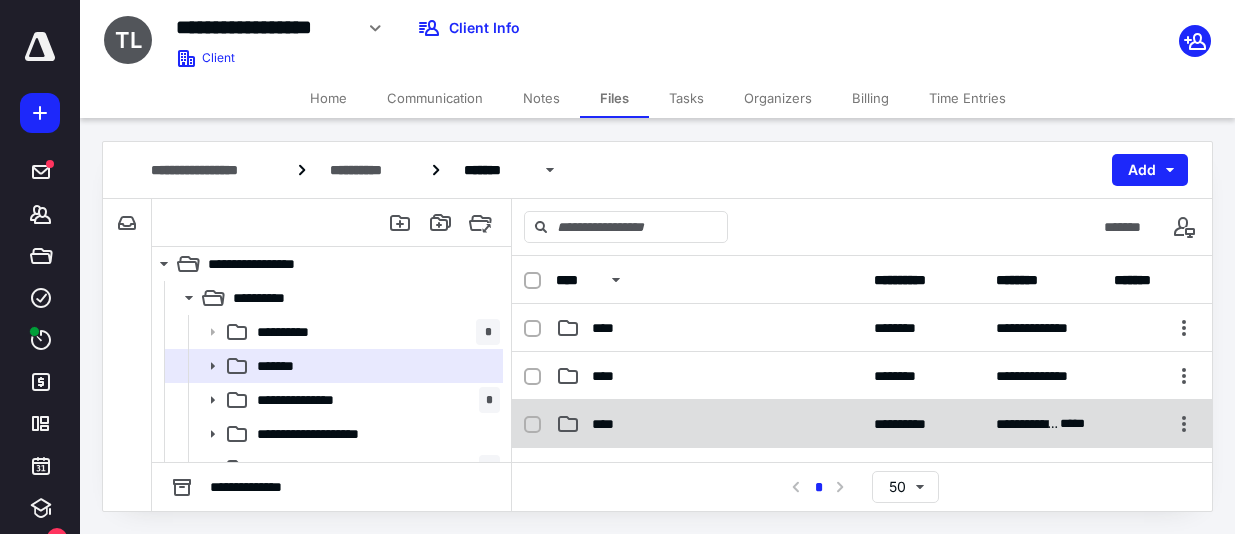 click on "****" at bounding box center [609, 424] 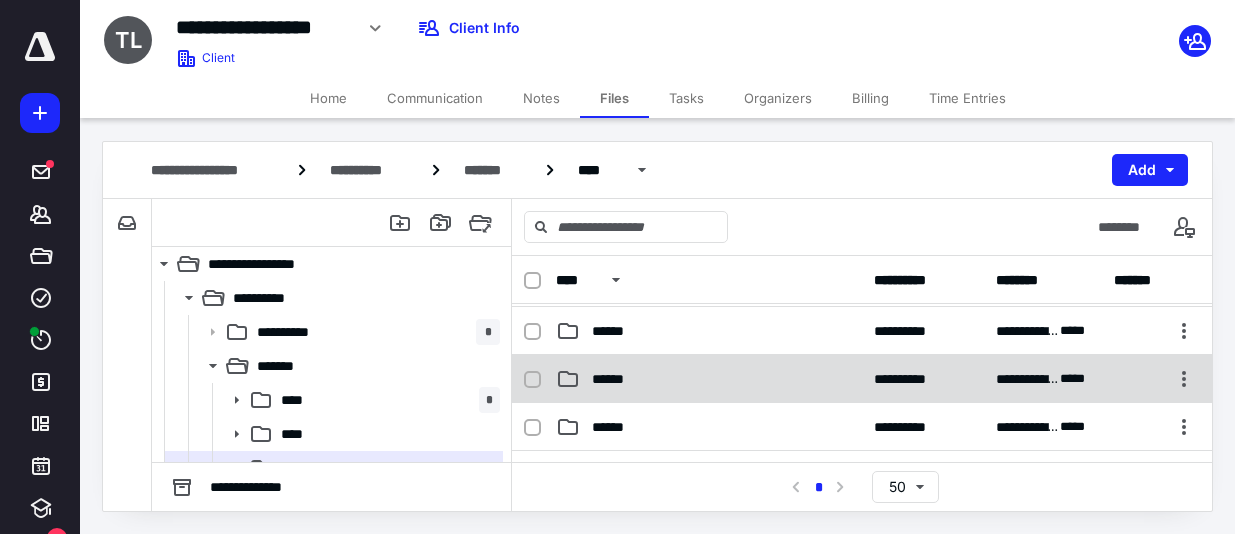 scroll, scrollTop: 200, scrollLeft: 0, axis: vertical 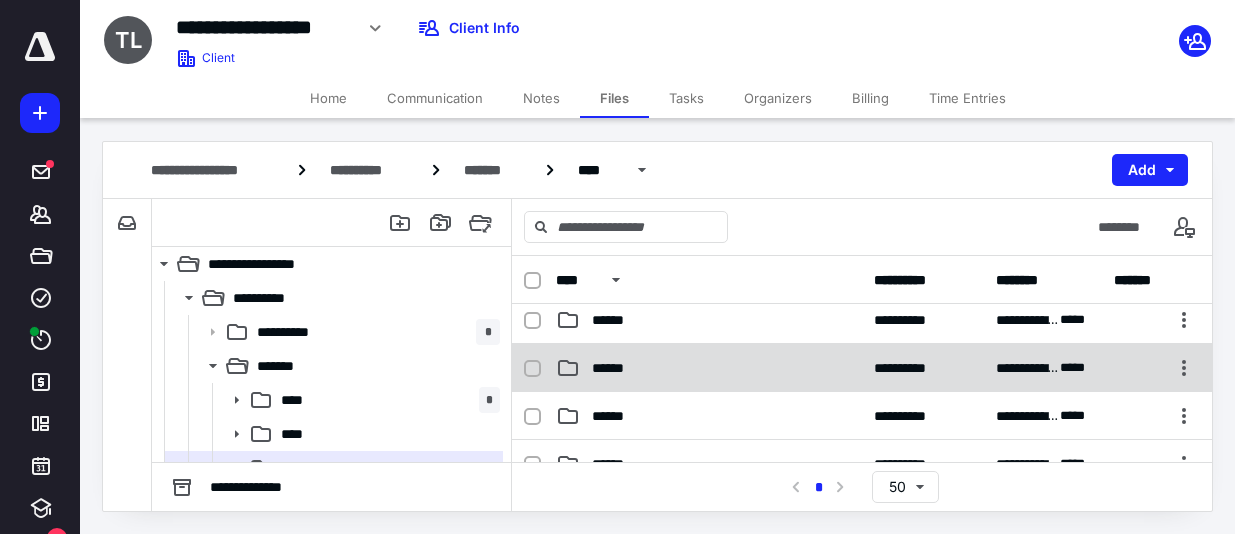 click on "******" at bounding box center (615, 368) 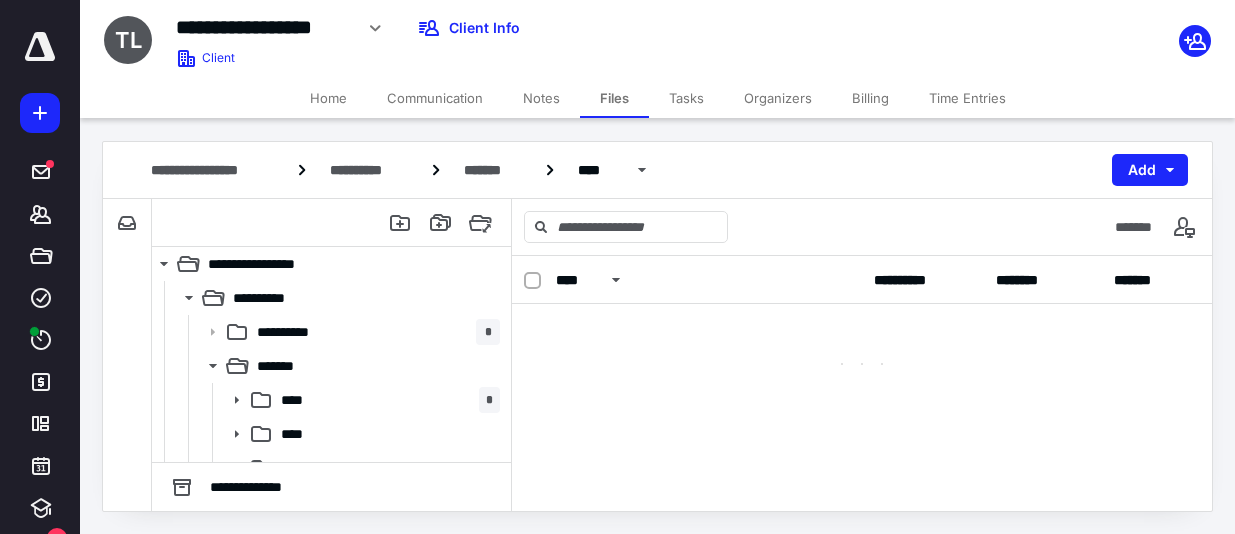 scroll, scrollTop: 0, scrollLeft: 0, axis: both 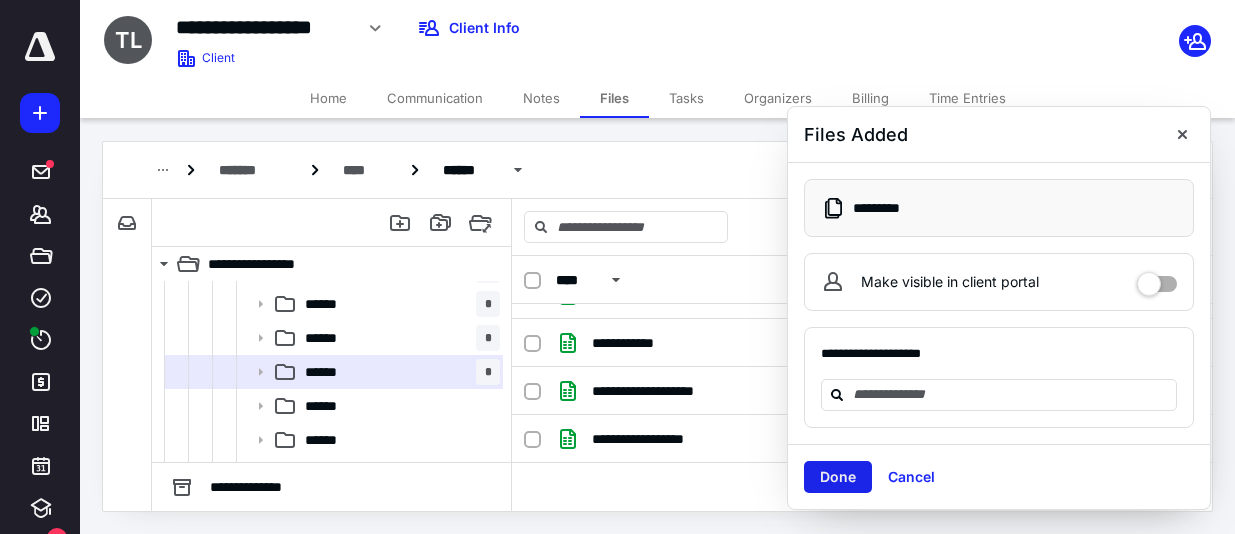 click on "Done" at bounding box center (838, 477) 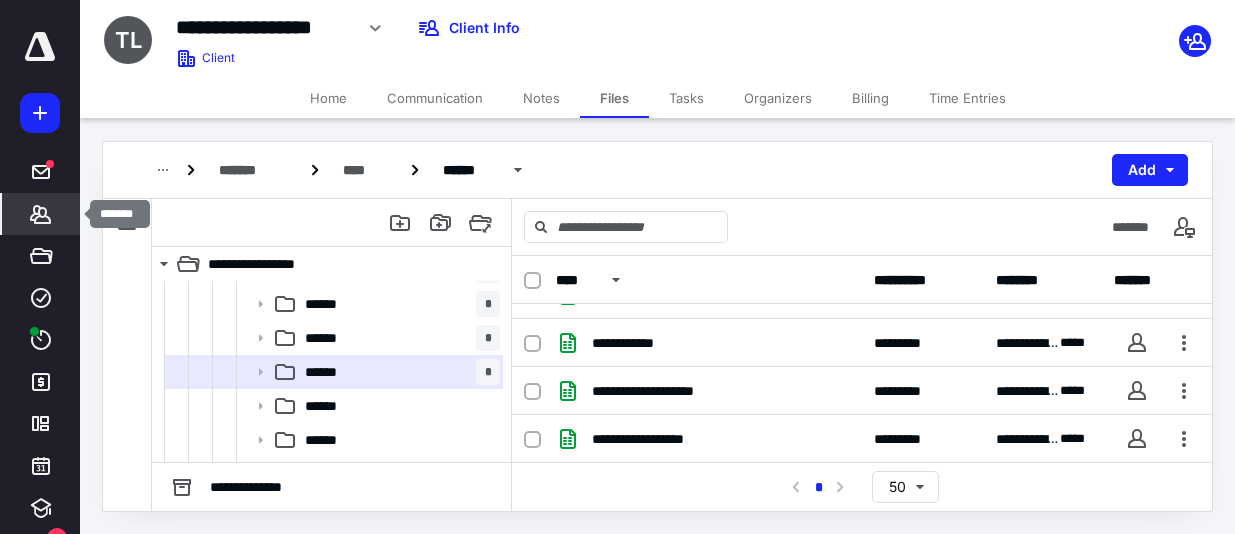 click 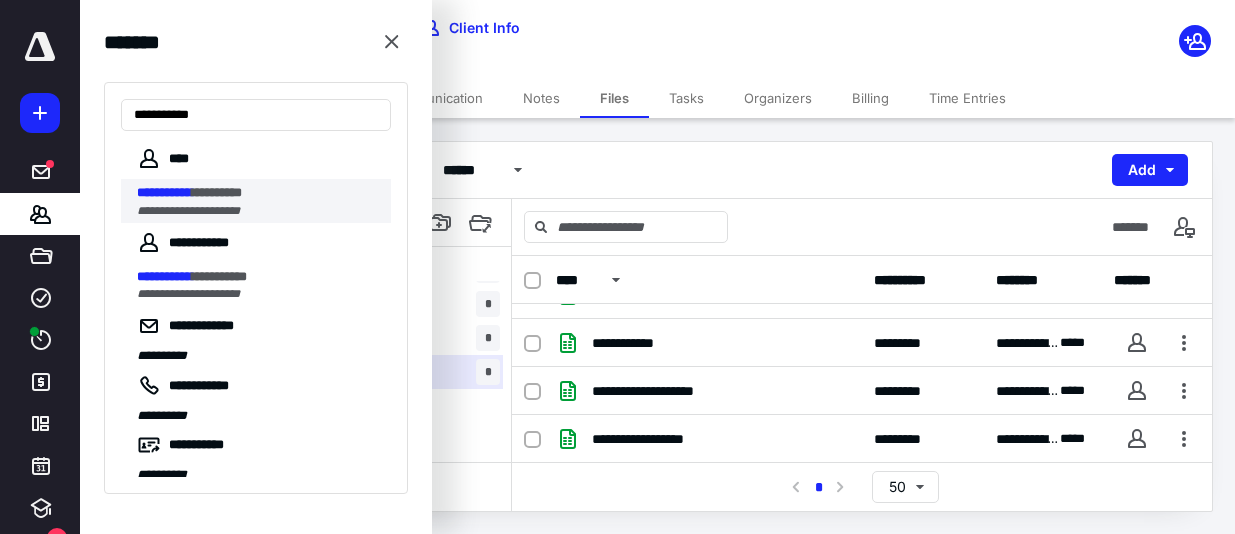 type on "**********" 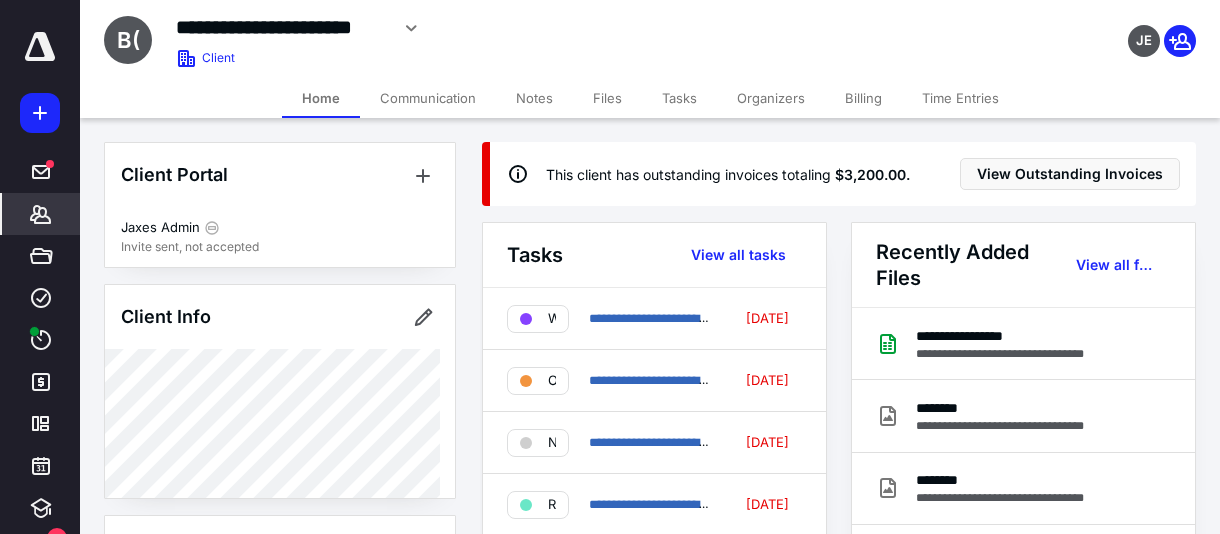 click on "Files" at bounding box center [607, 98] 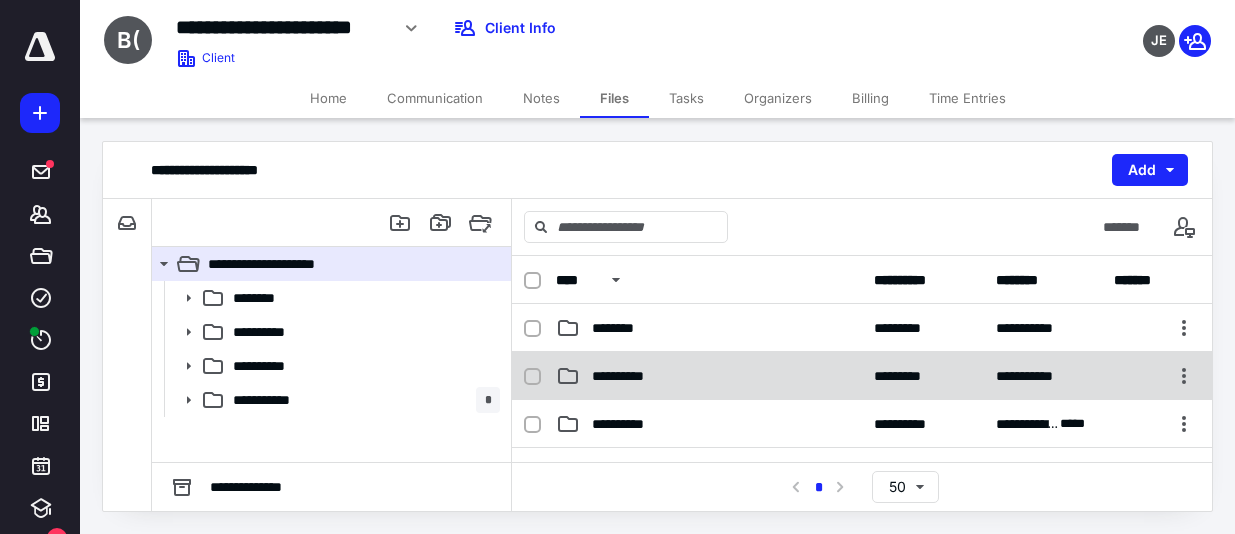 click on "**********" at bounding box center [629, 376] 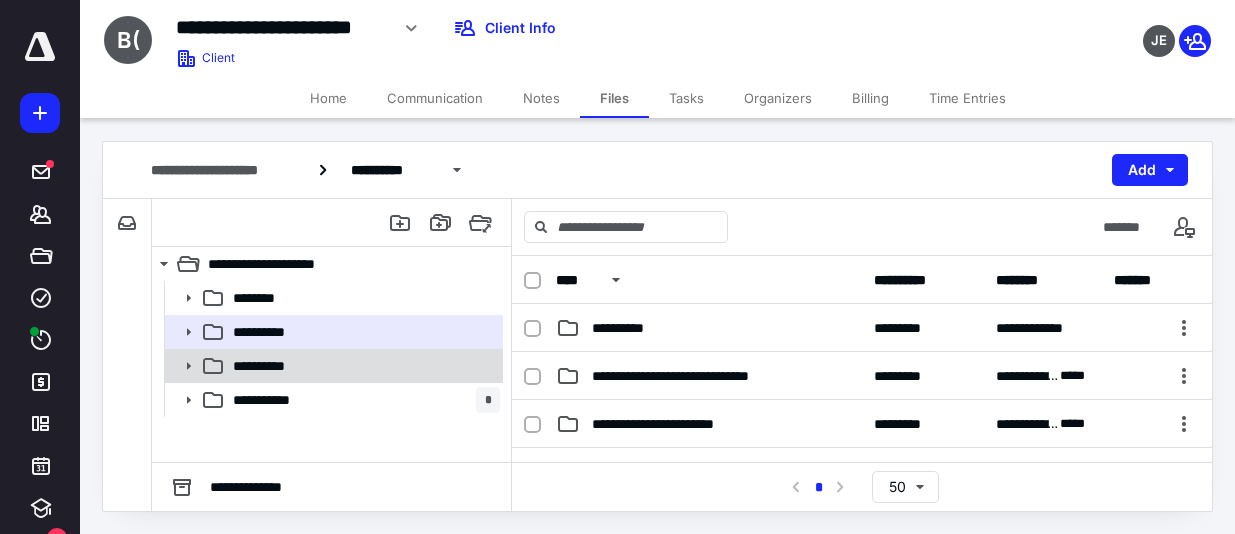 click at bounding box center [182, 366] 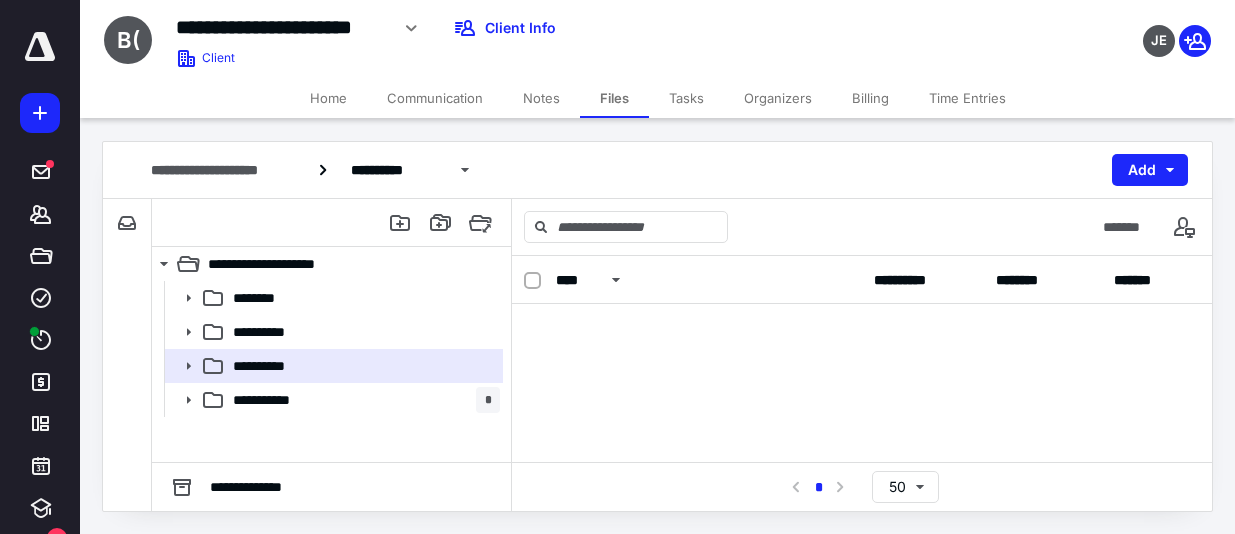 scroll, scrollTop: 100, scrollLeft: 0, axis: vertical 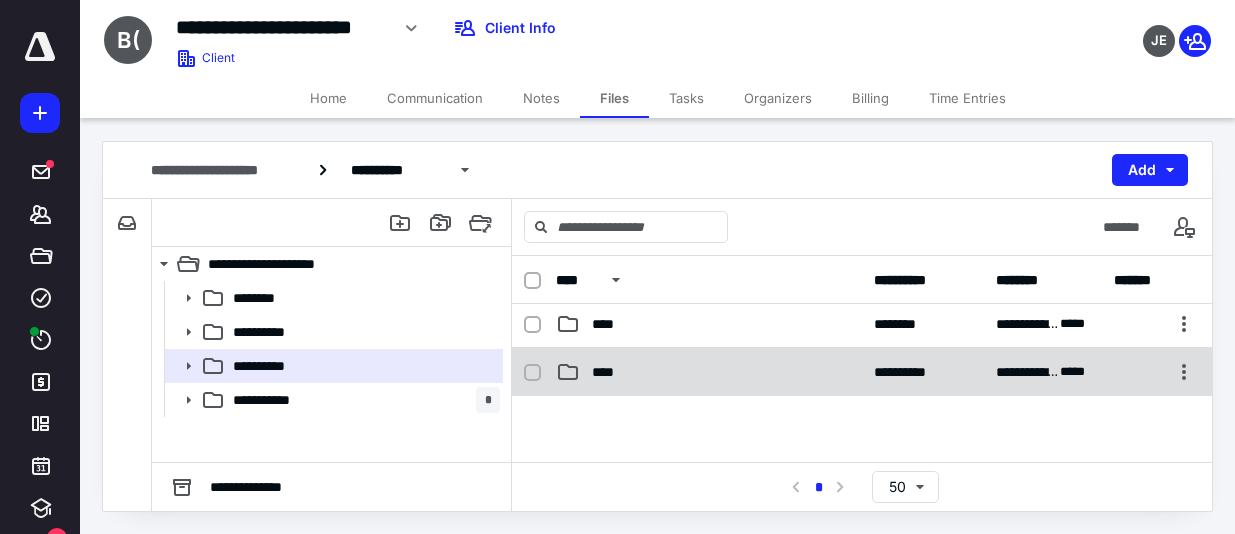click on "****" at bounding box center [609, 372] 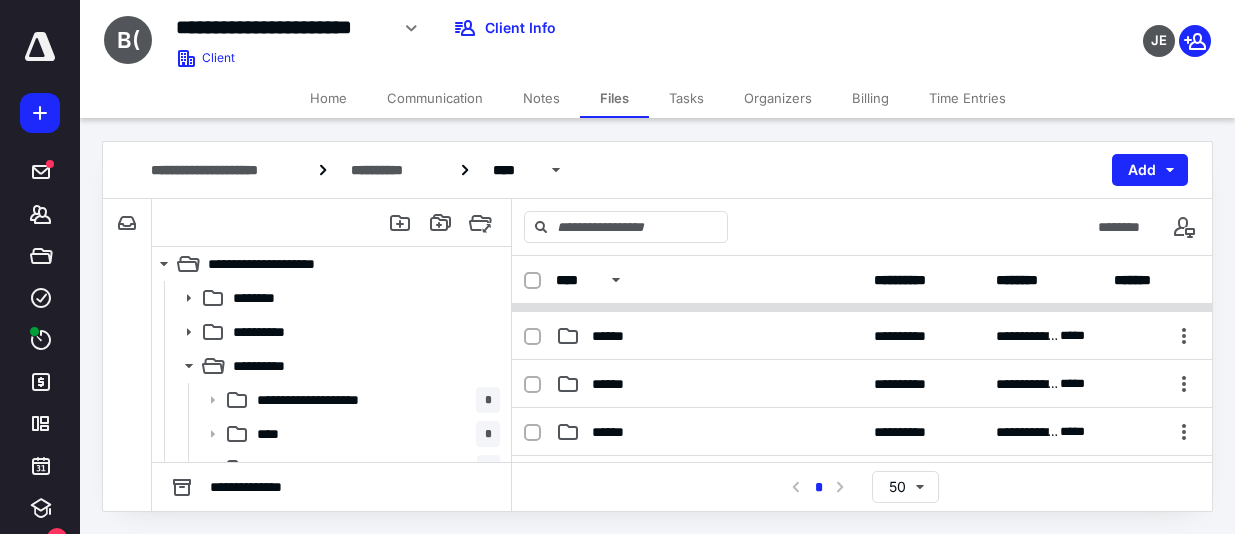 scroll, scrollTop: 200, scrollLeft: 0, axis: vertical 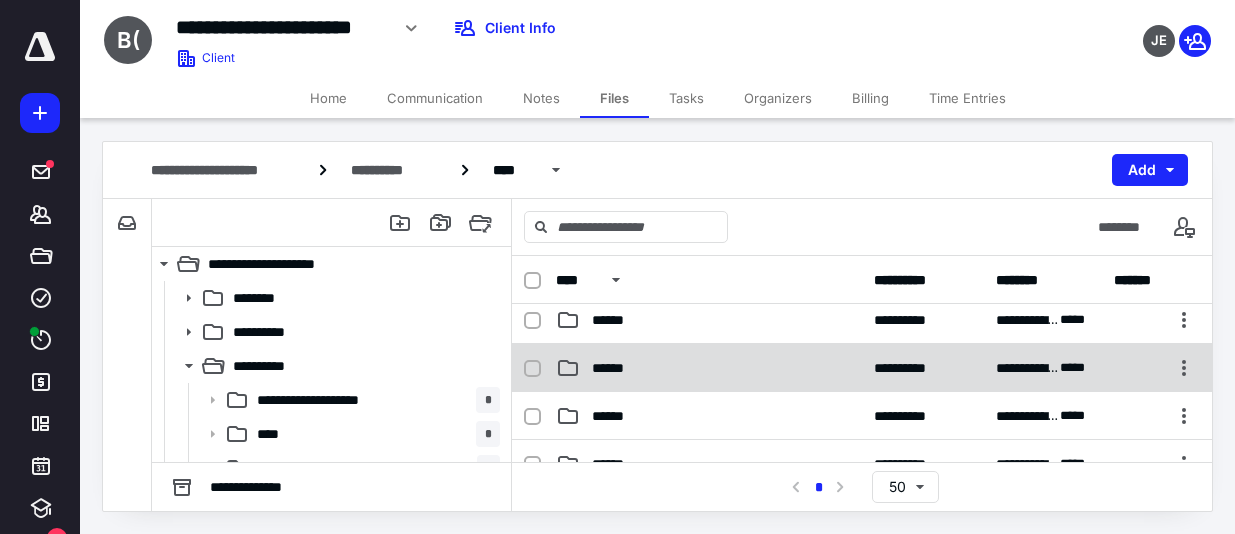 click on "******" at bounding box center [709, 368] 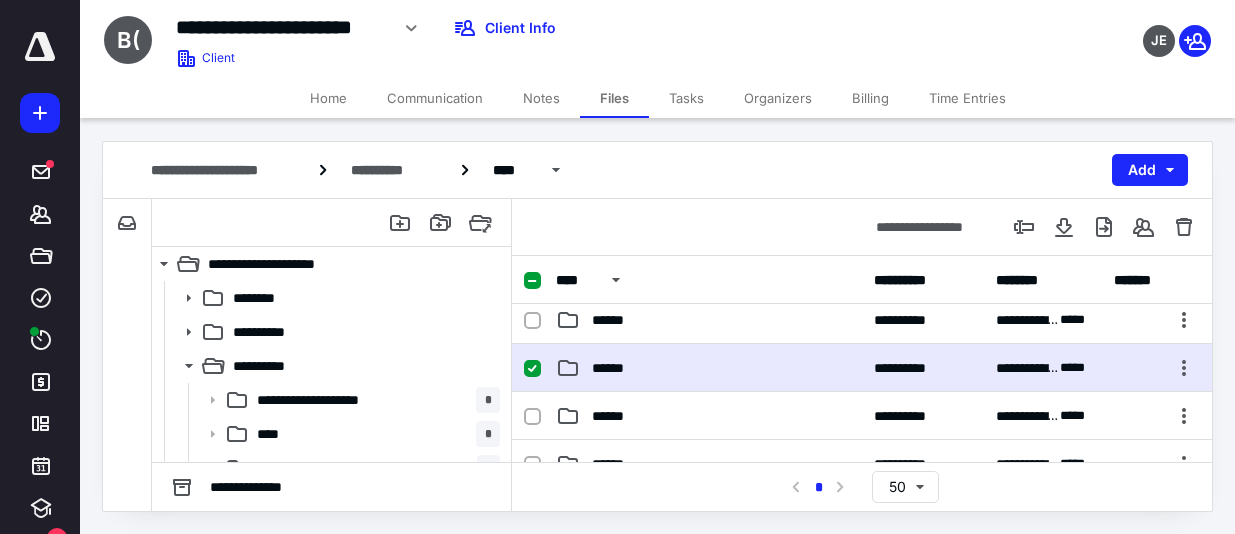 click on "******" at bounding box center (709, 368) 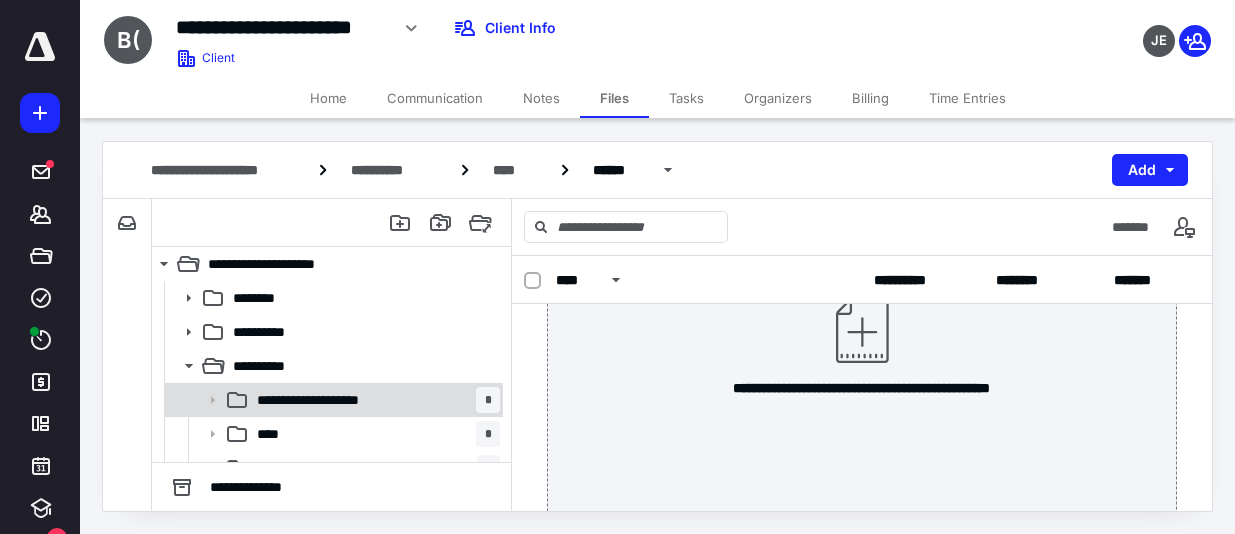 scroll, scrollTop: 200, scrollLeft: 0, axis: vertical 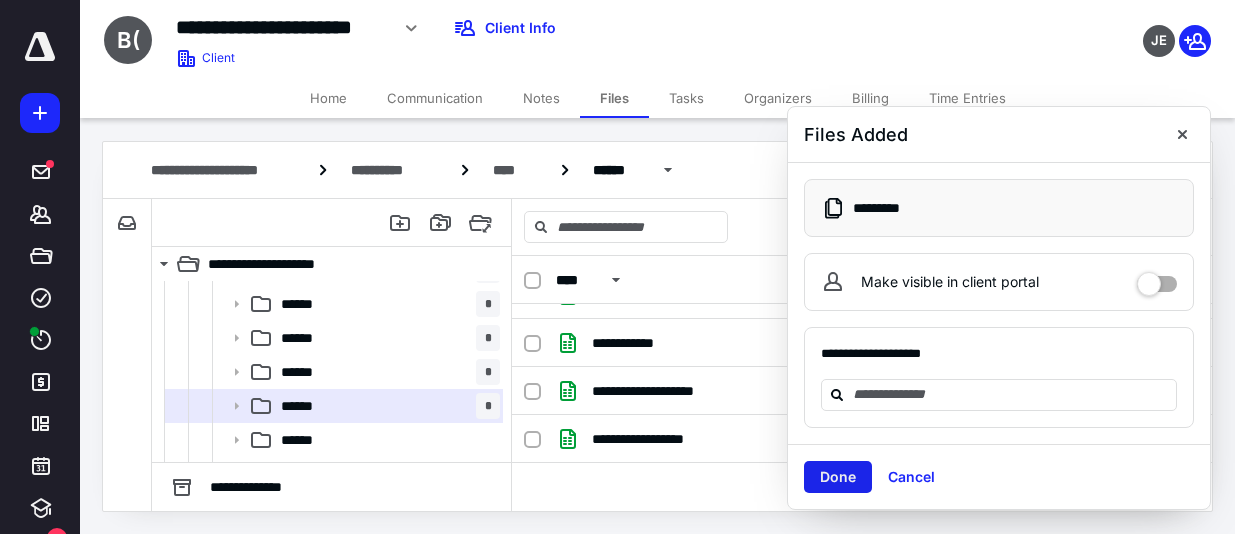 click on "Done" at bounding box center (838, 477) 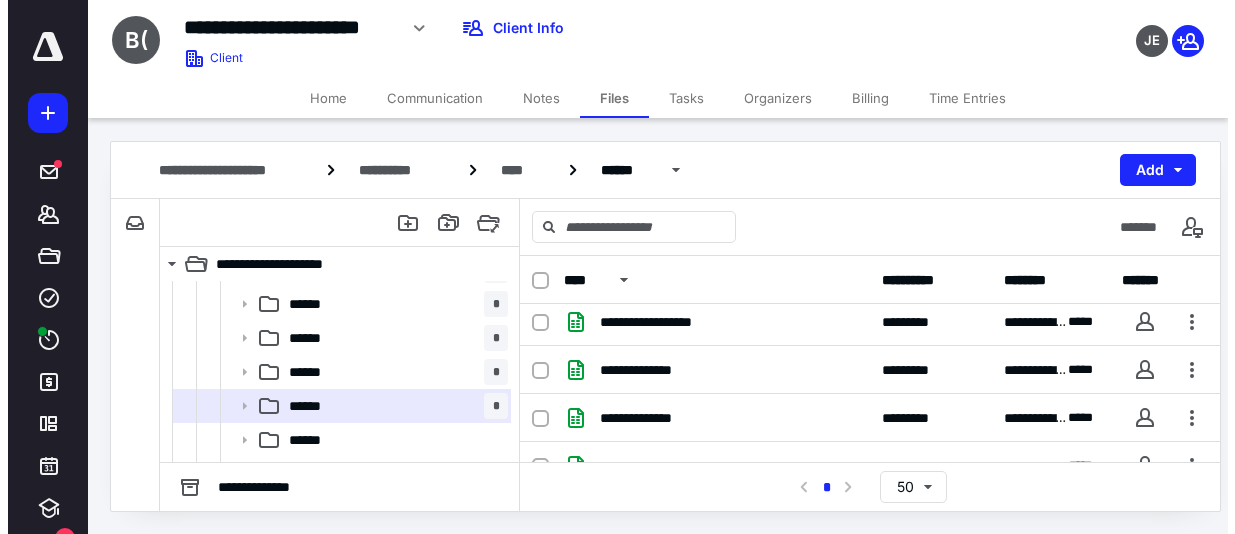 scroll, scrollTop: 0, scrollLeft: 0, axis: both 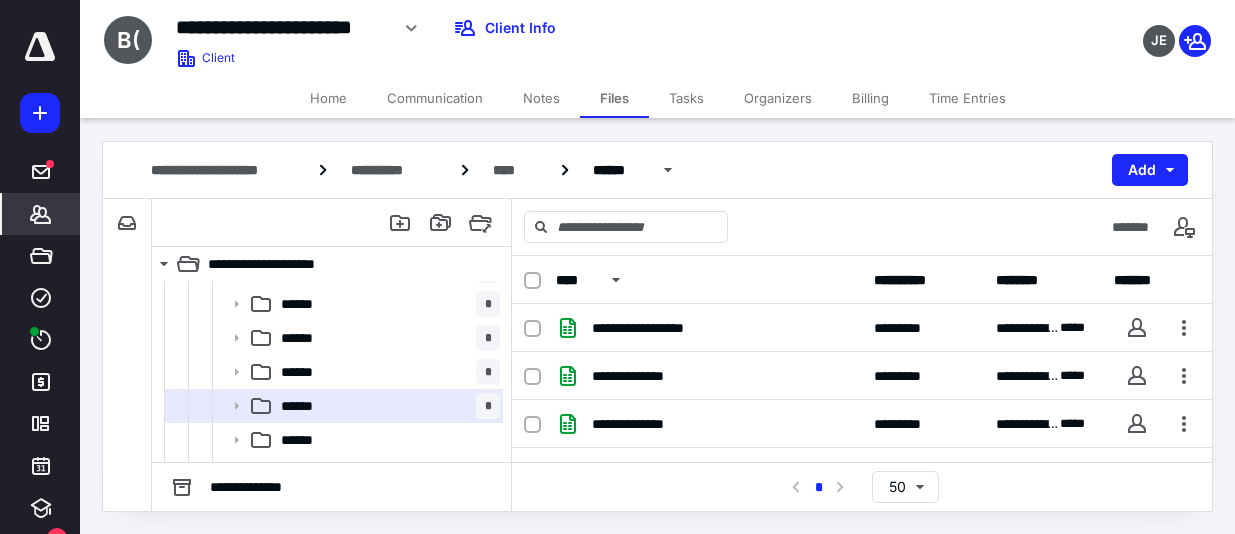 click on "*******" at bounding box center (41, 214) 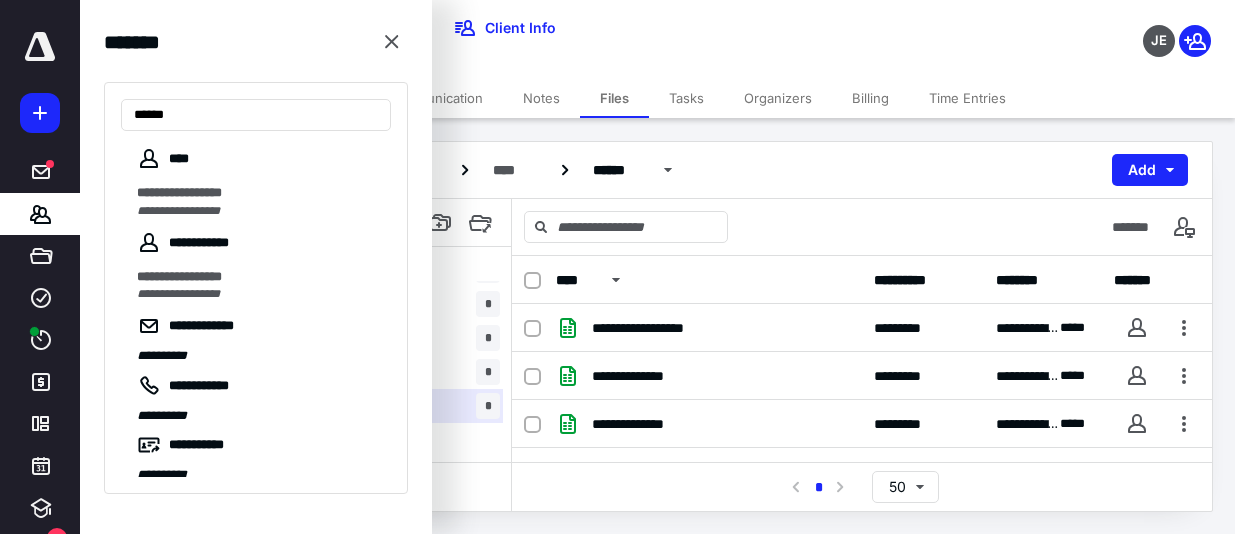 type on "*****" 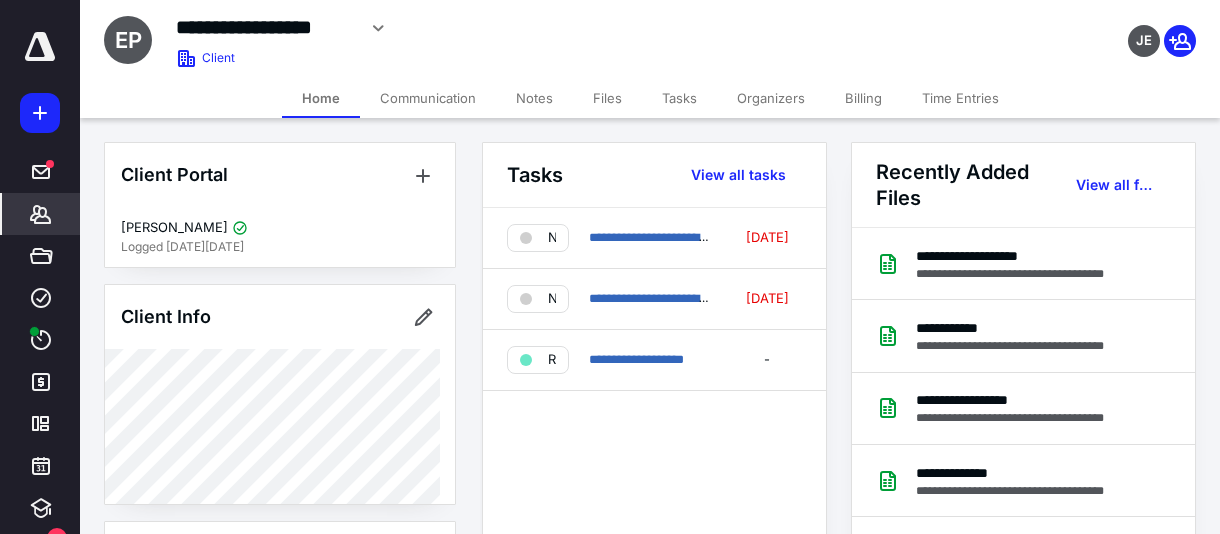 click on "Files" at bounding box center (607, 98) 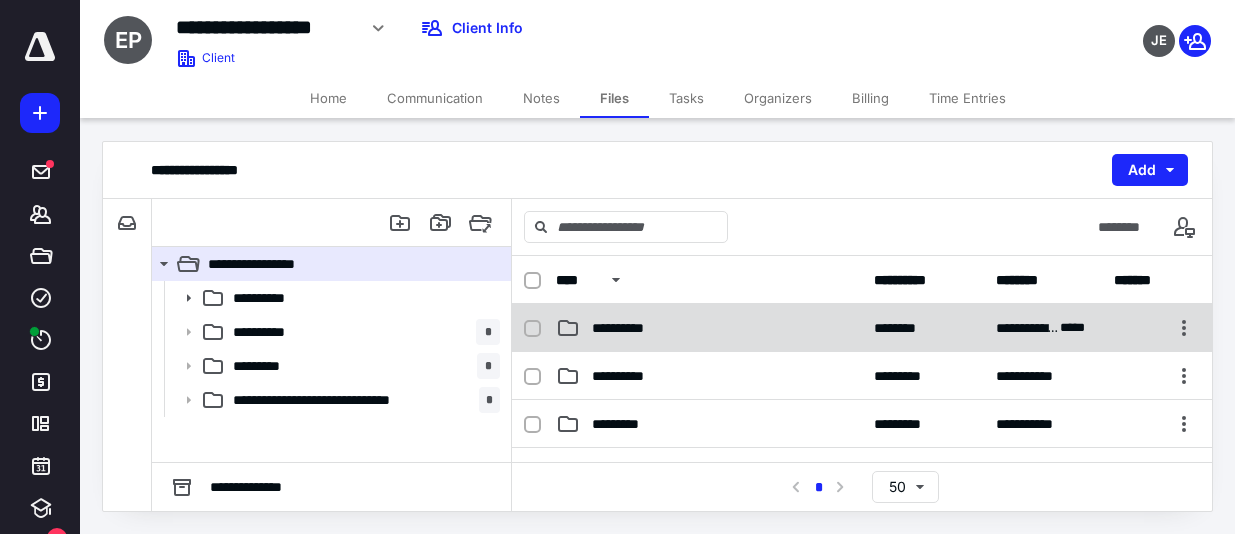 click on "**********" at bounding box center [629, 328] 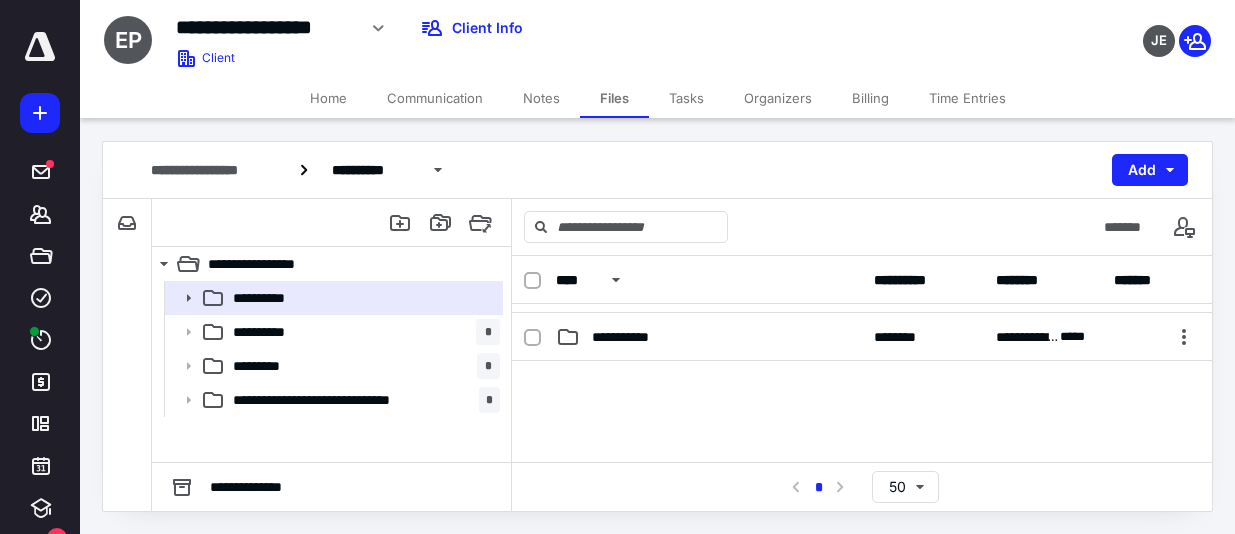 scroll, scrollTop: 182, scrollLeft: 0, axis: vertical 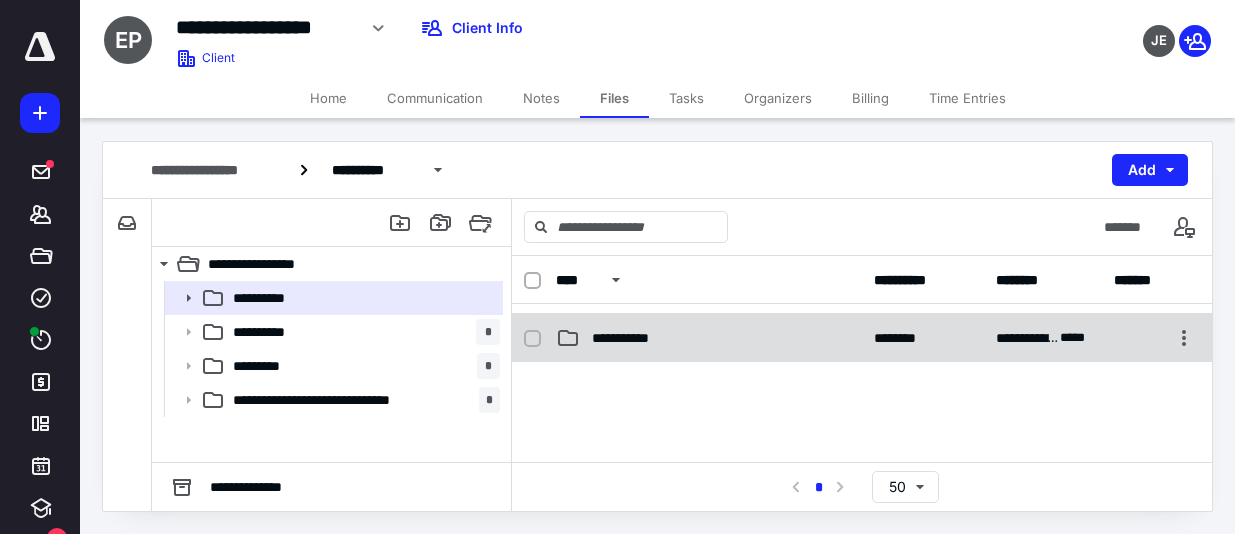 click on "**********" at bounding box center (637, 338) 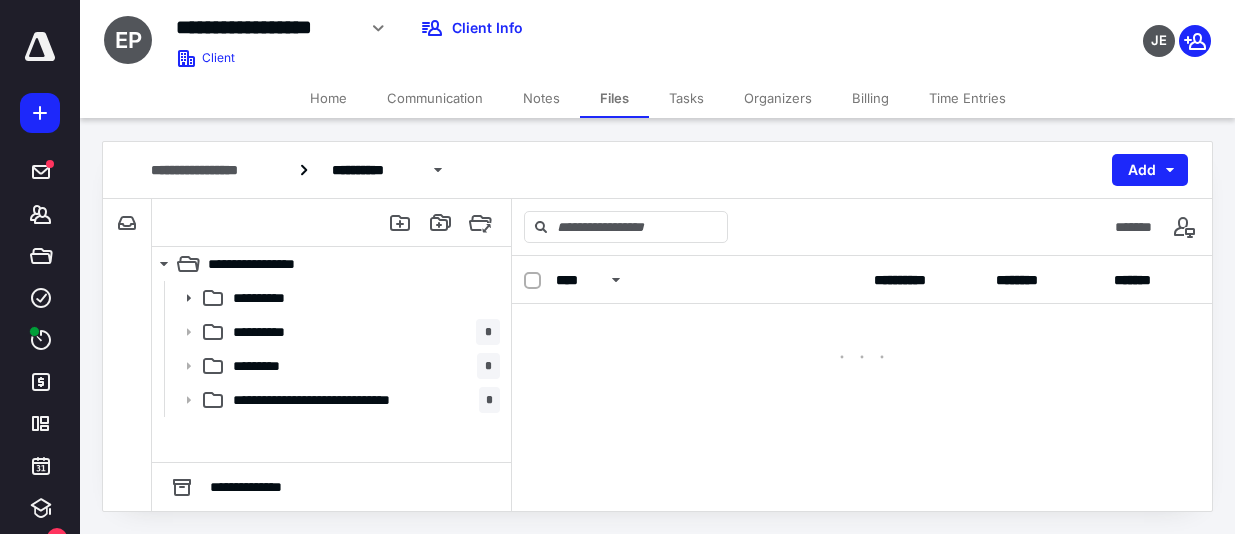 scroll, scrollTop: 0, scrollLeft: 0, axis: both 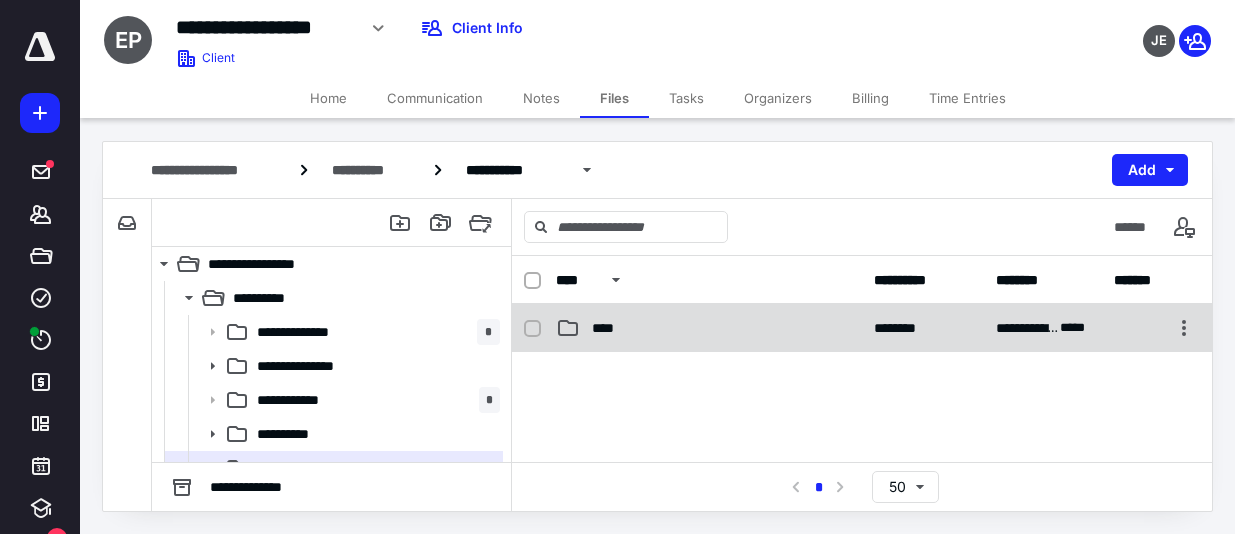 click on "****" at bounding box center [609, 328] 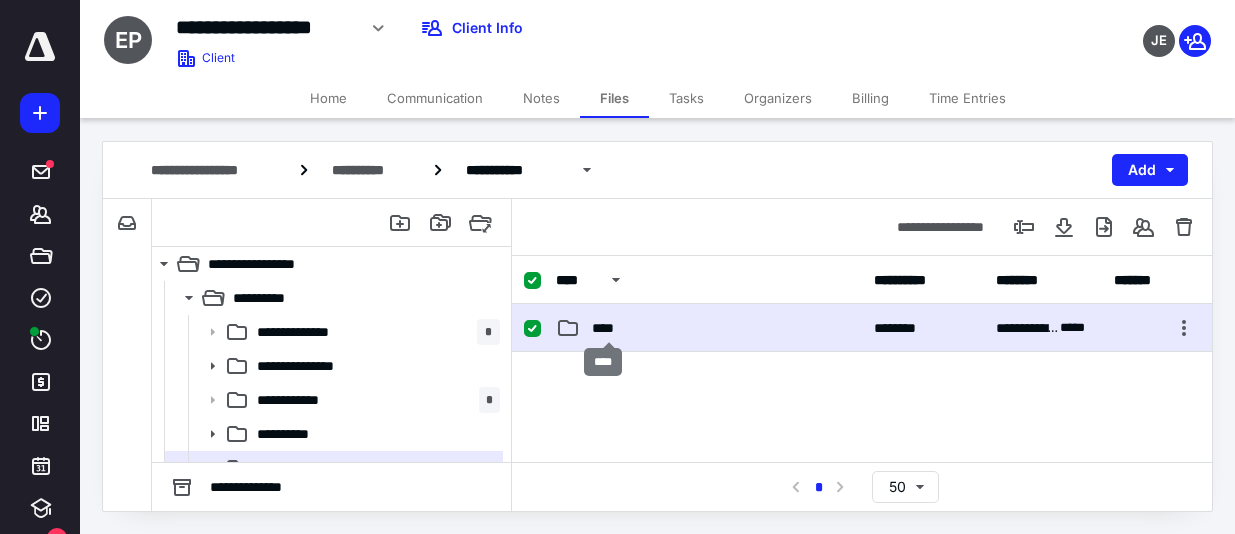 click on "****" at bounding box center (609, 328) 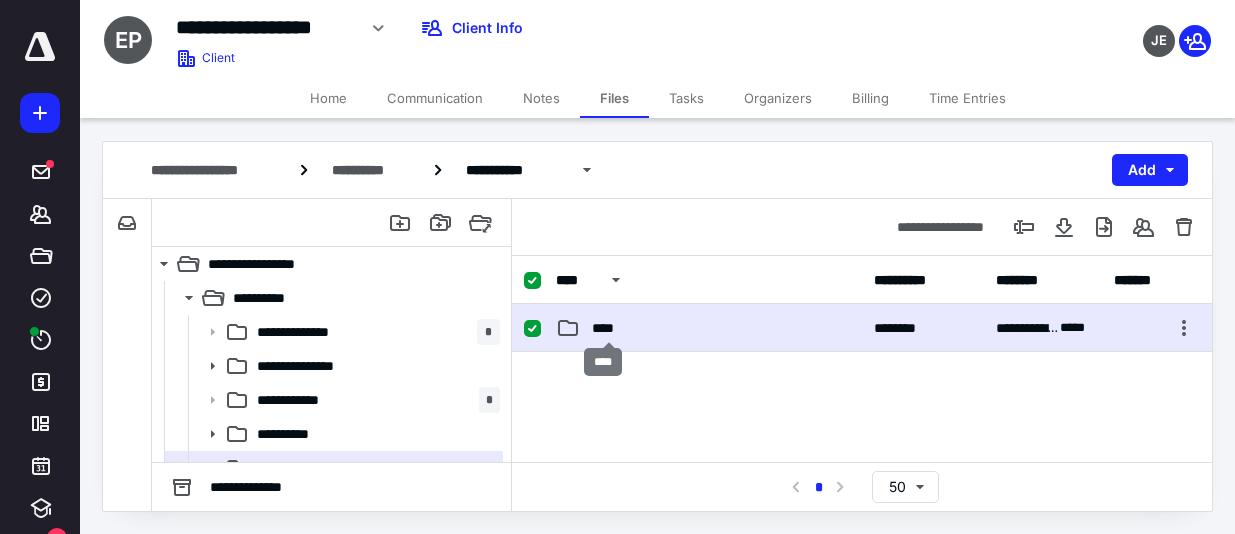 checkbox on "false" 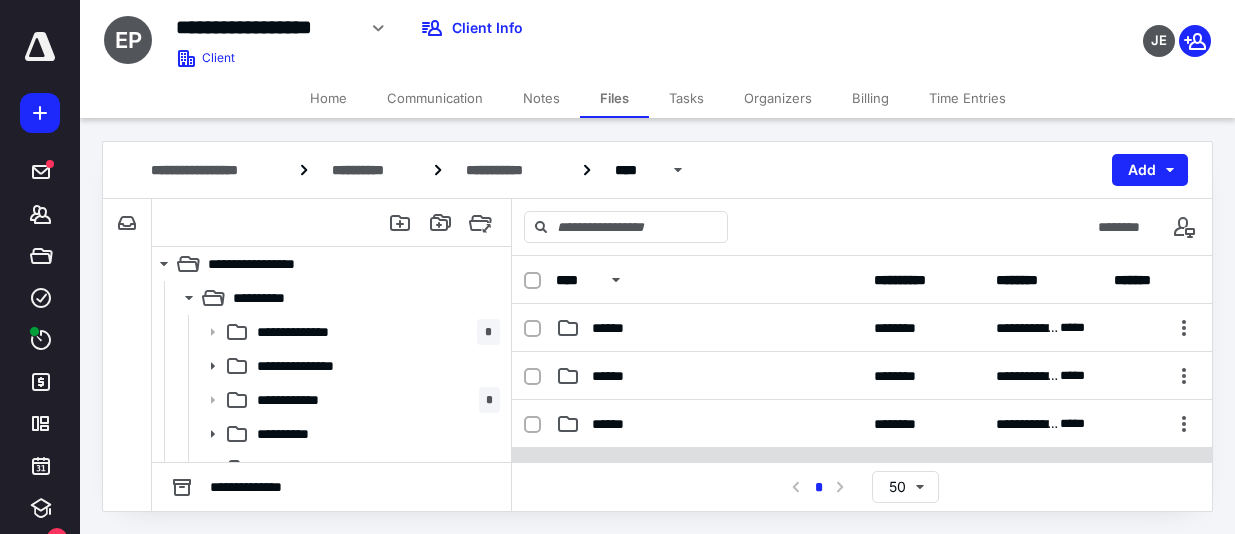 scroll, scrollTop: 200, scrollLeft: 0, axis: vertical 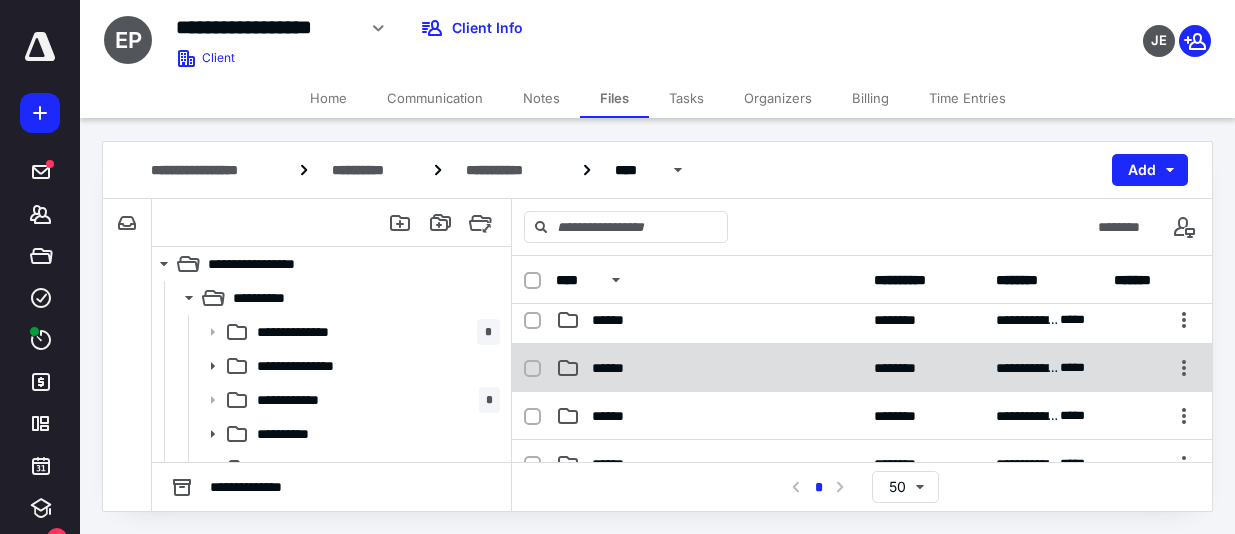 click on "******" at bounding box center (709, 368) 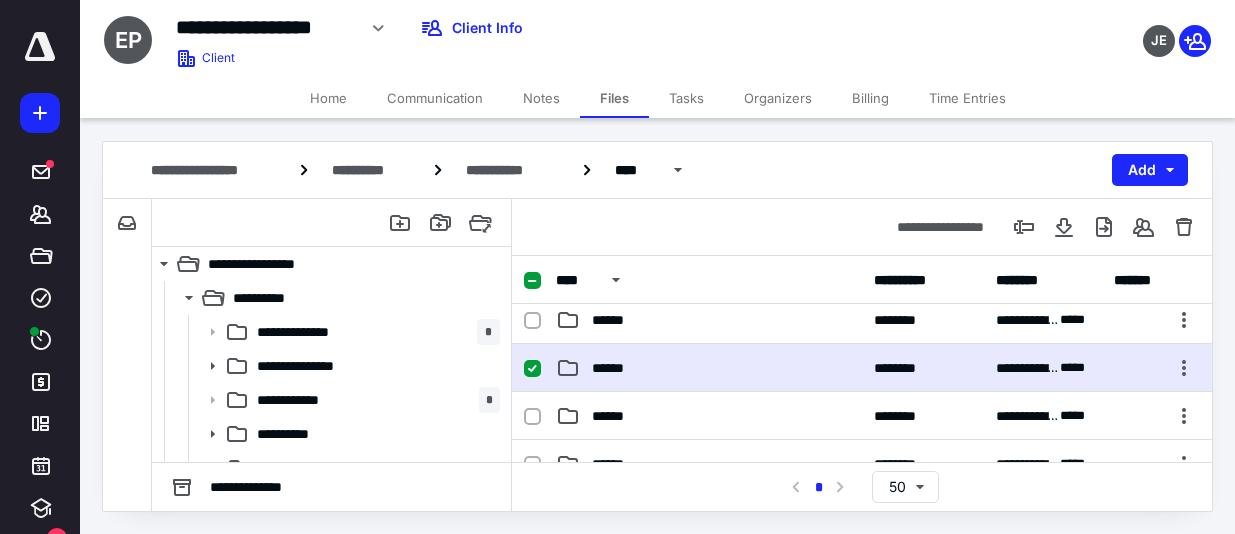 checkbox on "true" 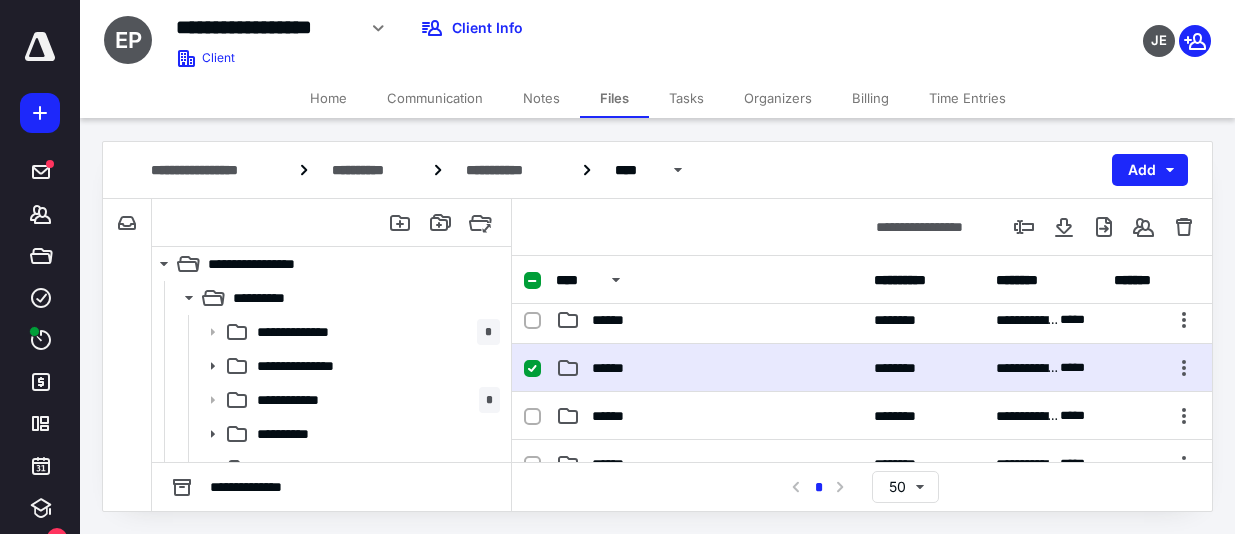 click on "******" at bounding box center (709, 368) 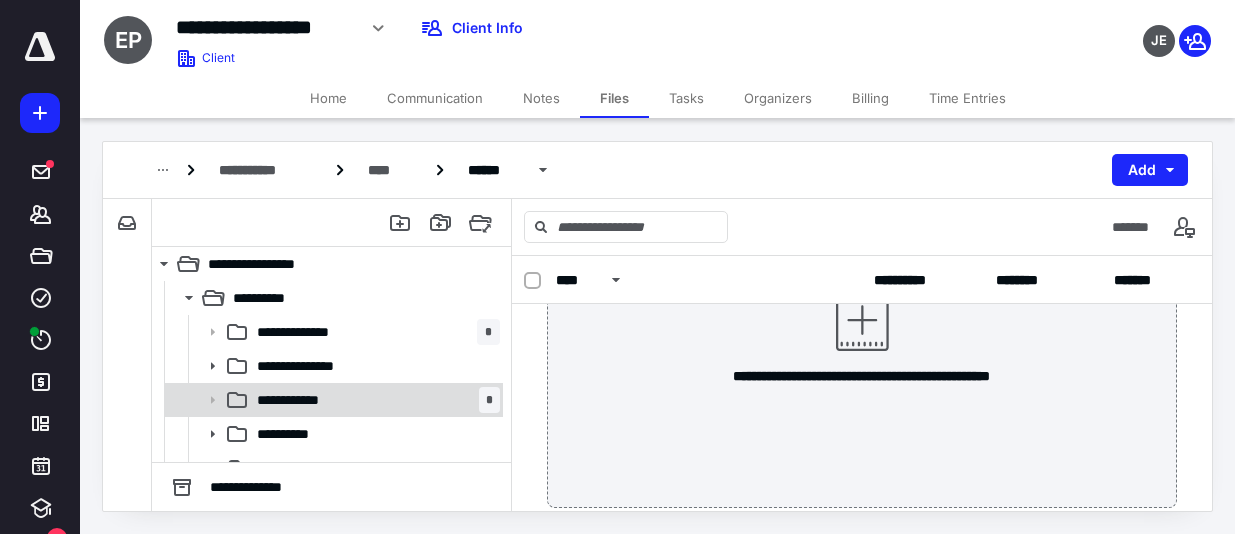 scroll, scrollTop: 243, scrollLeft: 0, axis: vertical 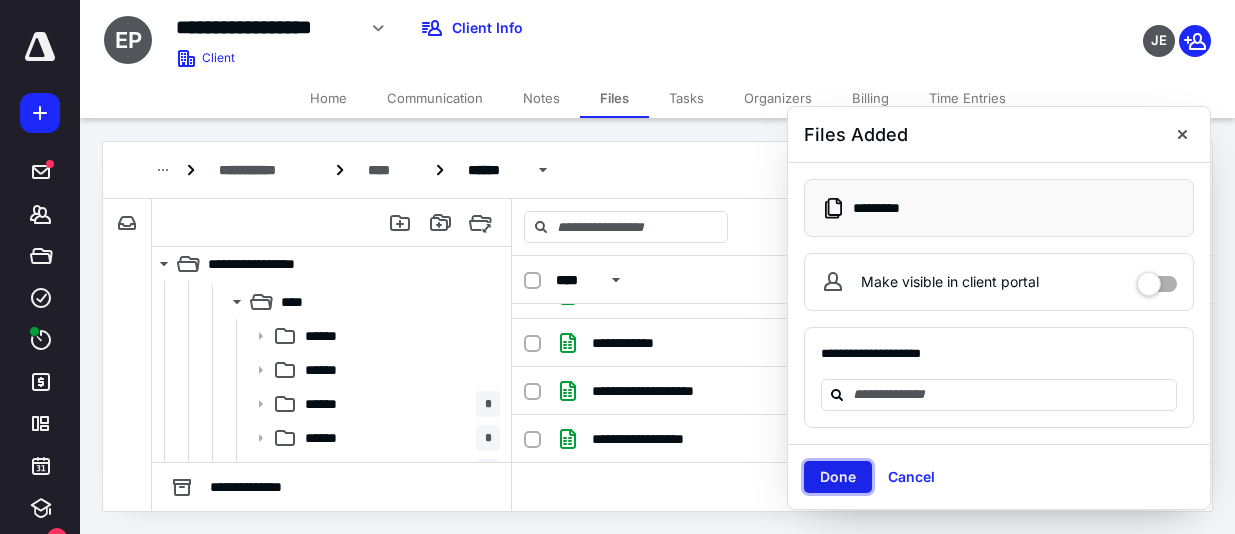 click on "Done" at bounding box center [838, 477] 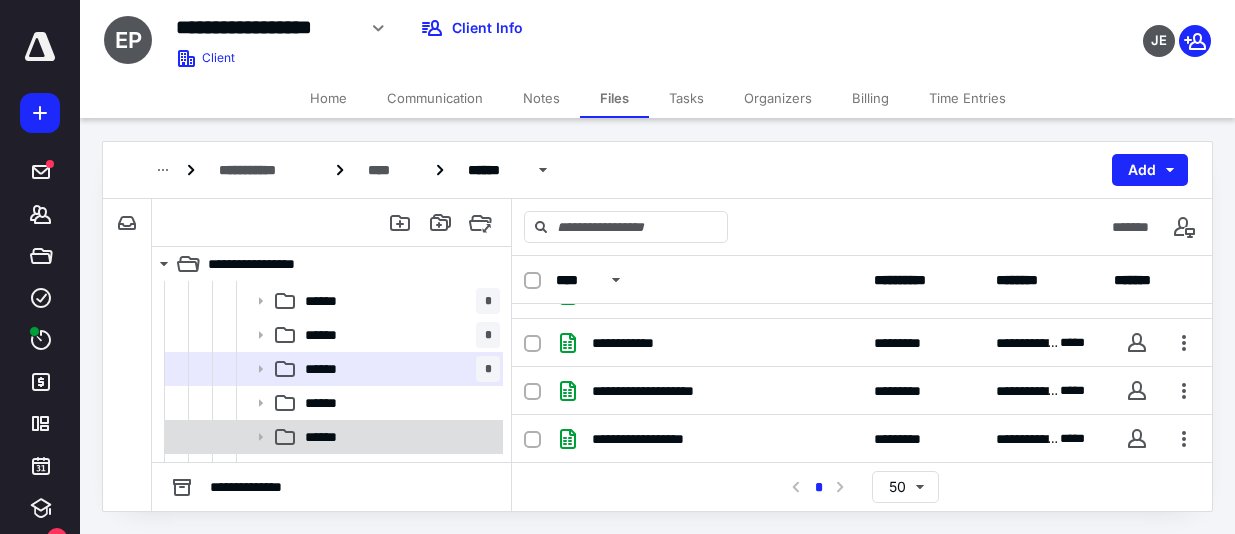 scroll, scrollTop: 300, scrollLeft: 0, axis: vertical 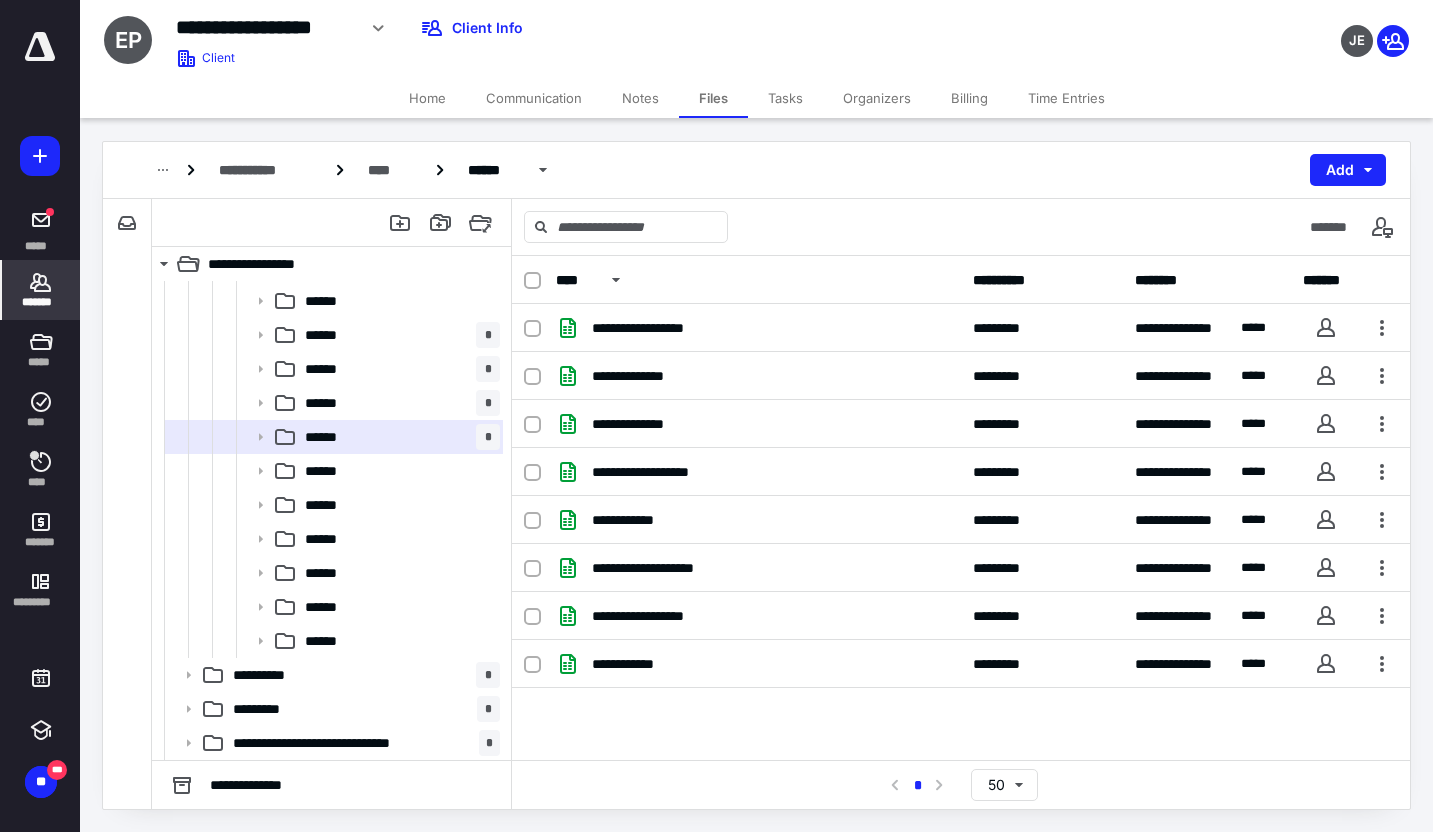 click on "*******" at bounding box center [41, 302] 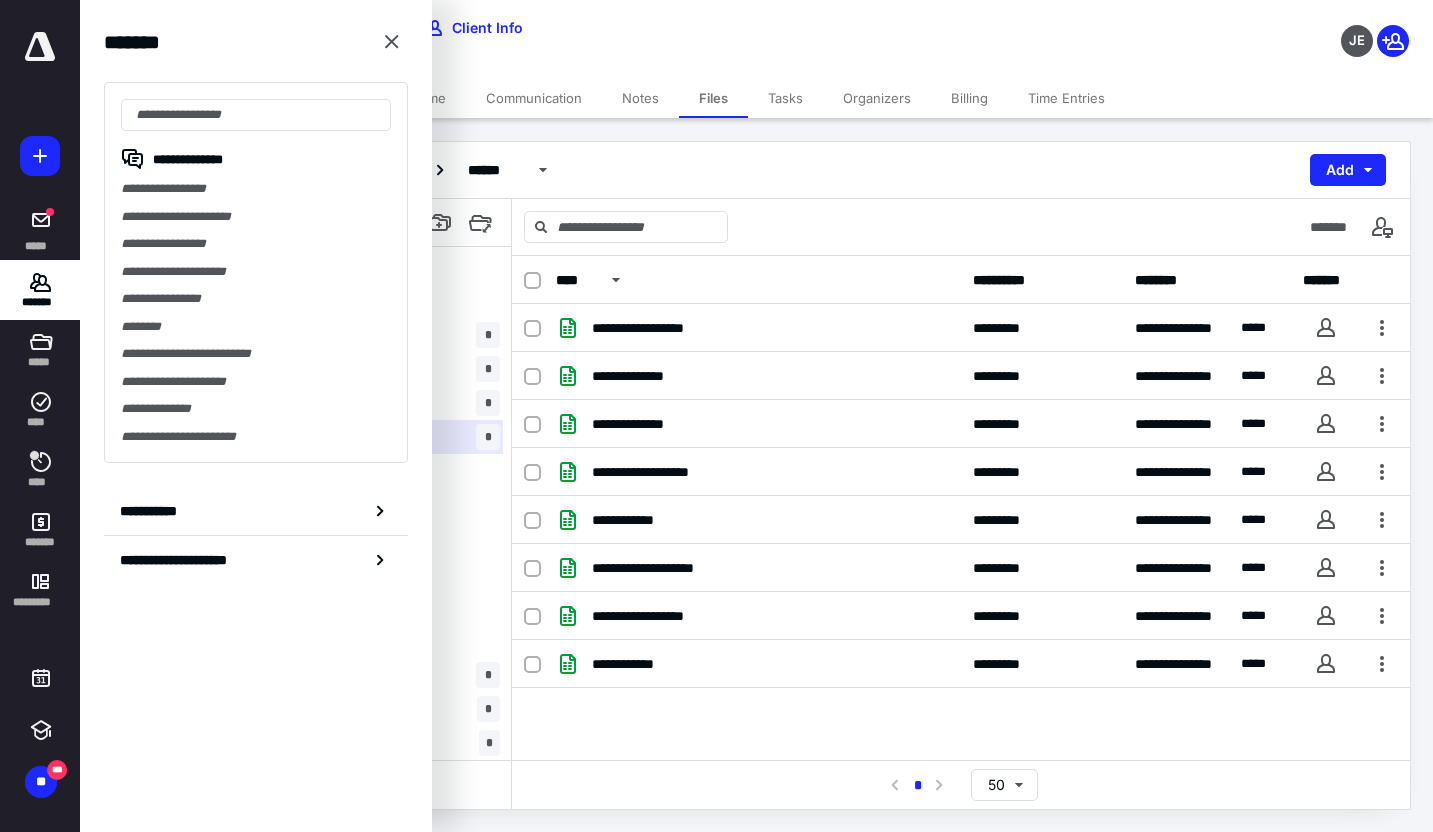 click on "**********" at bounding box center (153, 511) 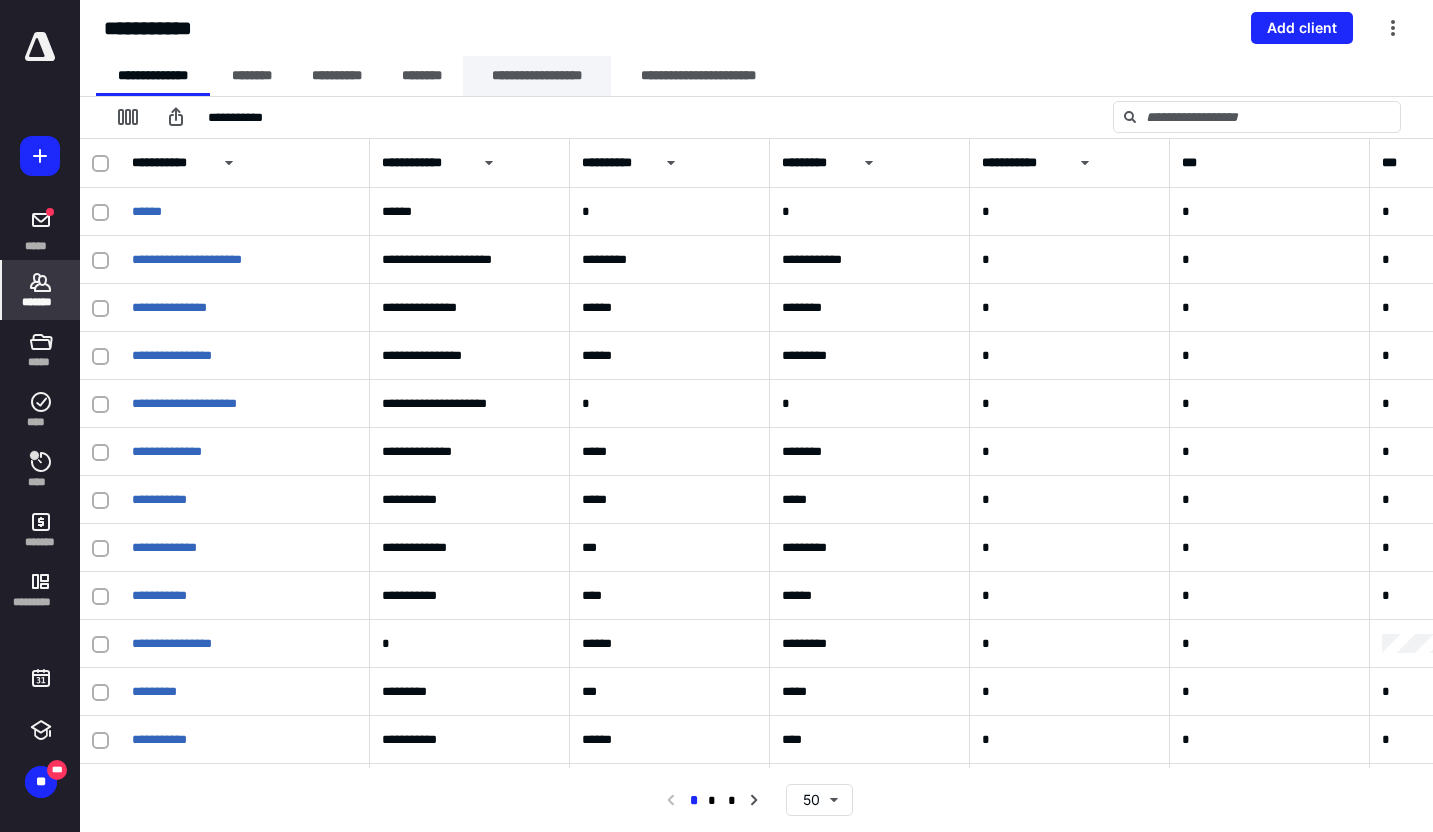click on "**********" at bounding box center (537, 76) 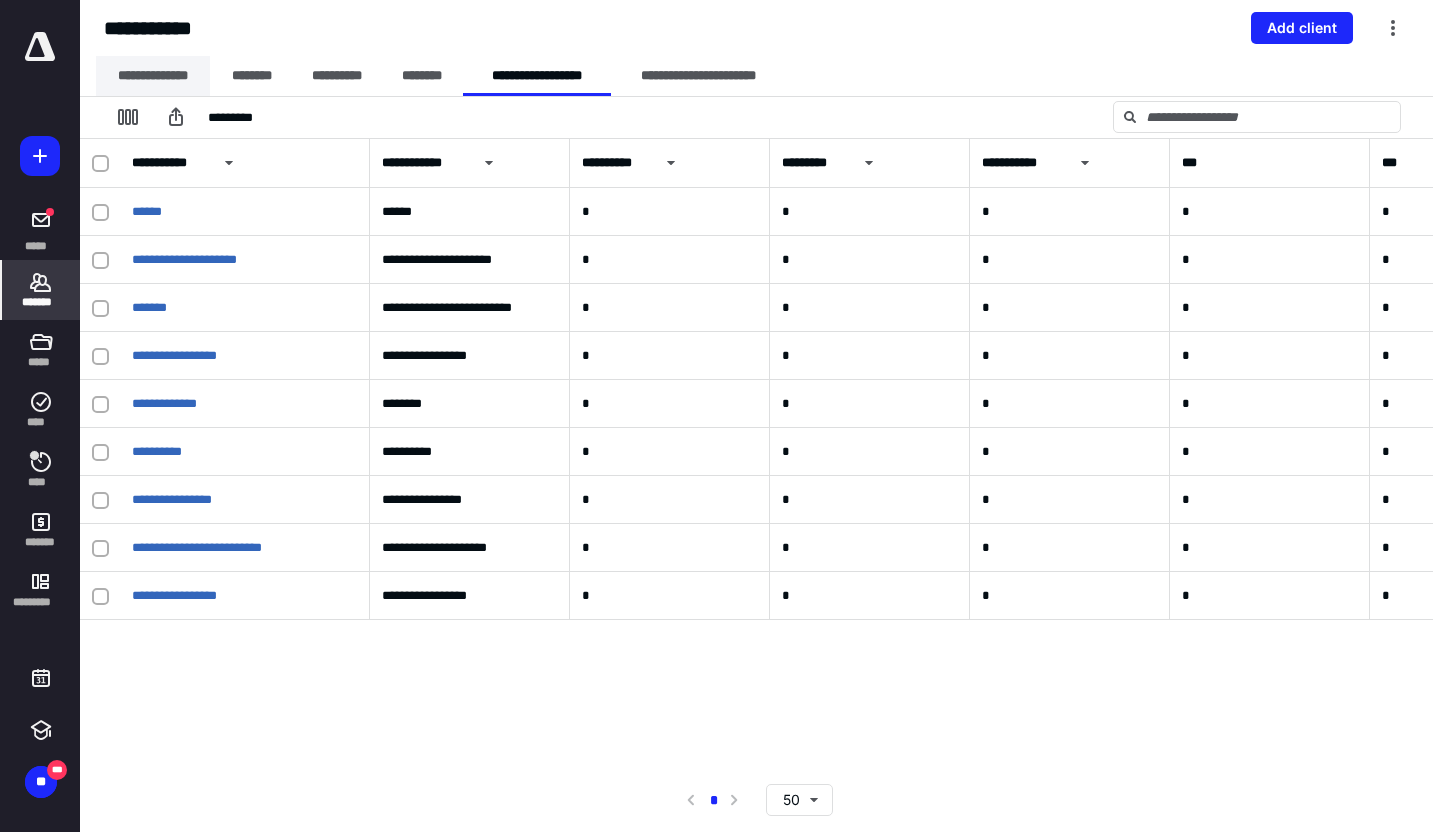click on "**********" at bounding box center (153, 76) 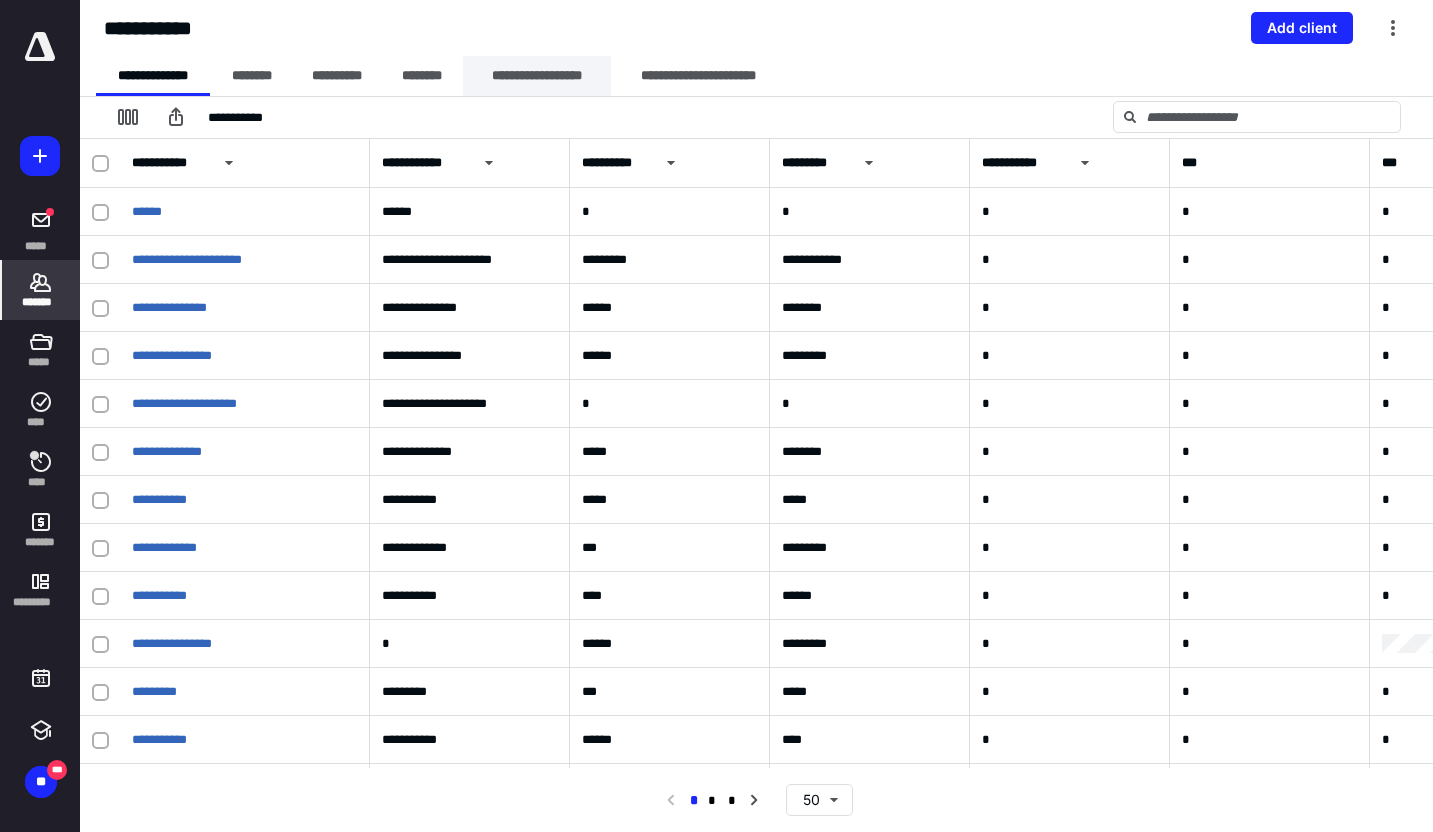 click on "**********" at bounding box center (537, 76) 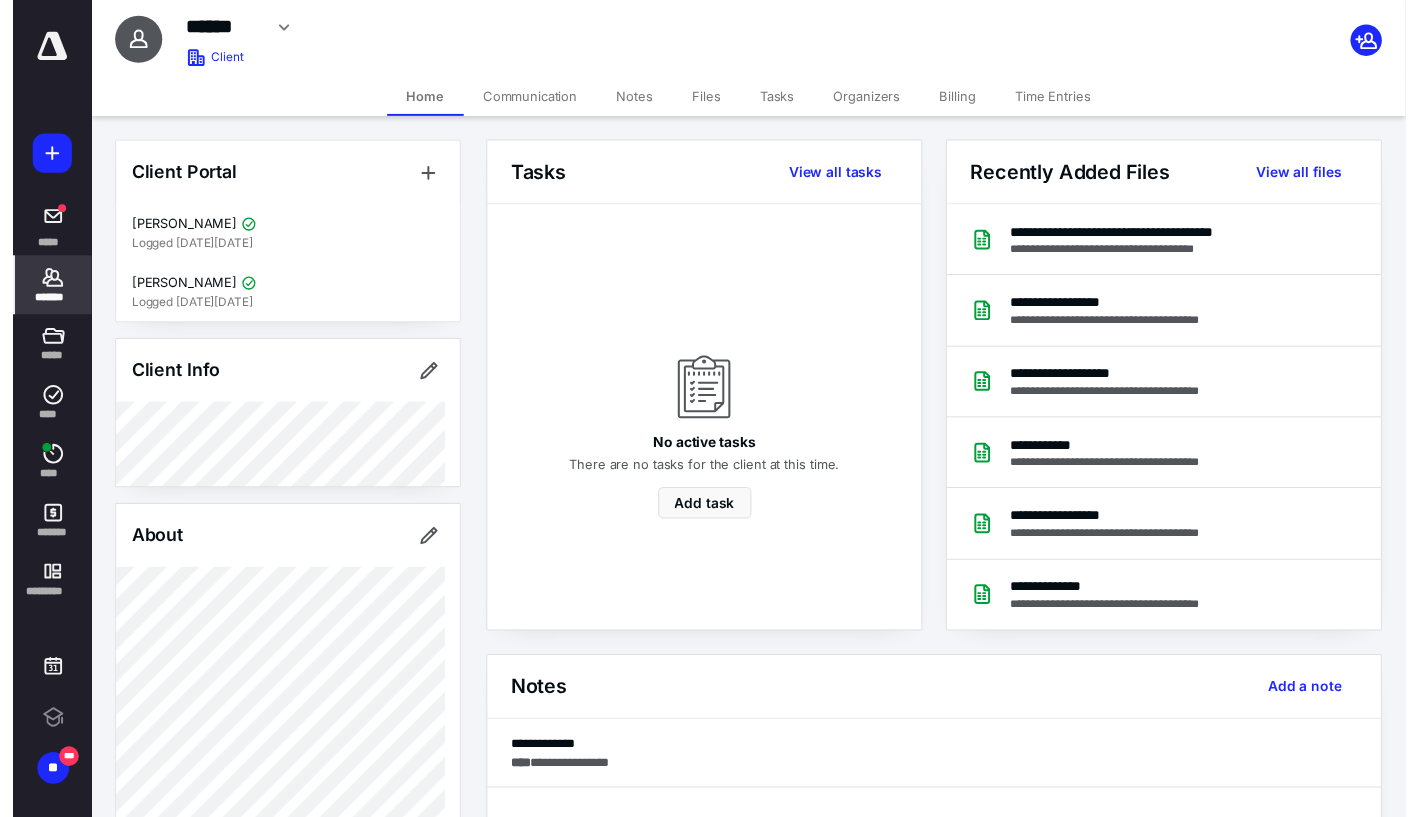 scroll, scrollTop: 0, scrollLeft: 0, axis: both 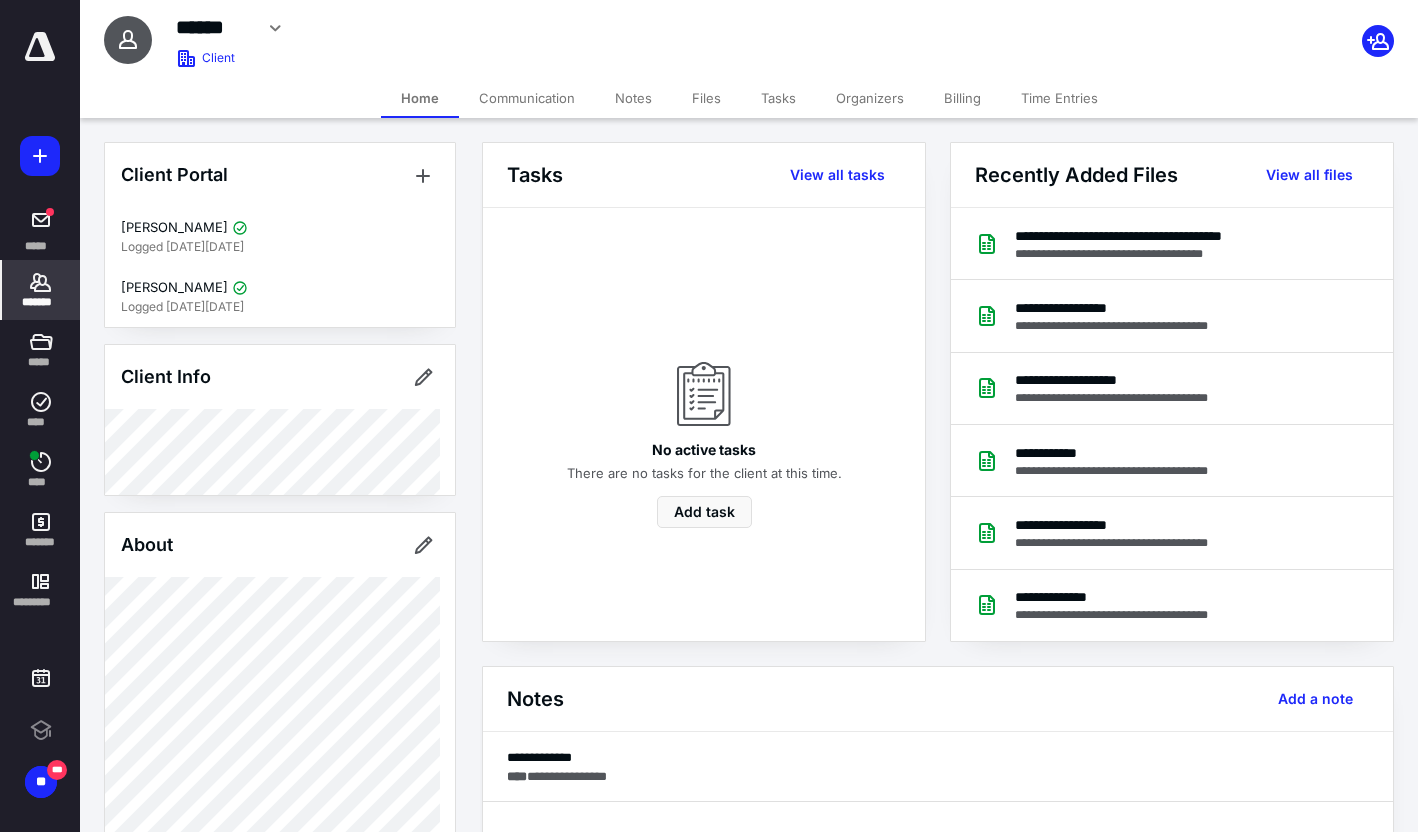 click on "Tasks" at bounding box center (778, 98) 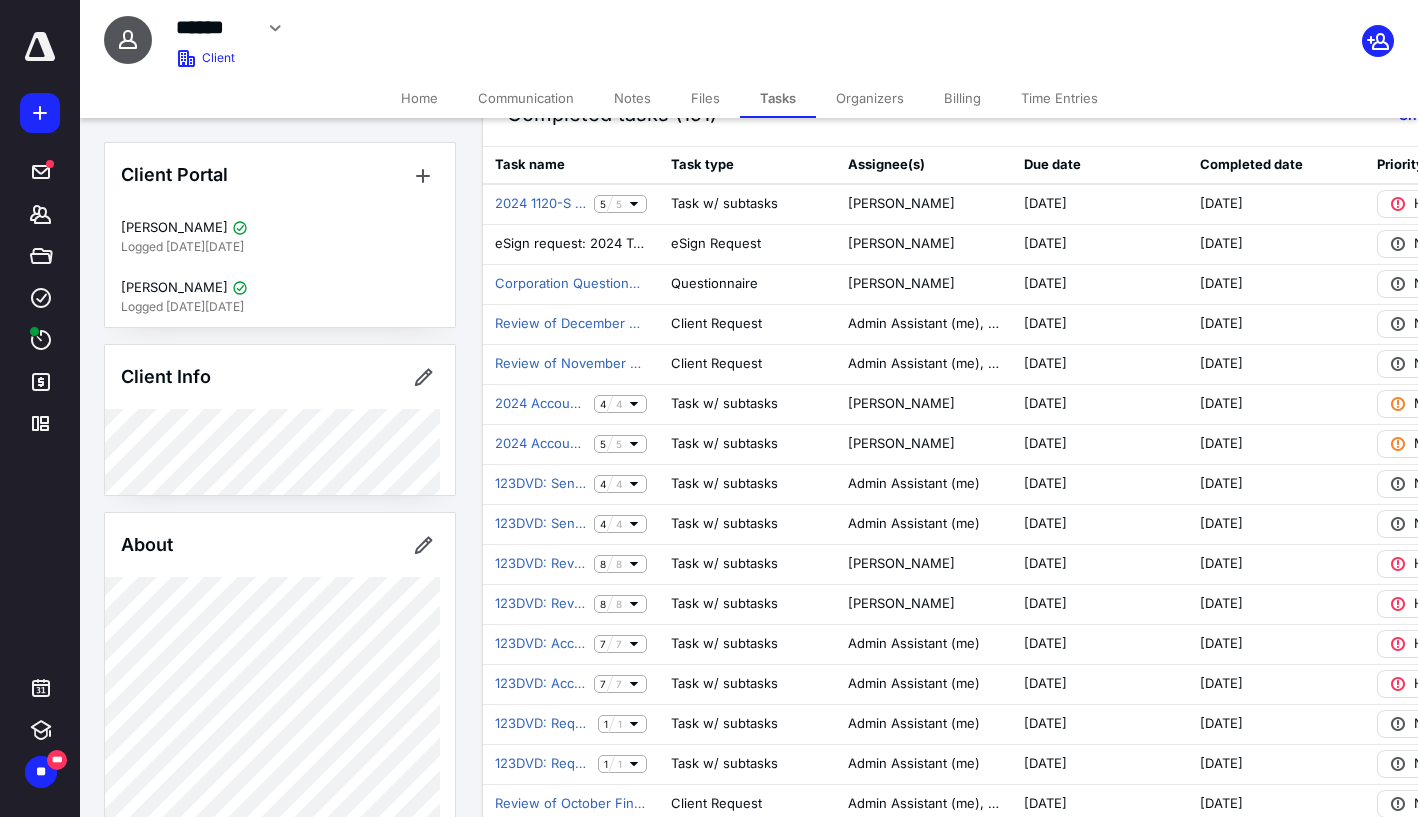 scroll, scrollTop: 400, scrollLeft: 0, axis: vertical 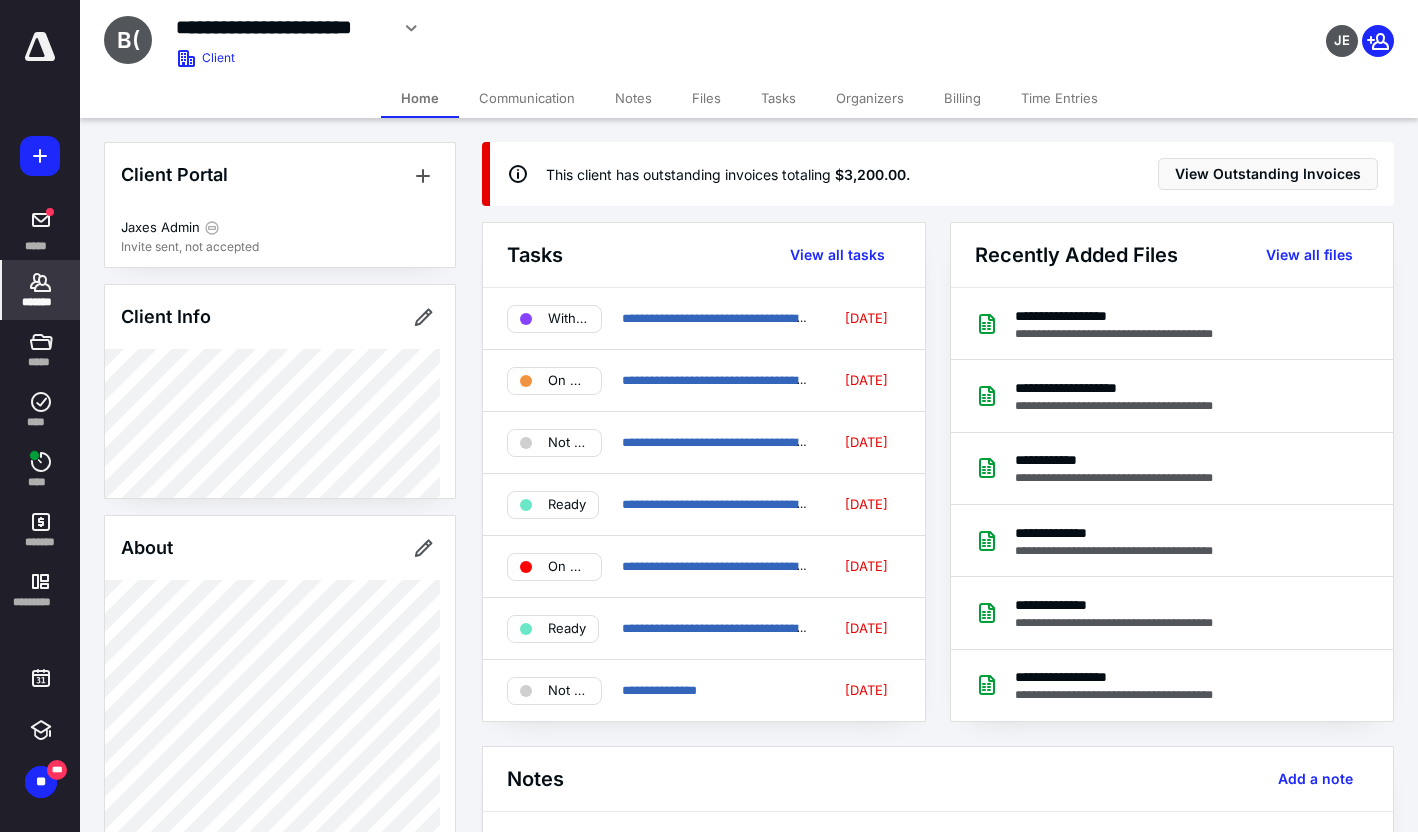 click on "Tasks" at bounding box center (778, 98) 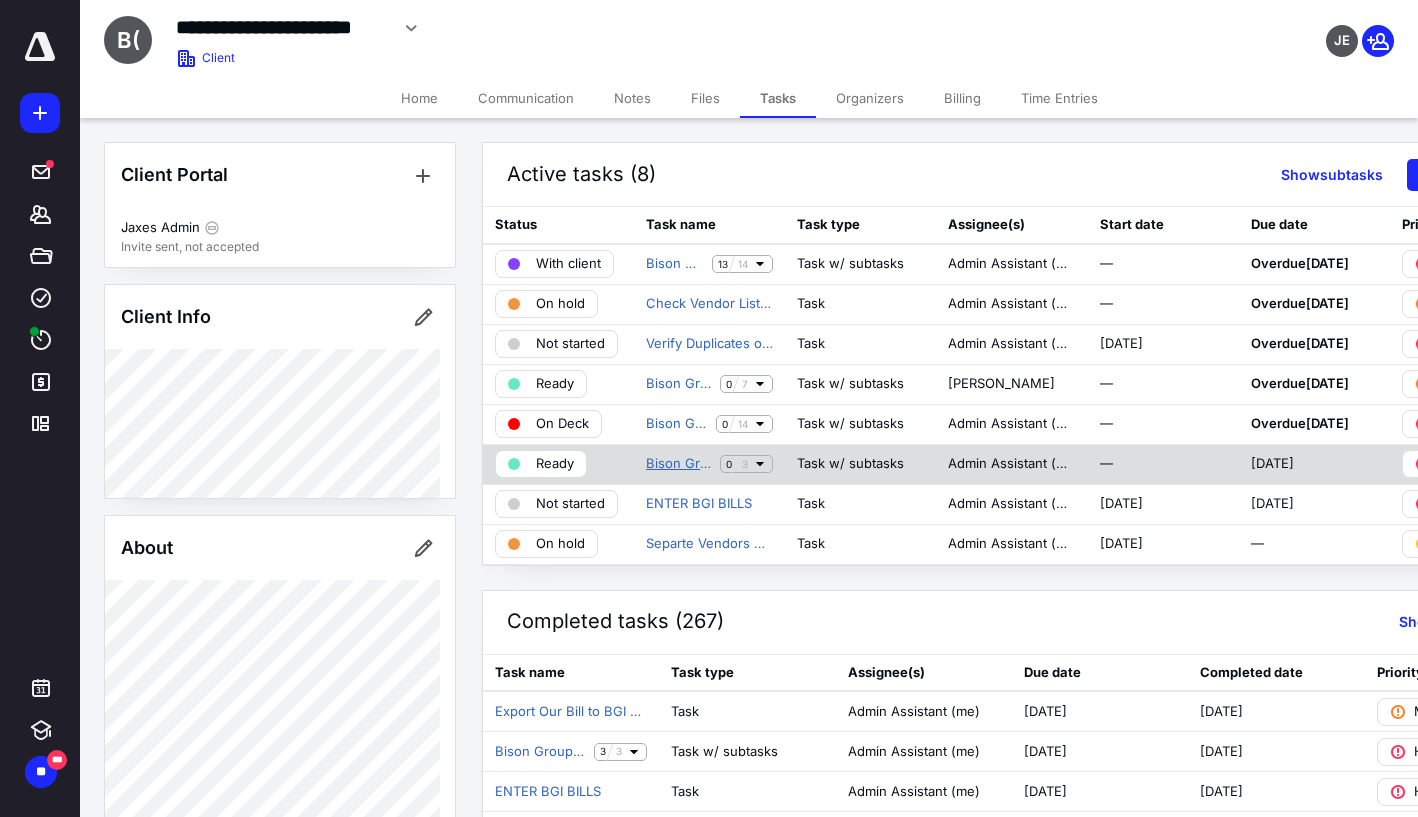 click on "Bison Group Inc (BGI): Job Cost Data Entry 67" at bounding box center [679, 464] 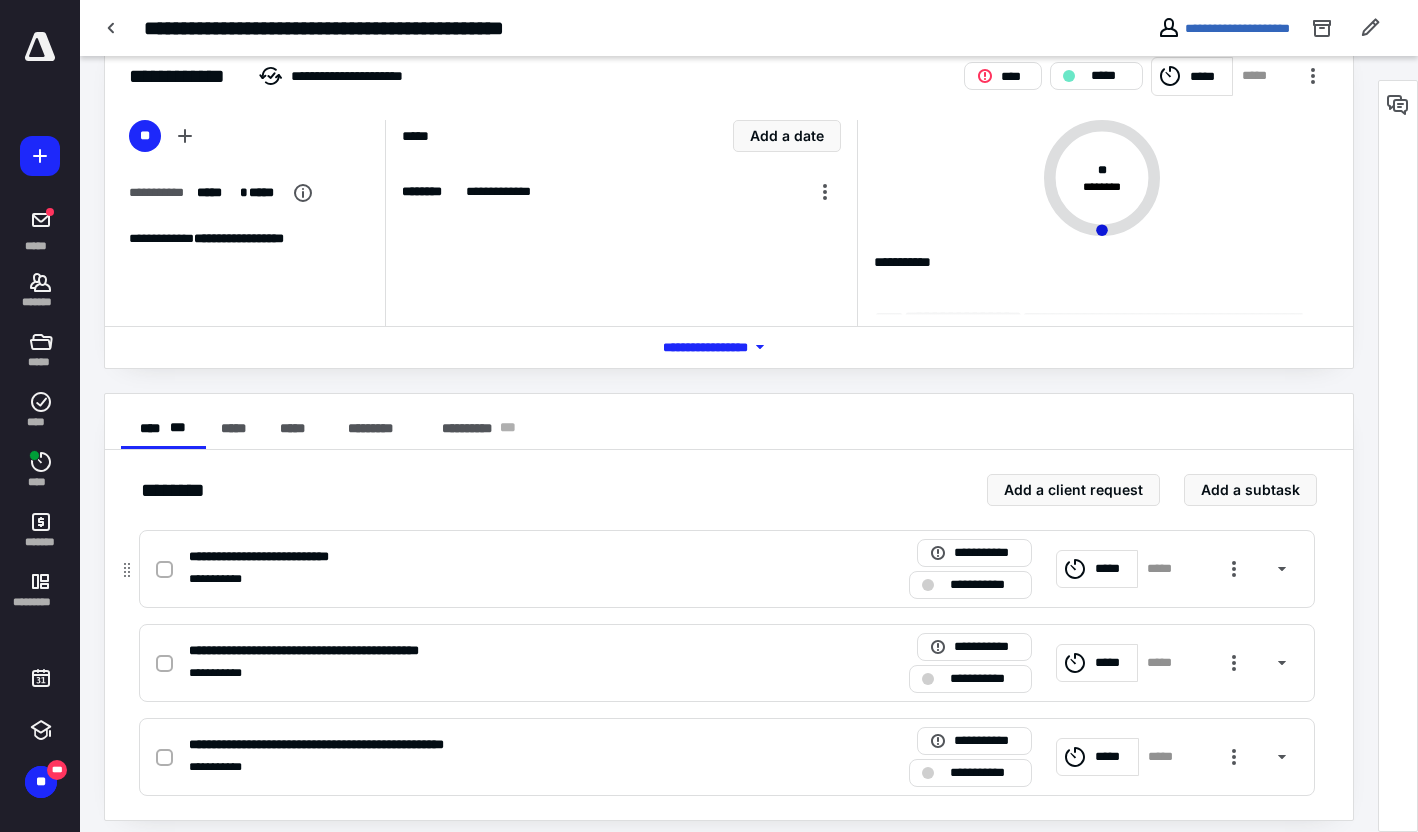 scroll, scrollTop: 61, scrollLeft: 0, axis: vertical 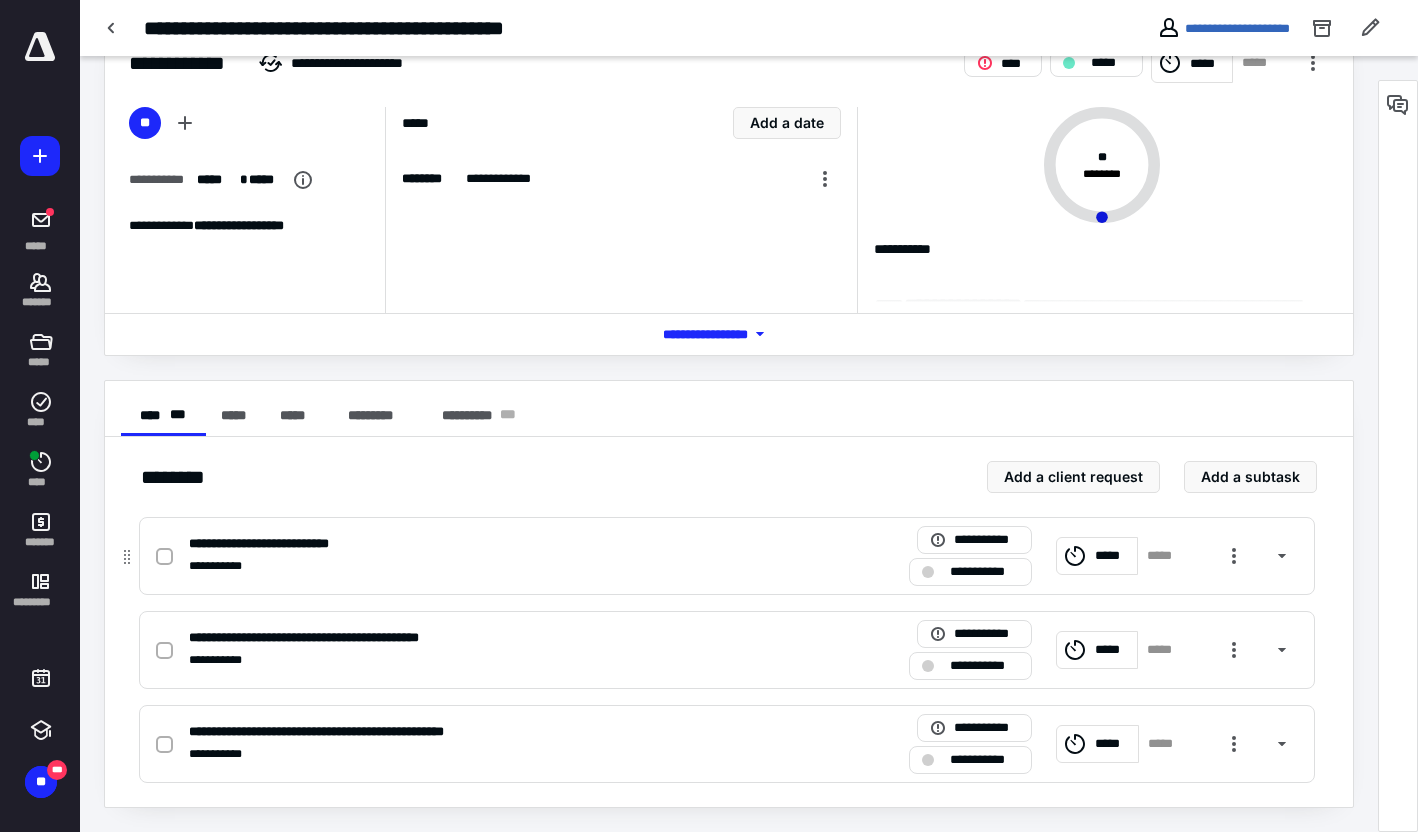click at bounding box center [164, 557] 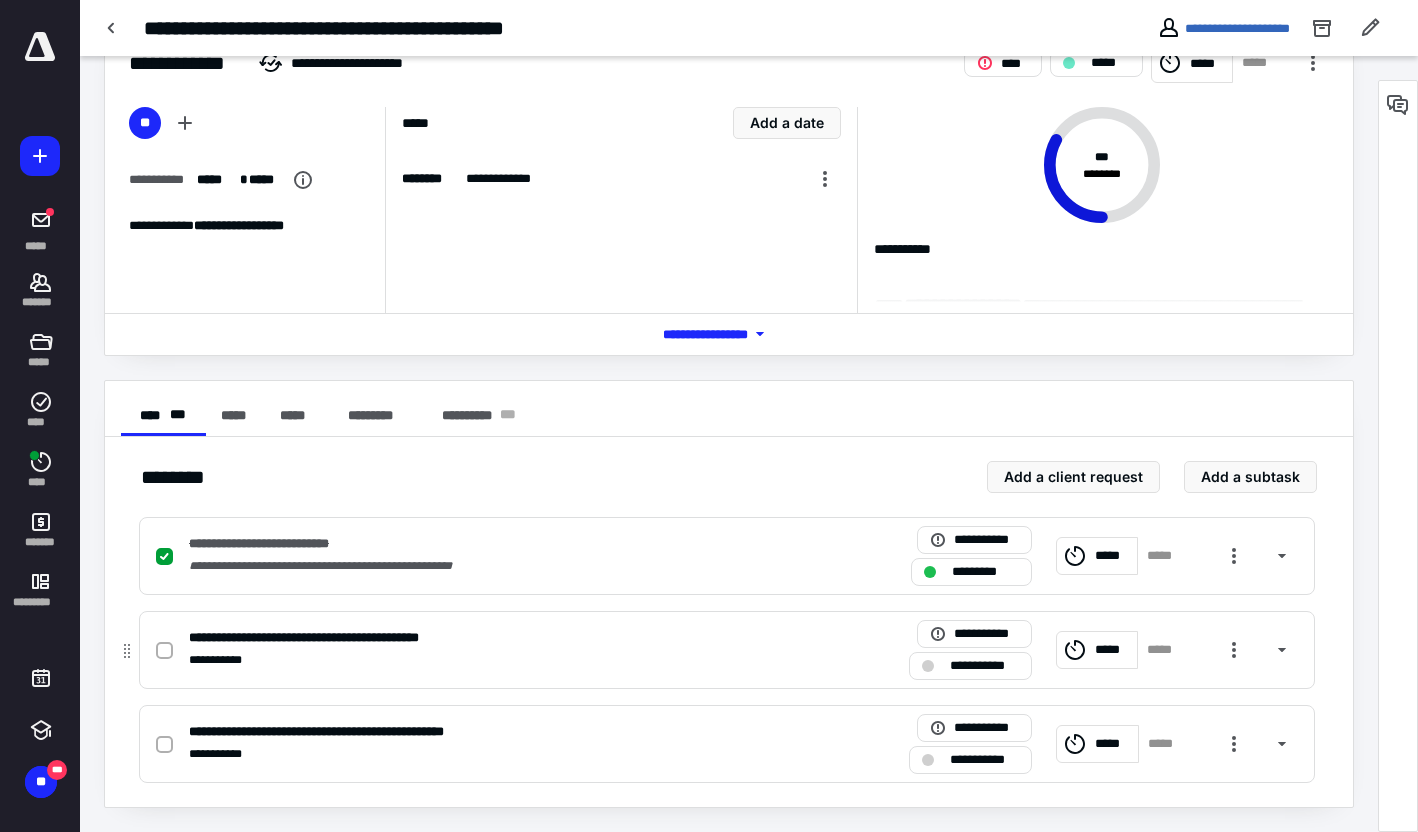 click at bounding box center [168, 650] 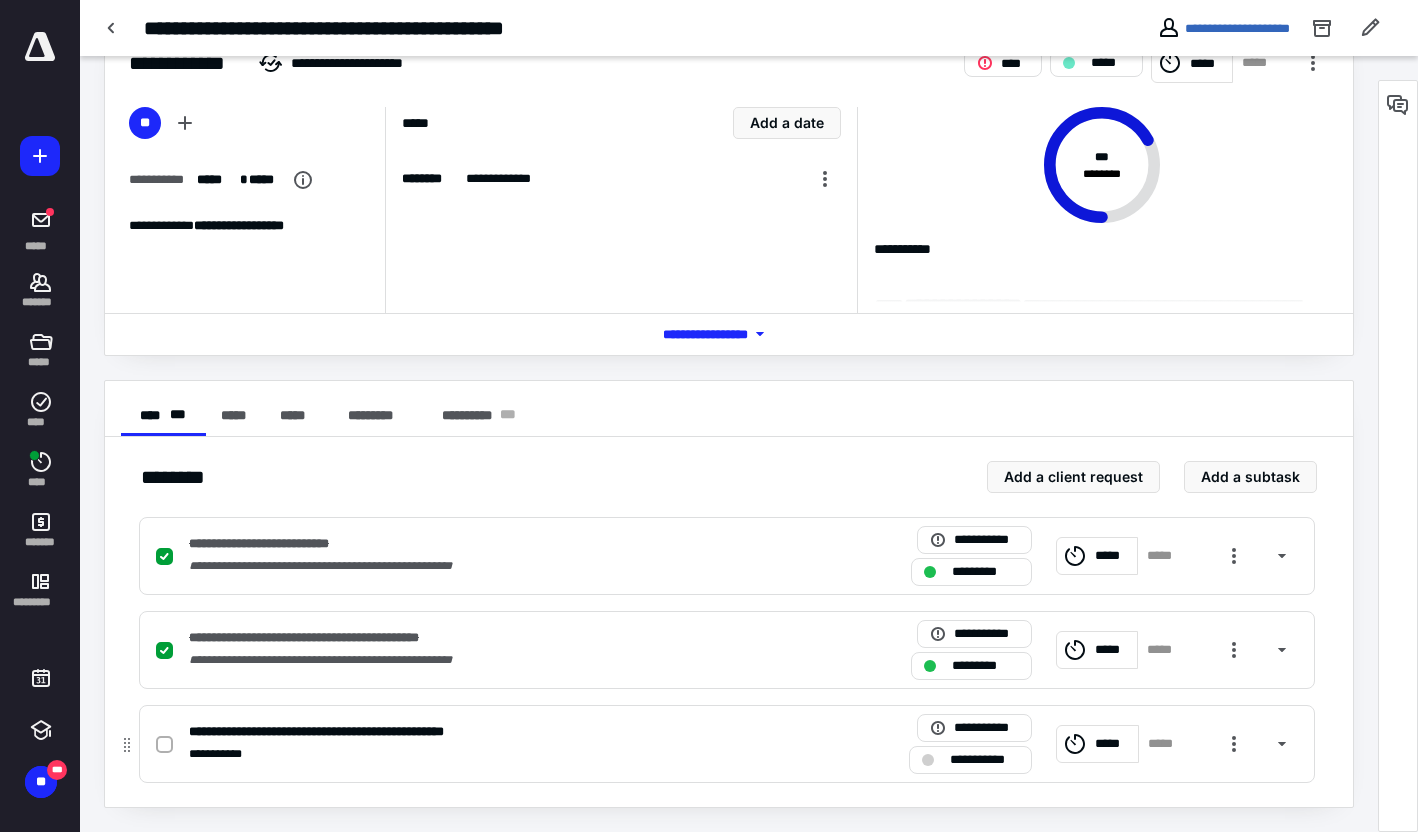 click 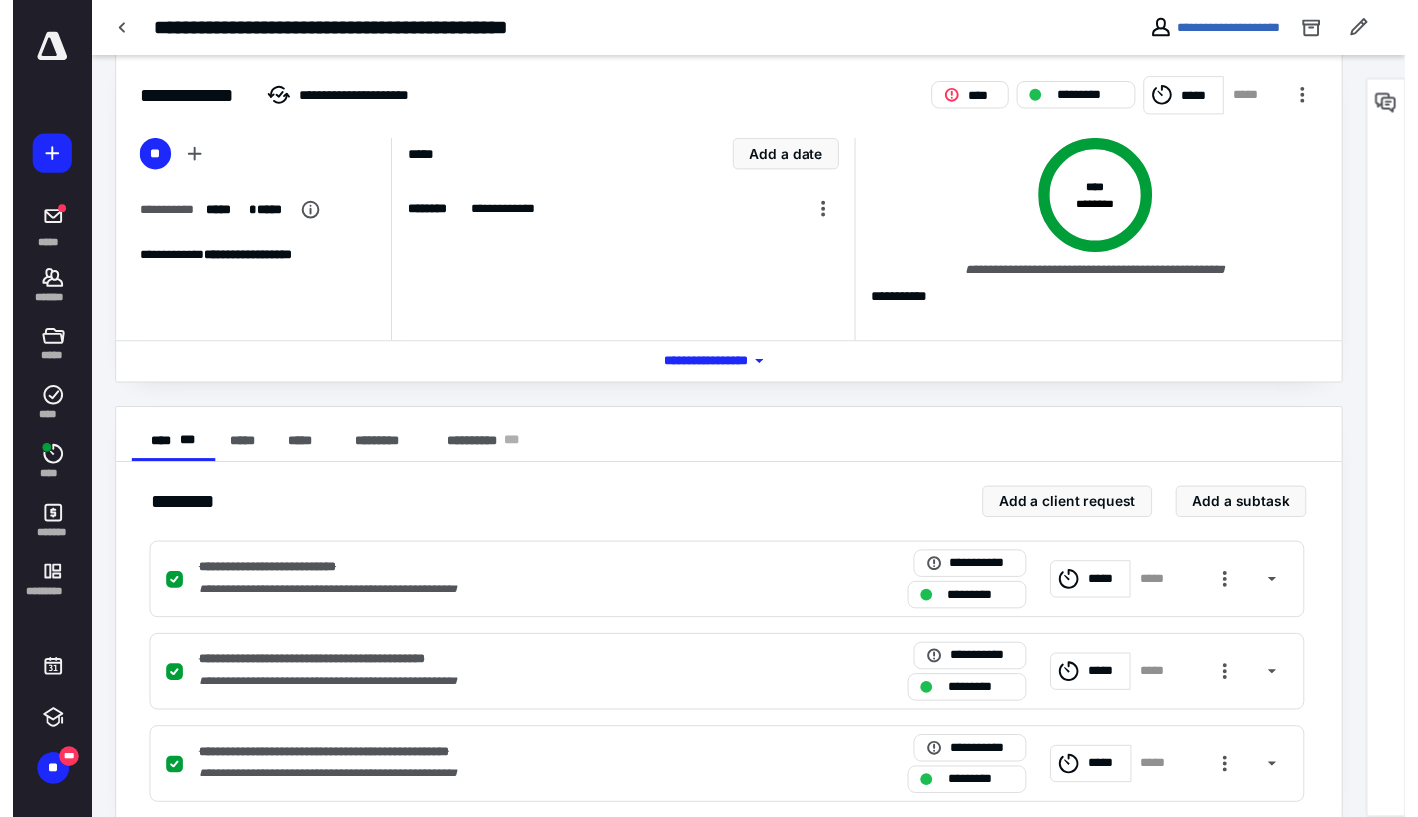 scroll, scrollTop: 0, scrollLeft: 0, axis: both 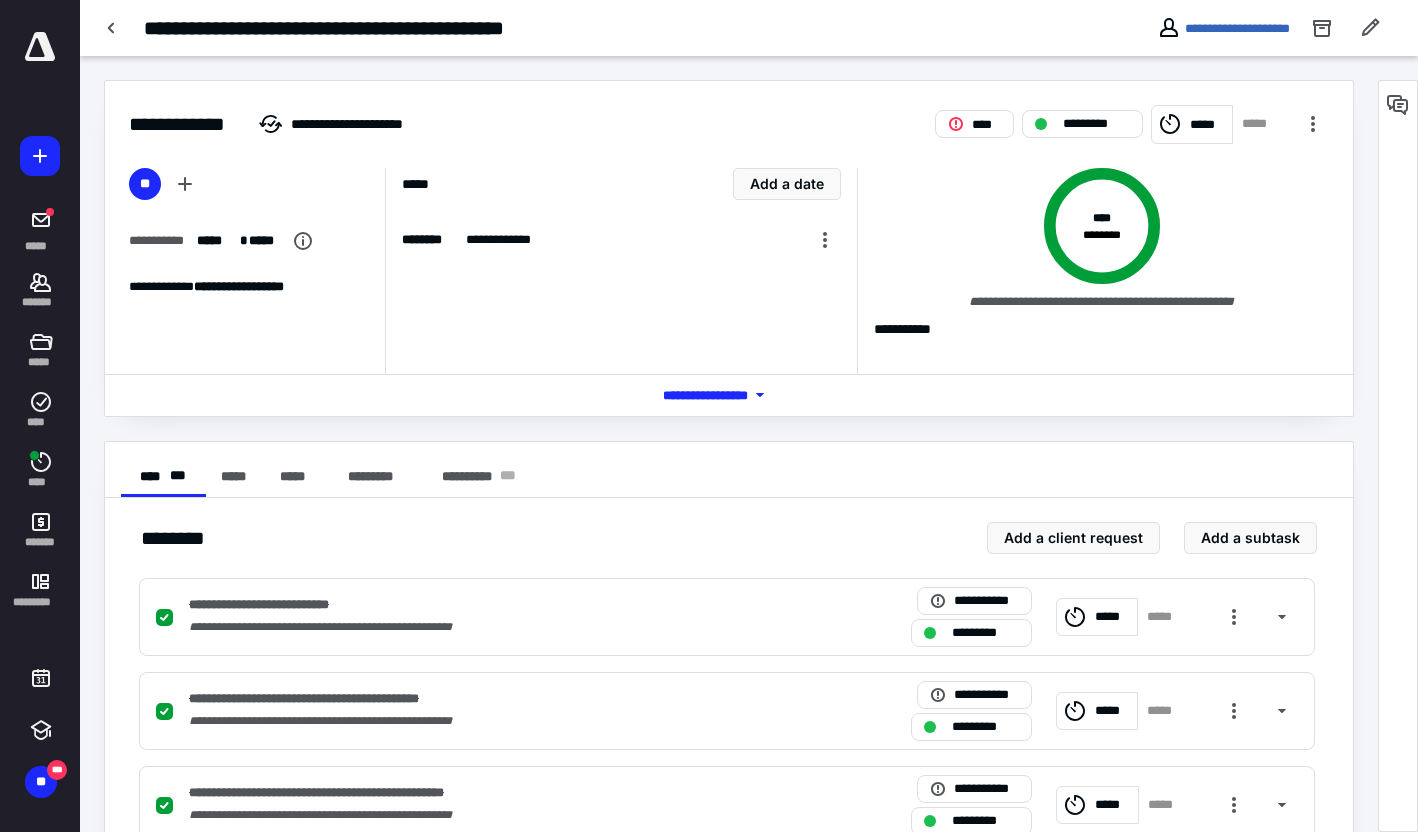 click on "*****" at bounding box center (1192, 124) 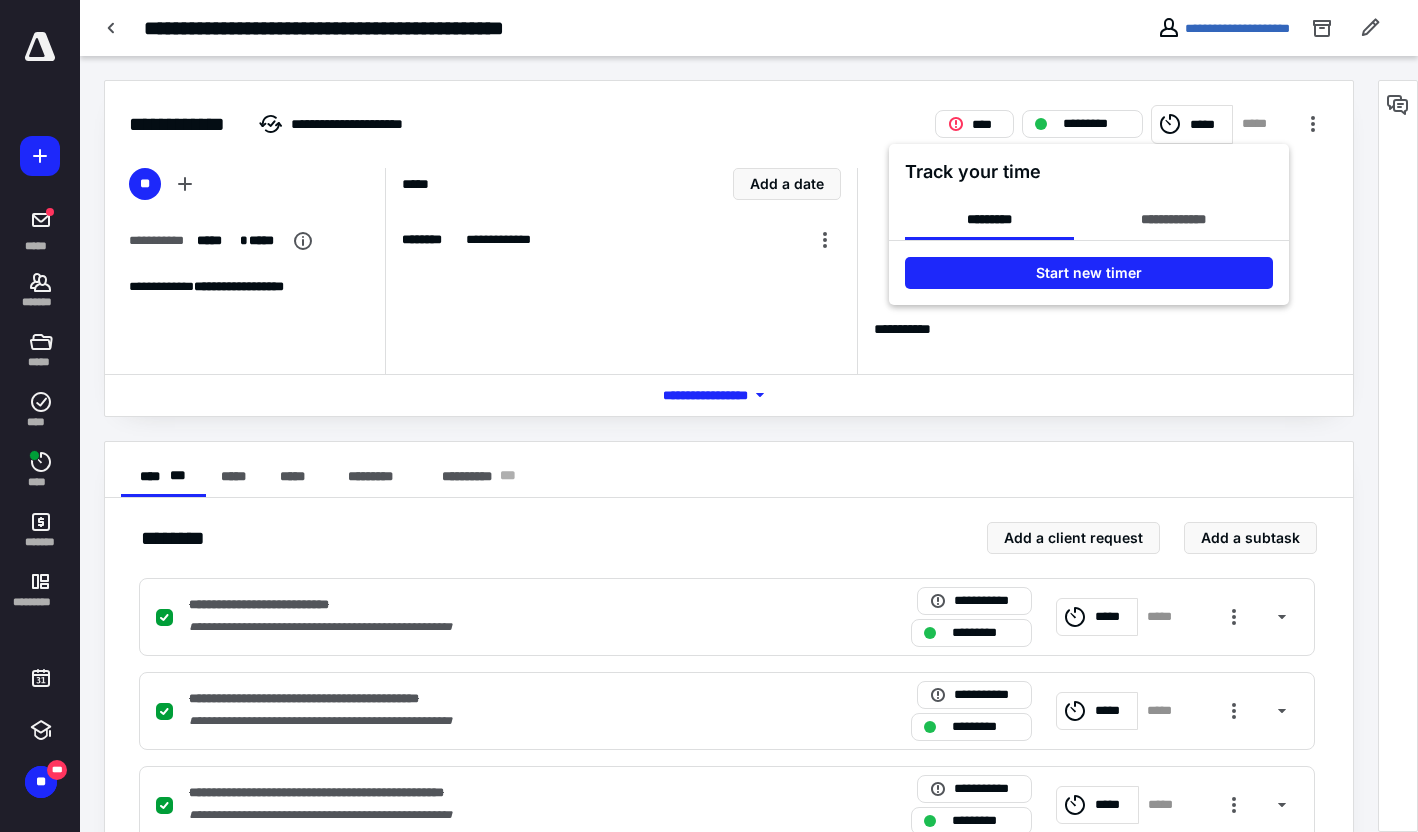 click at bounding box center [709, 416] 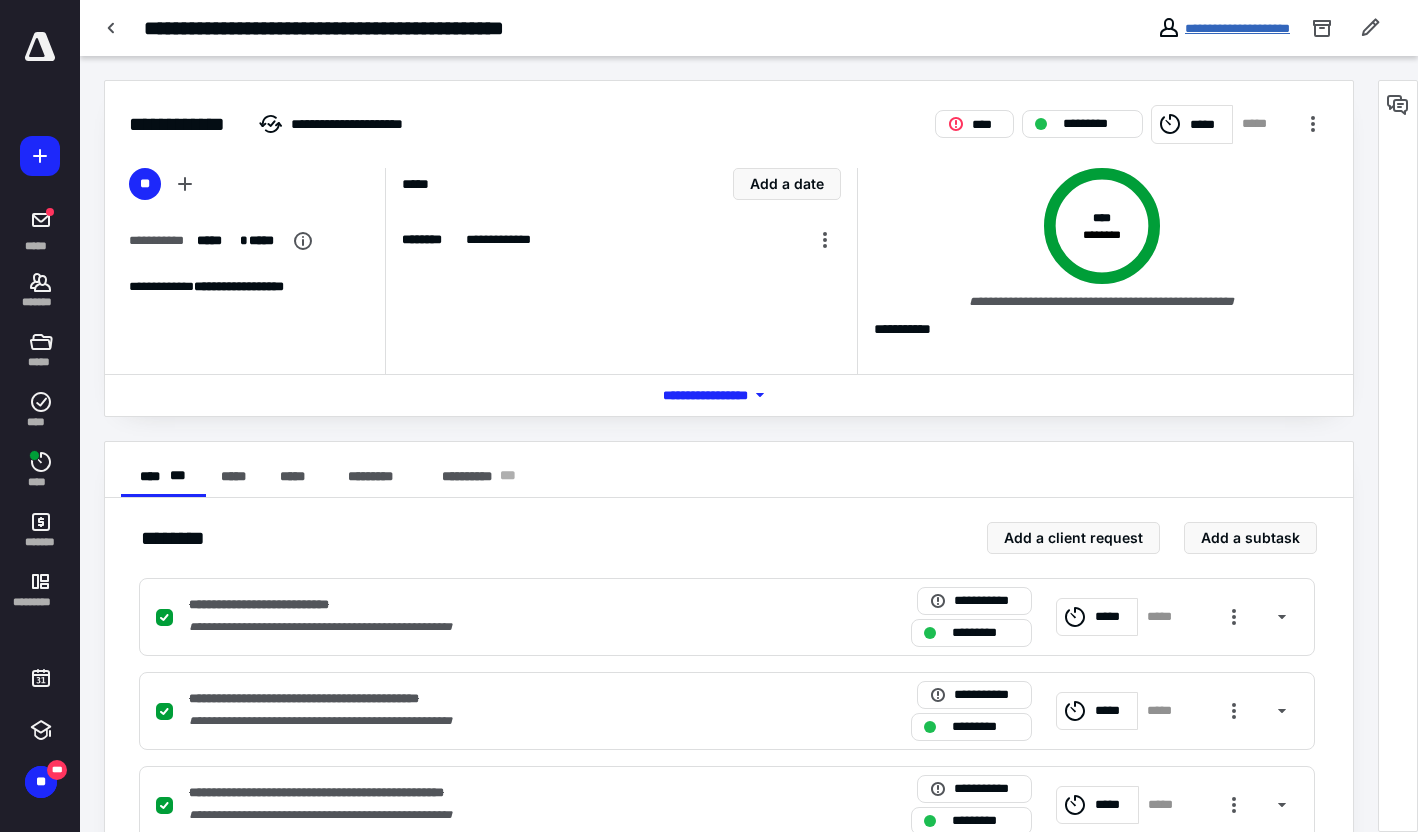 click on "**********" at bounding box center [1237, 28] 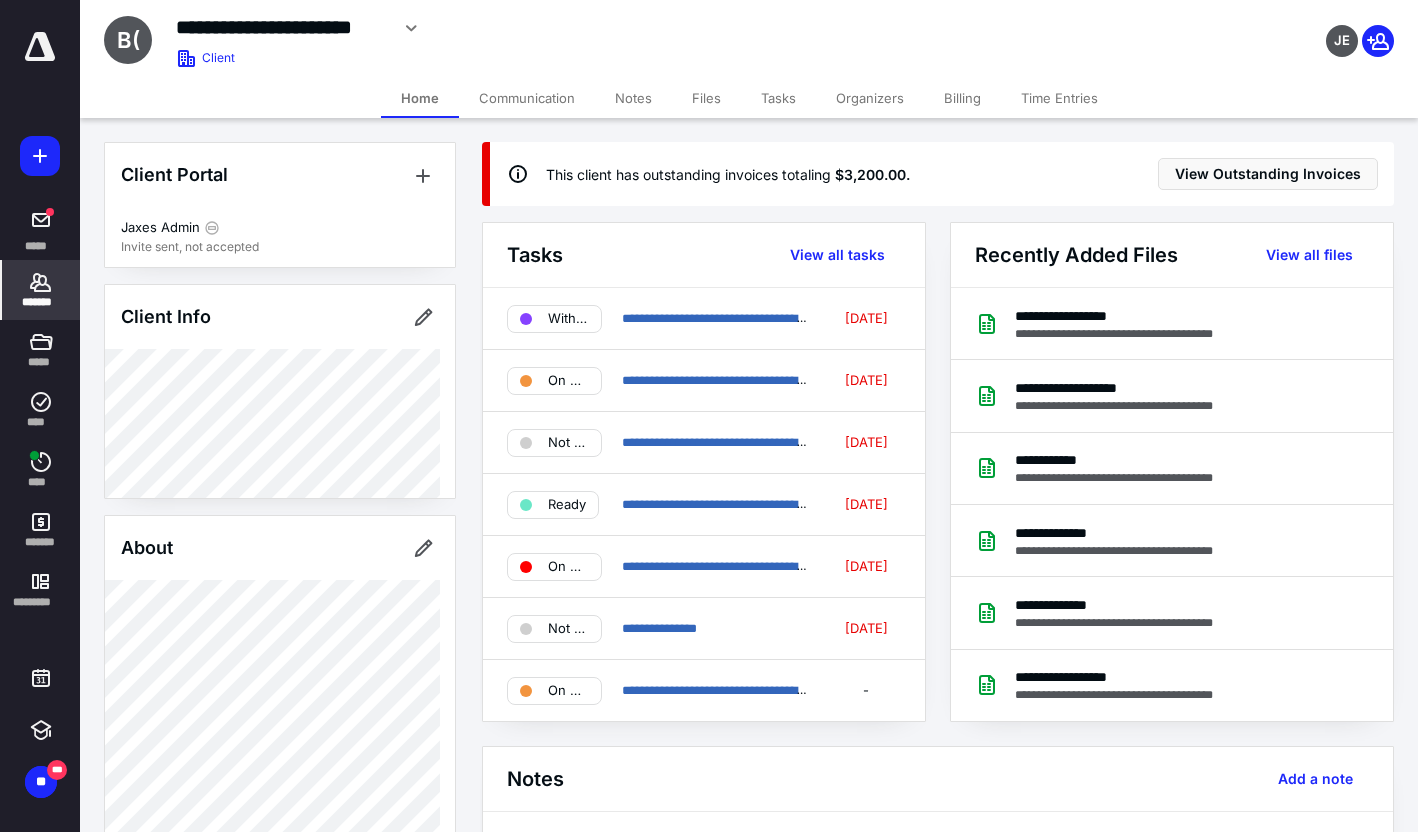 click on "Tasks" at bounding box center (778, 98) 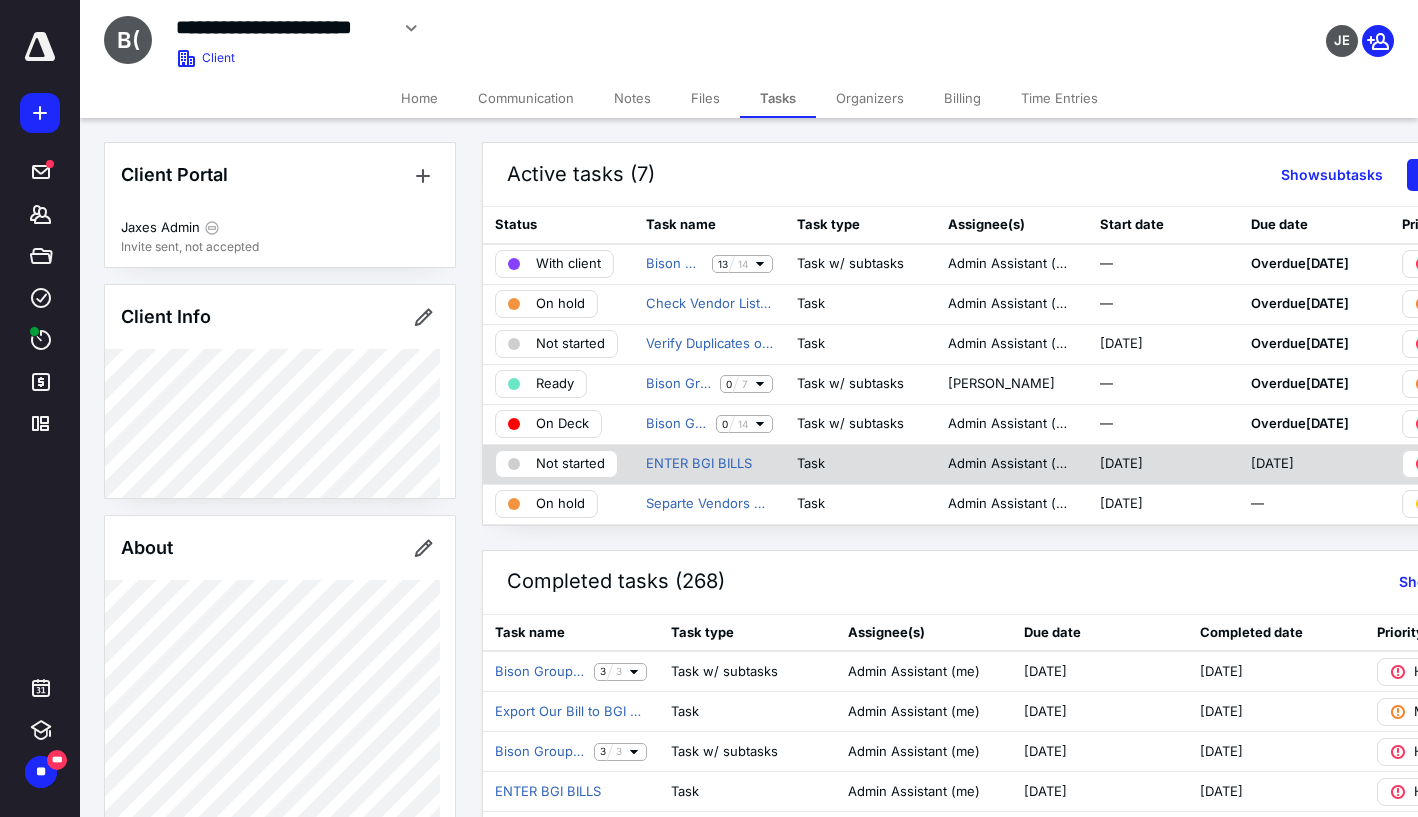 click on "Not started" at bounding box center (570, 464) 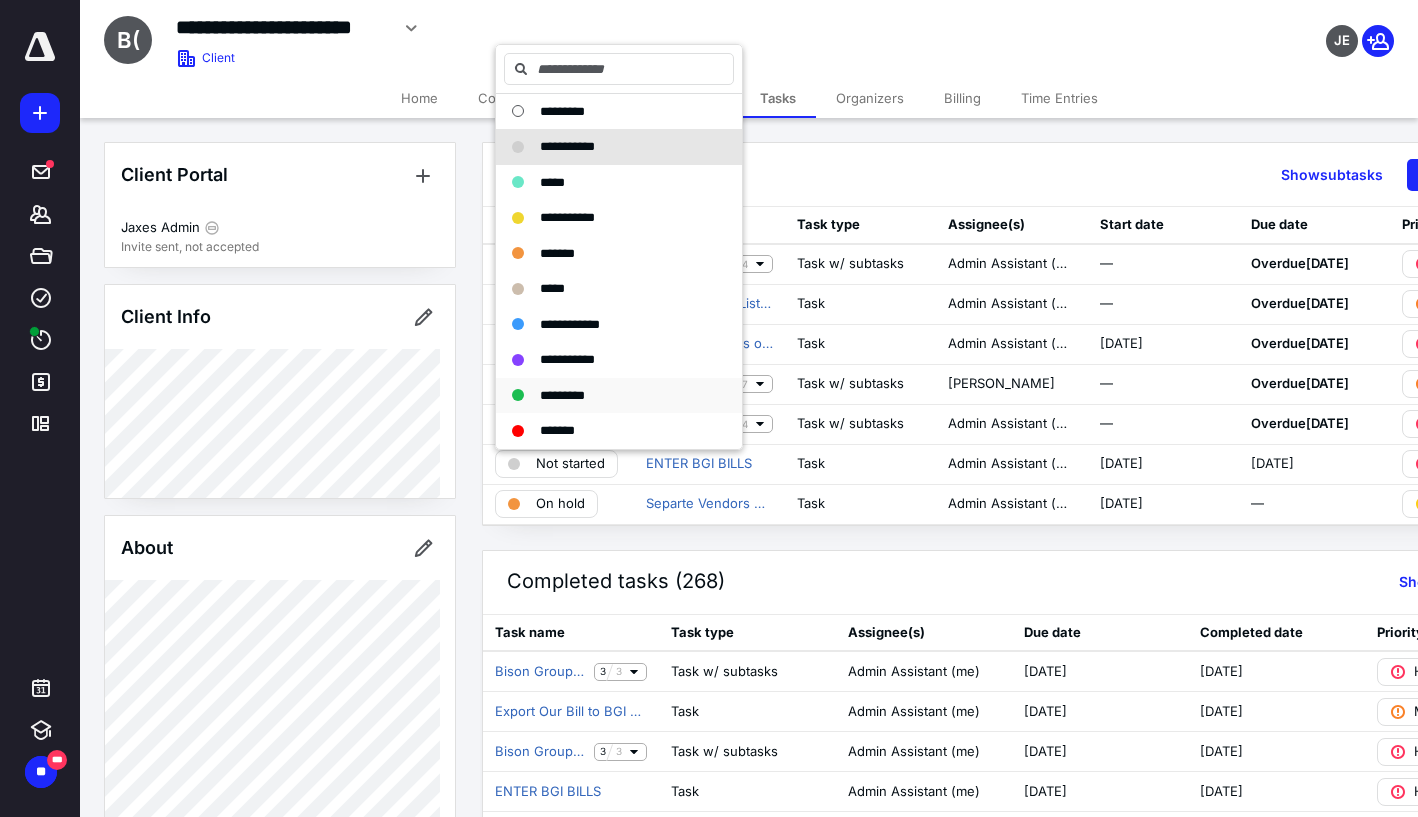 click on "*********" at bounding box center (562, 395) 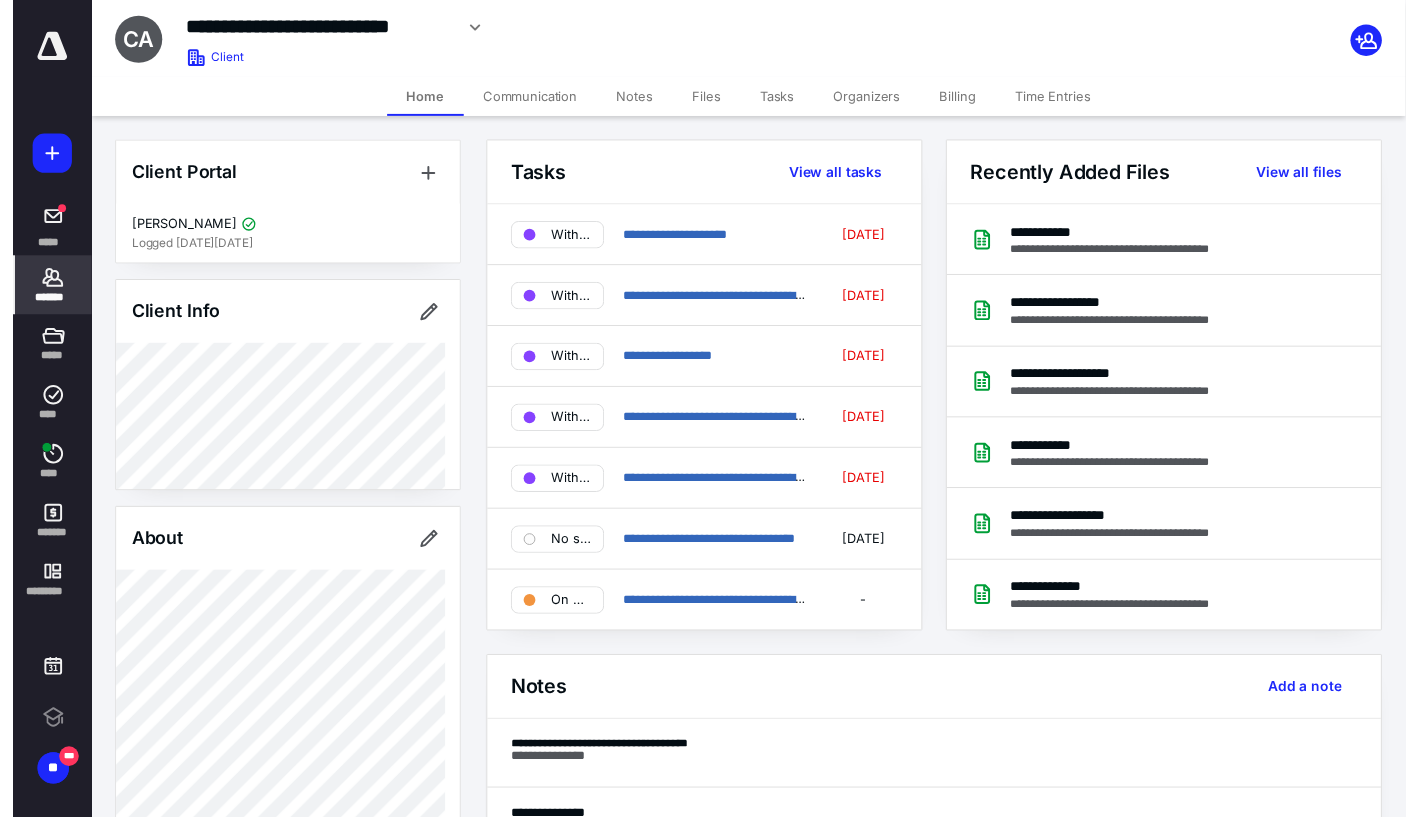 scroll, scrollTop: 0, scrollLeft: 0, axis: both 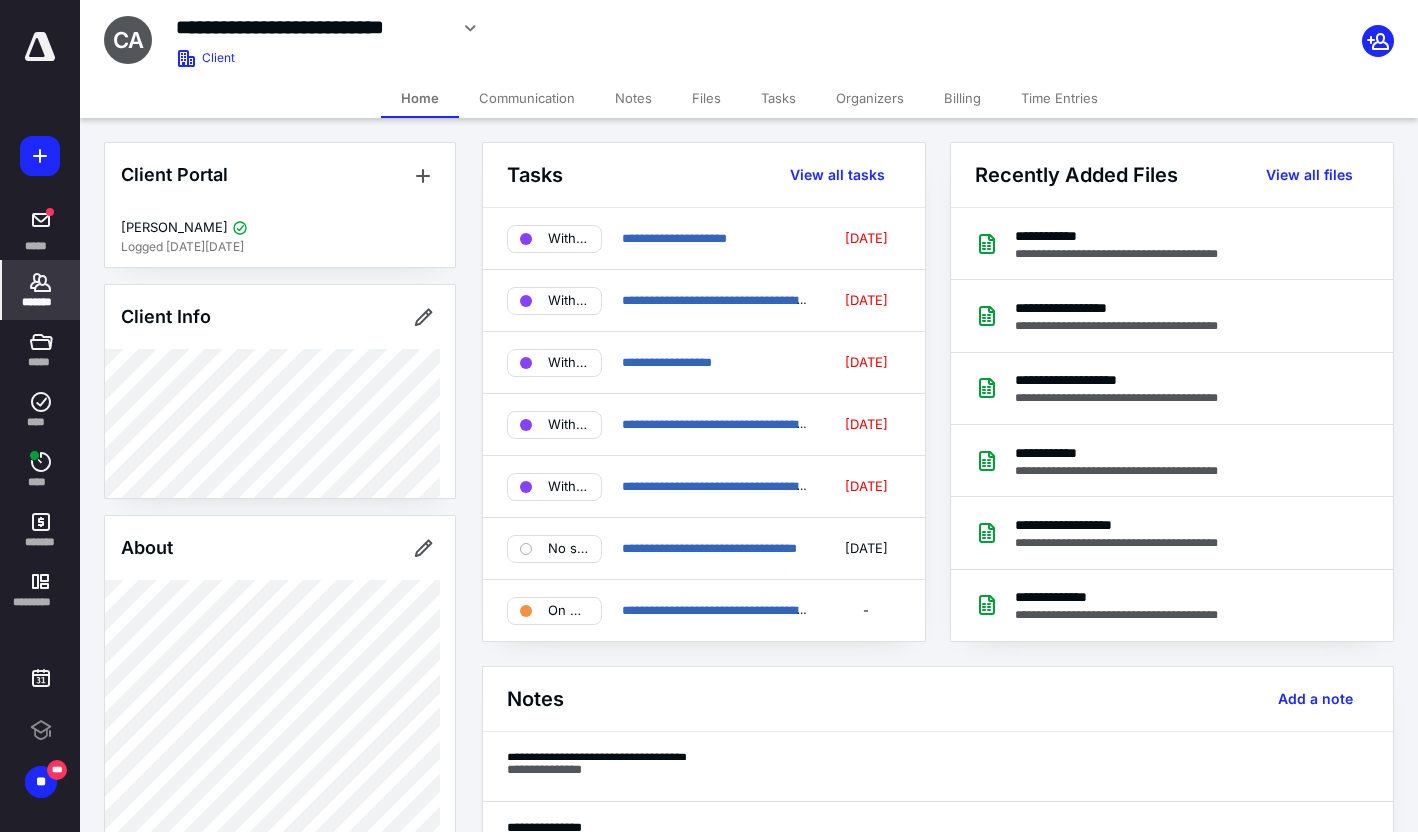 click on "**********" at bounding box center [949, 884] 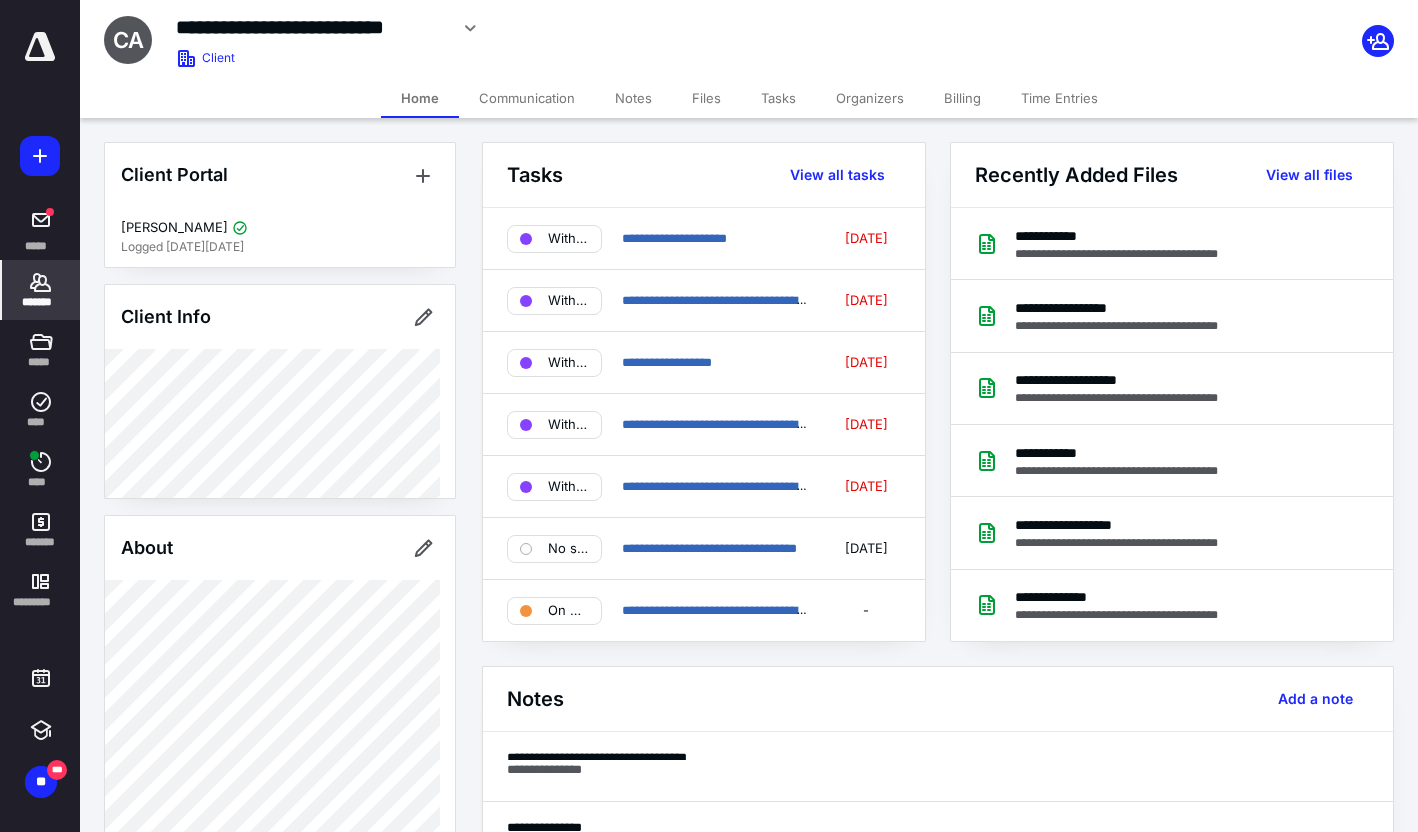 click on "Files" at bounding box center (706, 98) 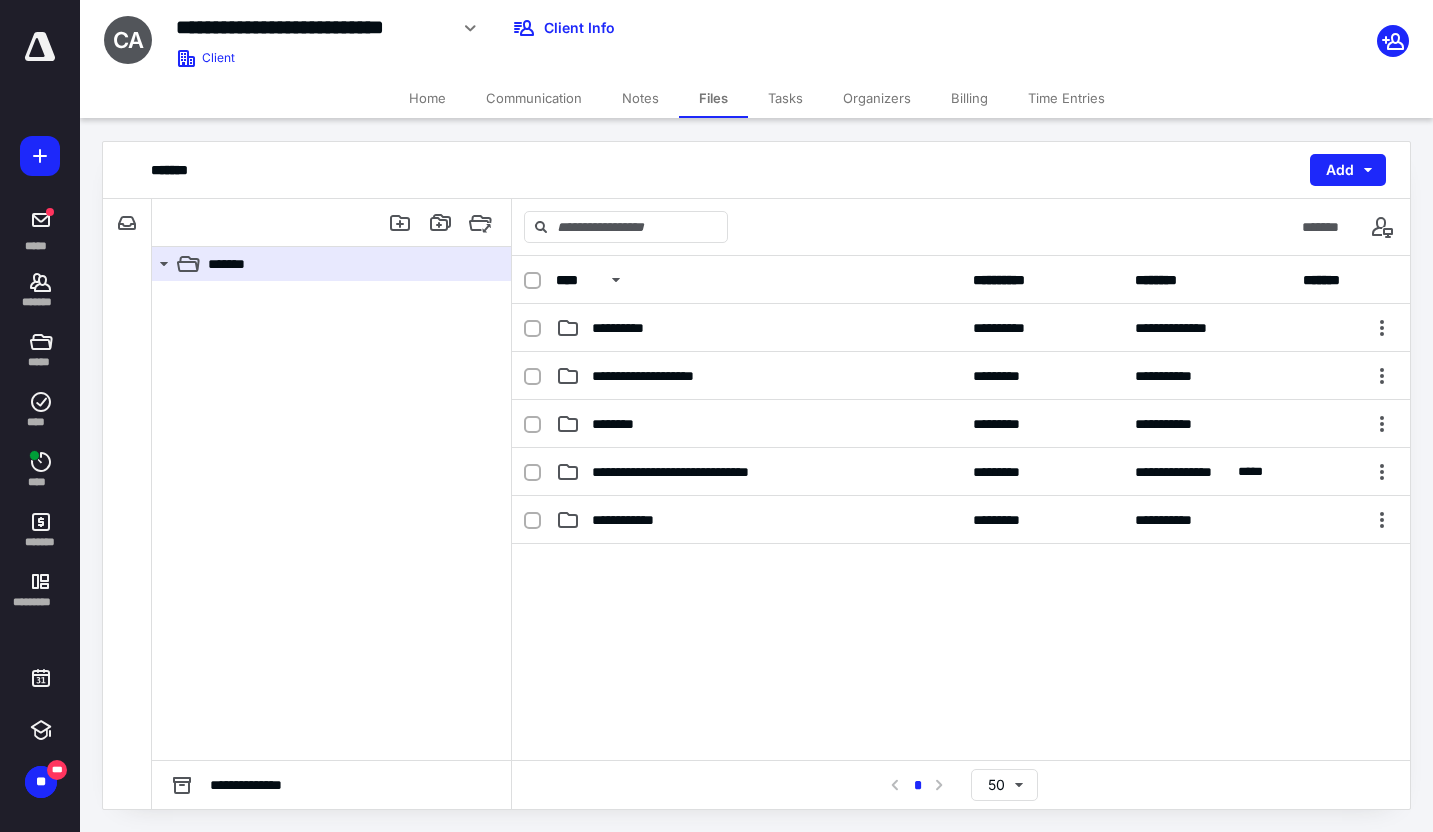 click on "Tasks" at bounding box center [785, 98] 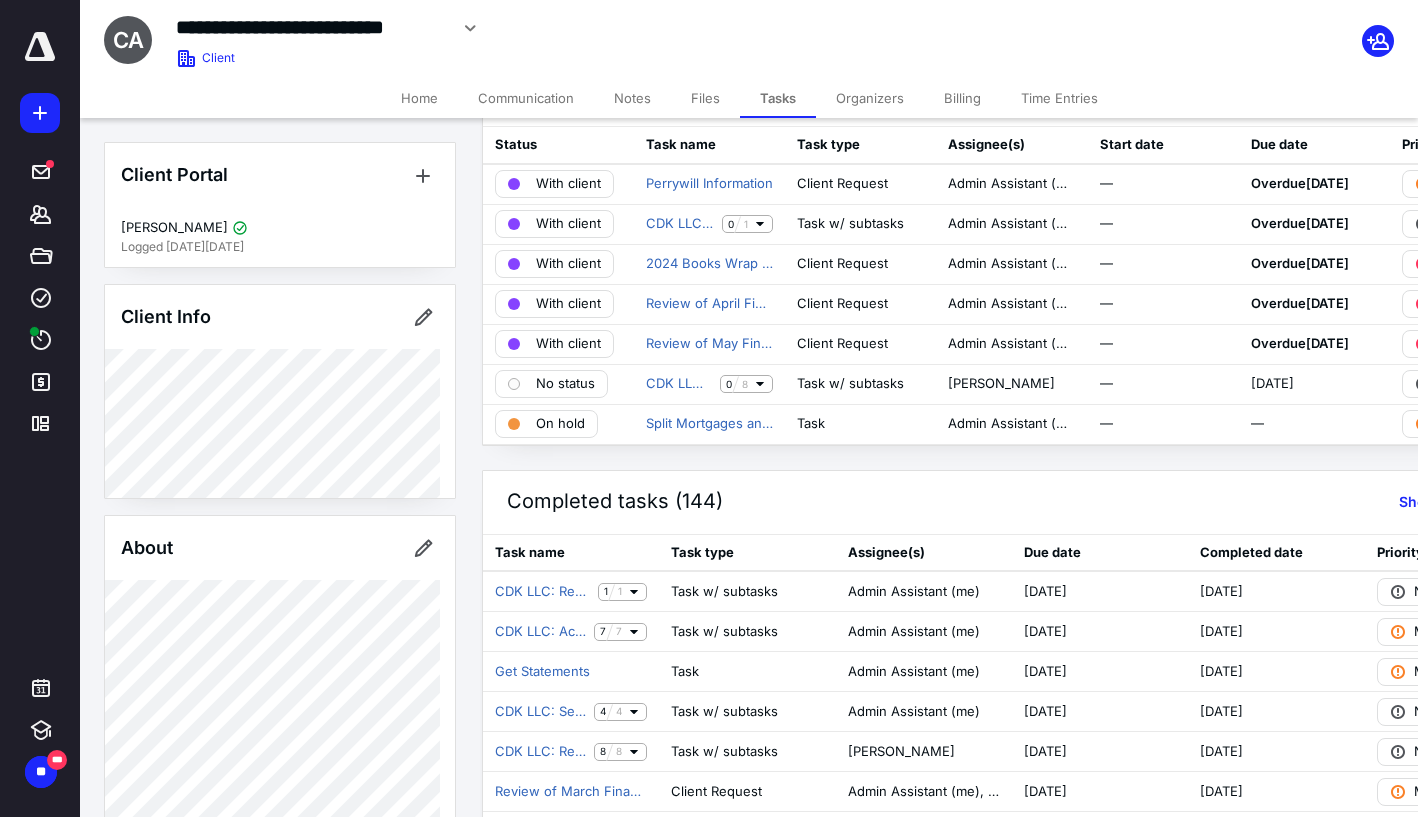 scroll, scrollTop: 100, scrollLeft: 0, axis: vertical 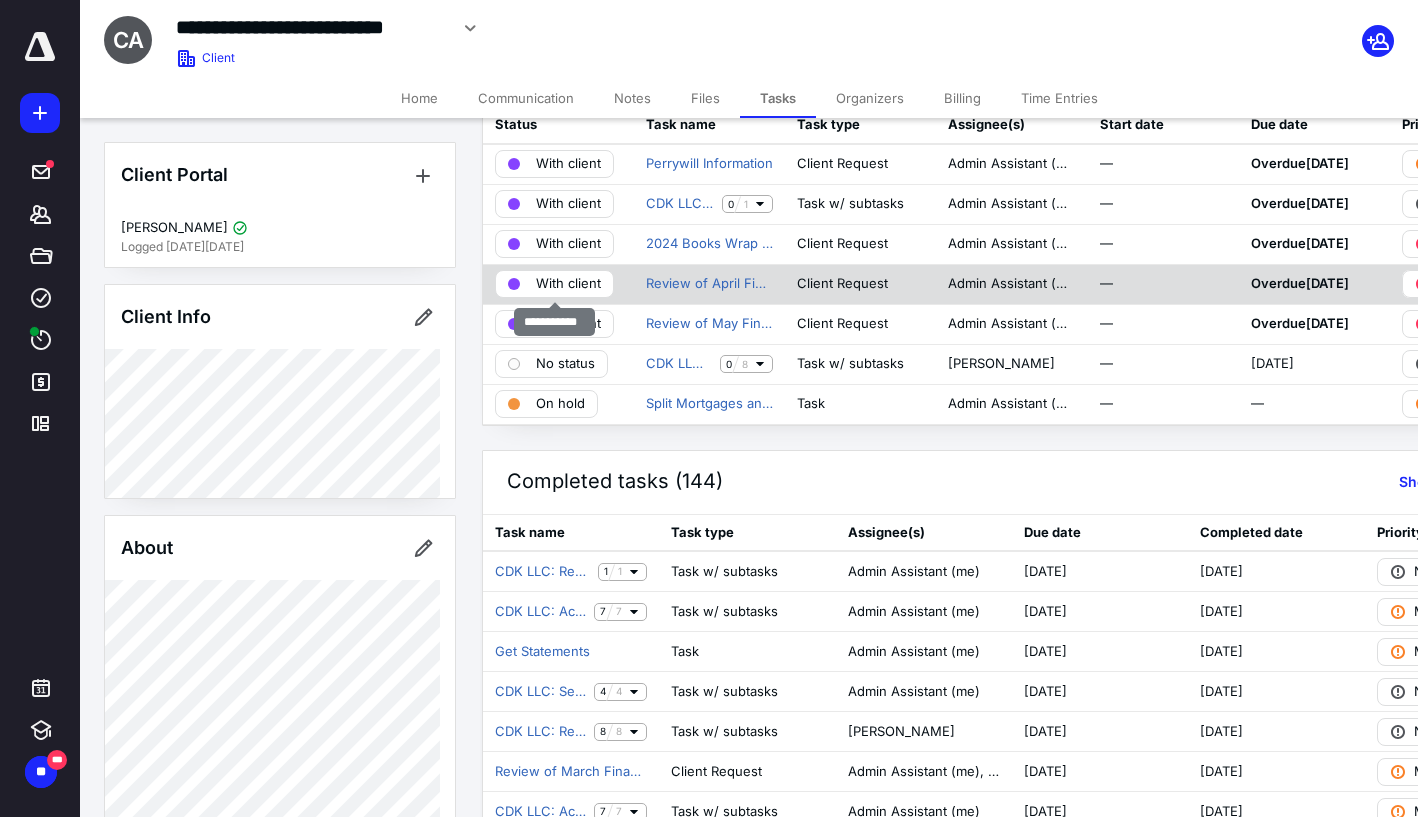 click on "With client" at bounding box center (568, 284) 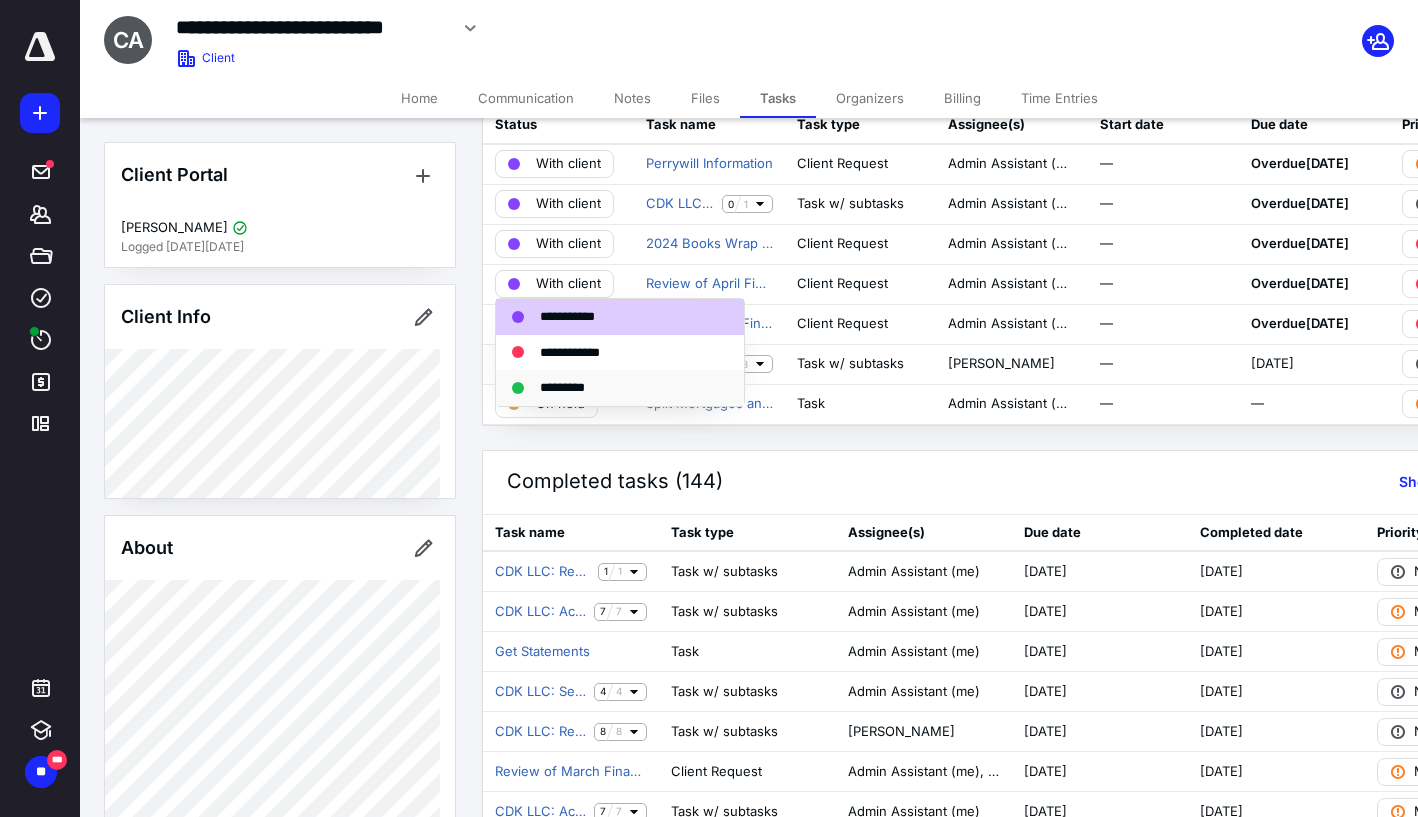 click on "*********" at bounding box center (608, 388) 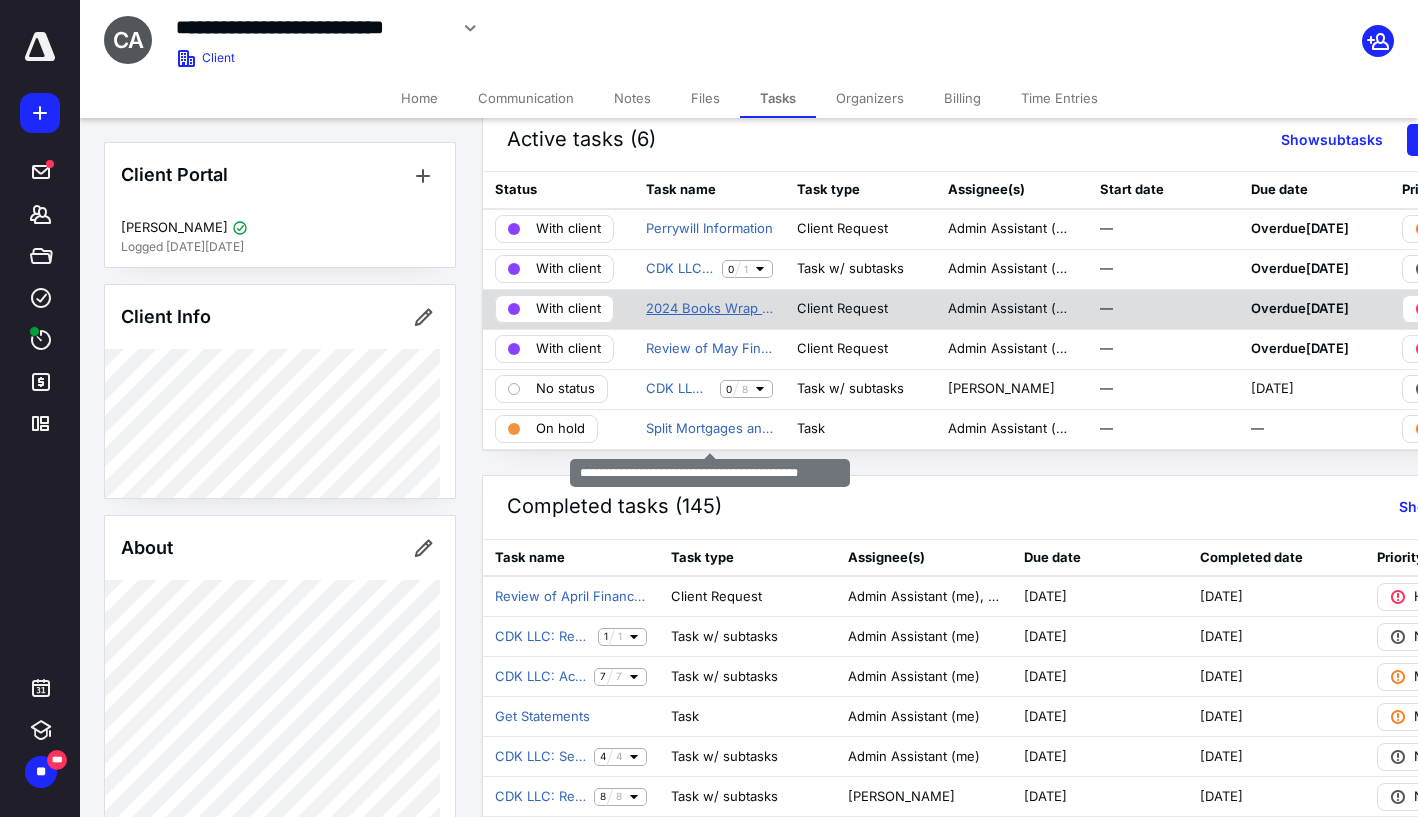scroll, scrollTop: 0, scrollLeft: 0, axis: both 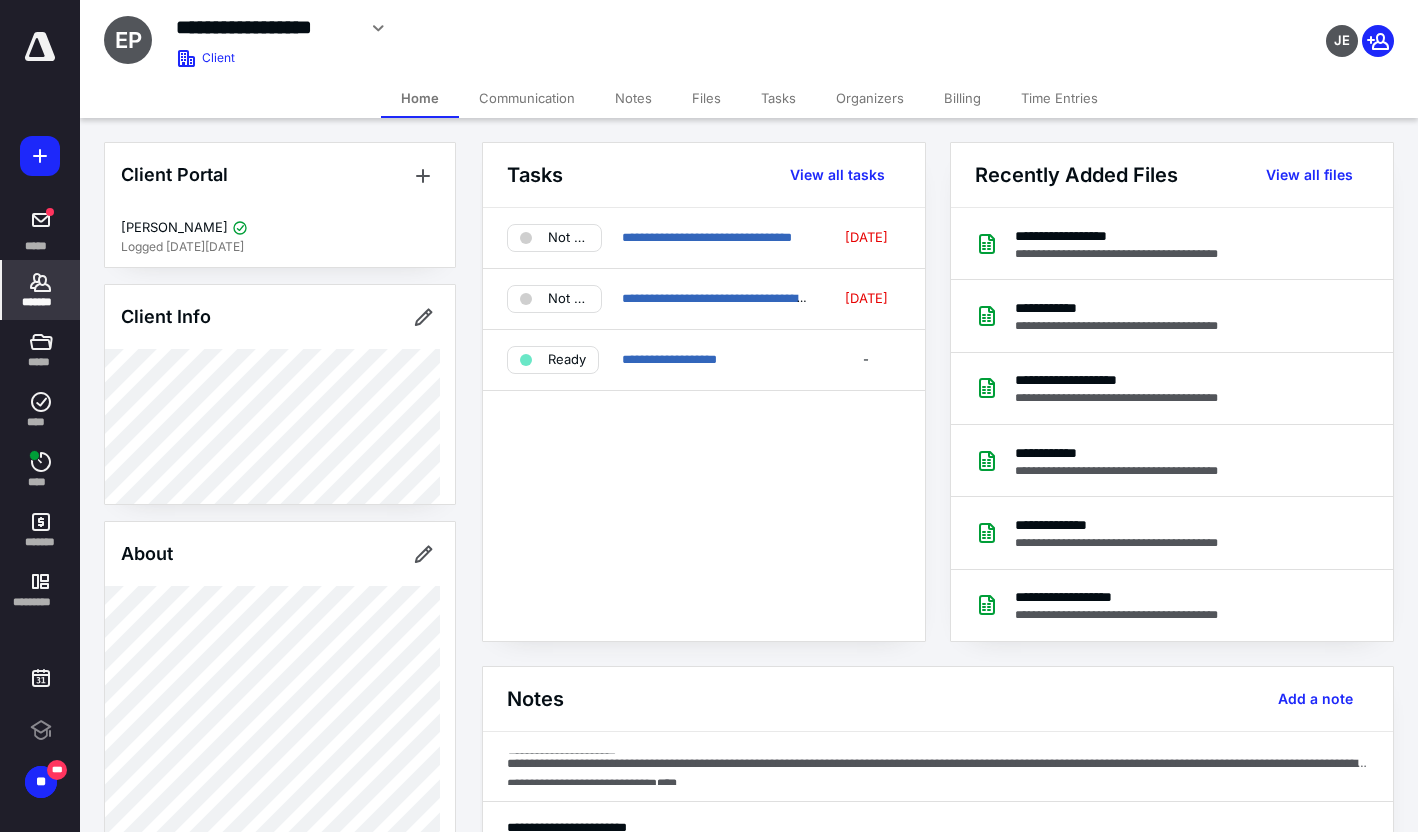 click on "Files" at bounding box center [706, 98] 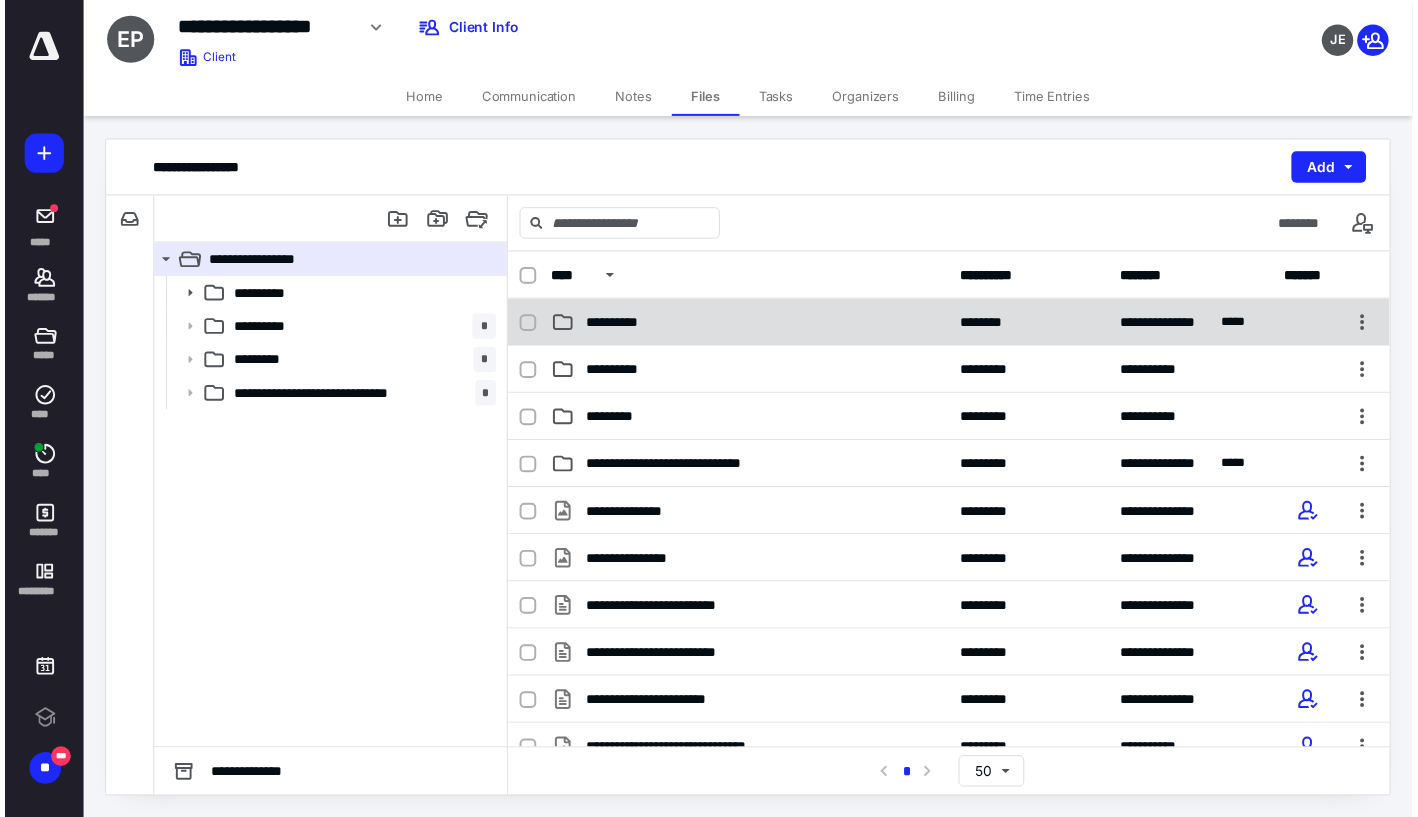 scroll, scrollTop: 0, scrollLeft: 0, axis: both 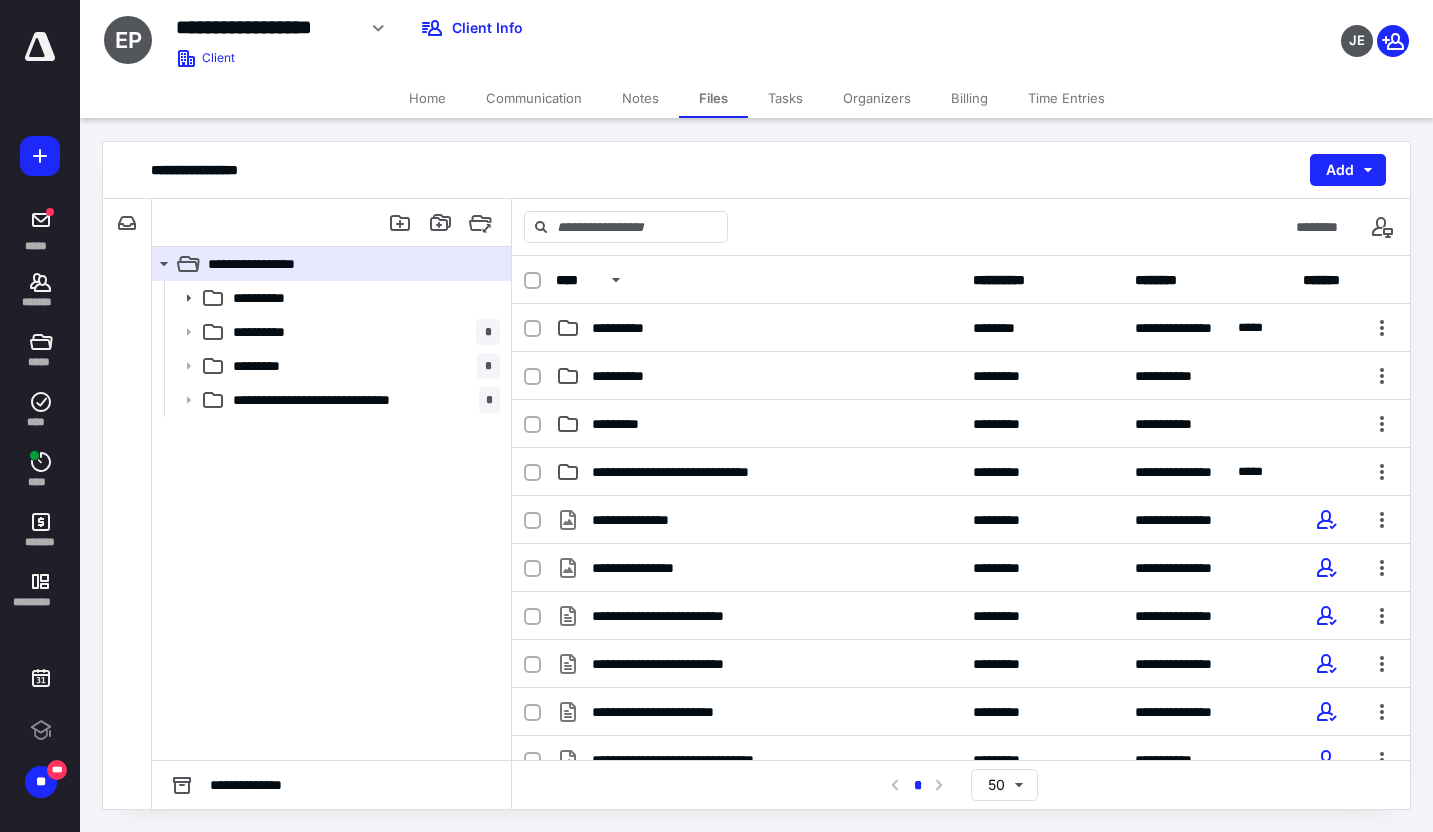 click on "Tasks" at bounding box center [785, 98] 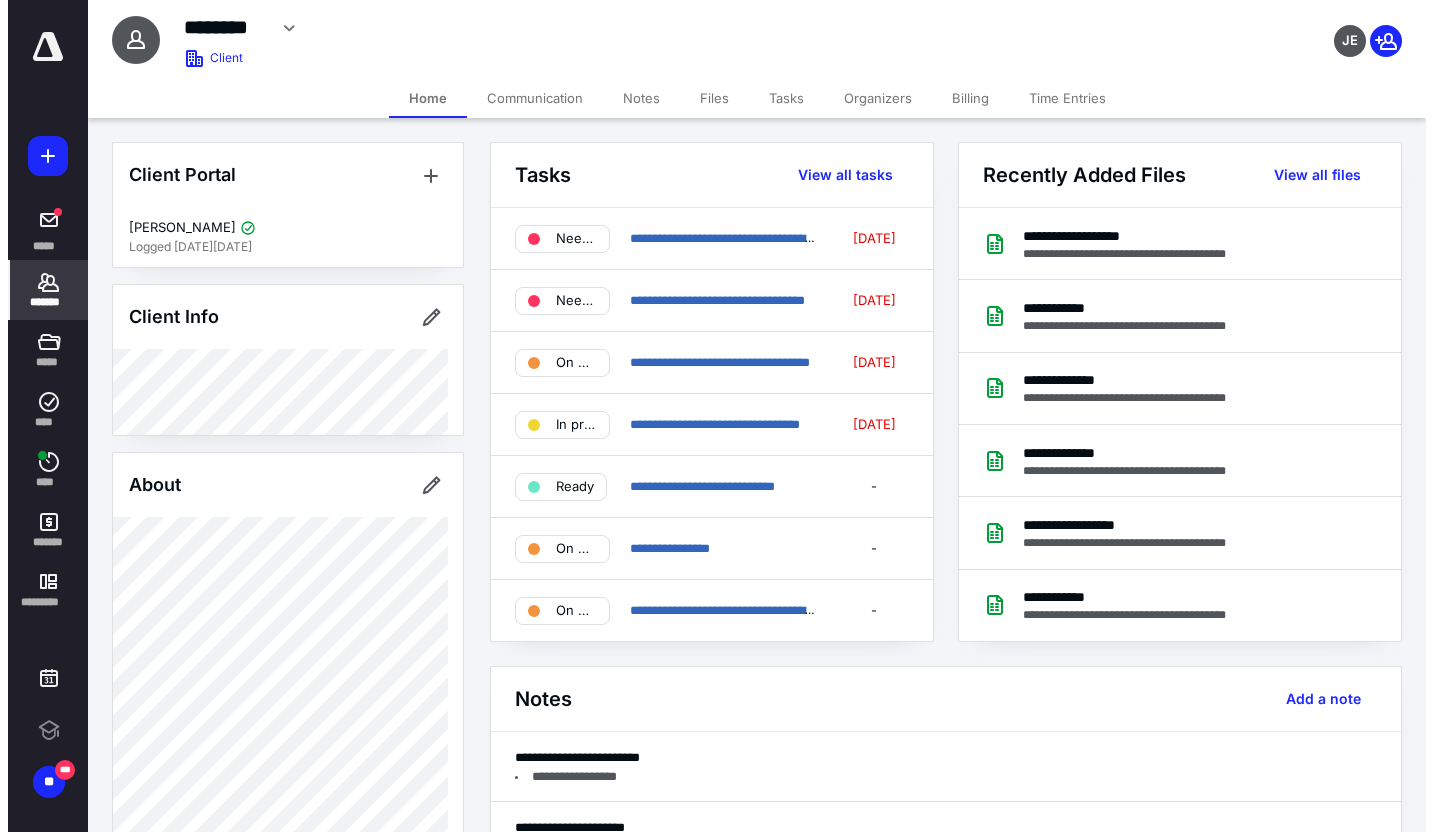 scroll, scrollTop: 0, scrollLeft: 0, axis: both 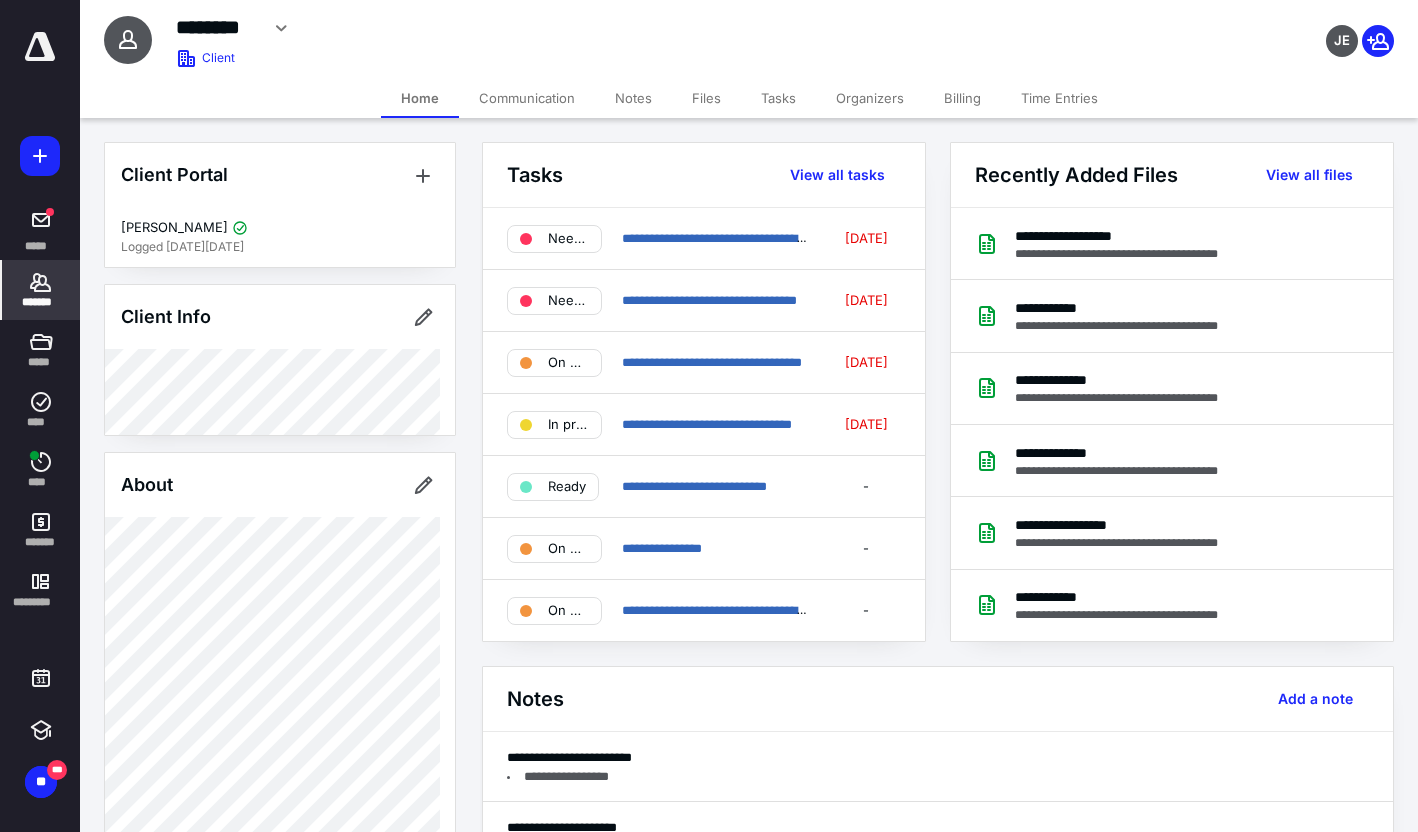 click on "Files" at bounding box center [706, 98] 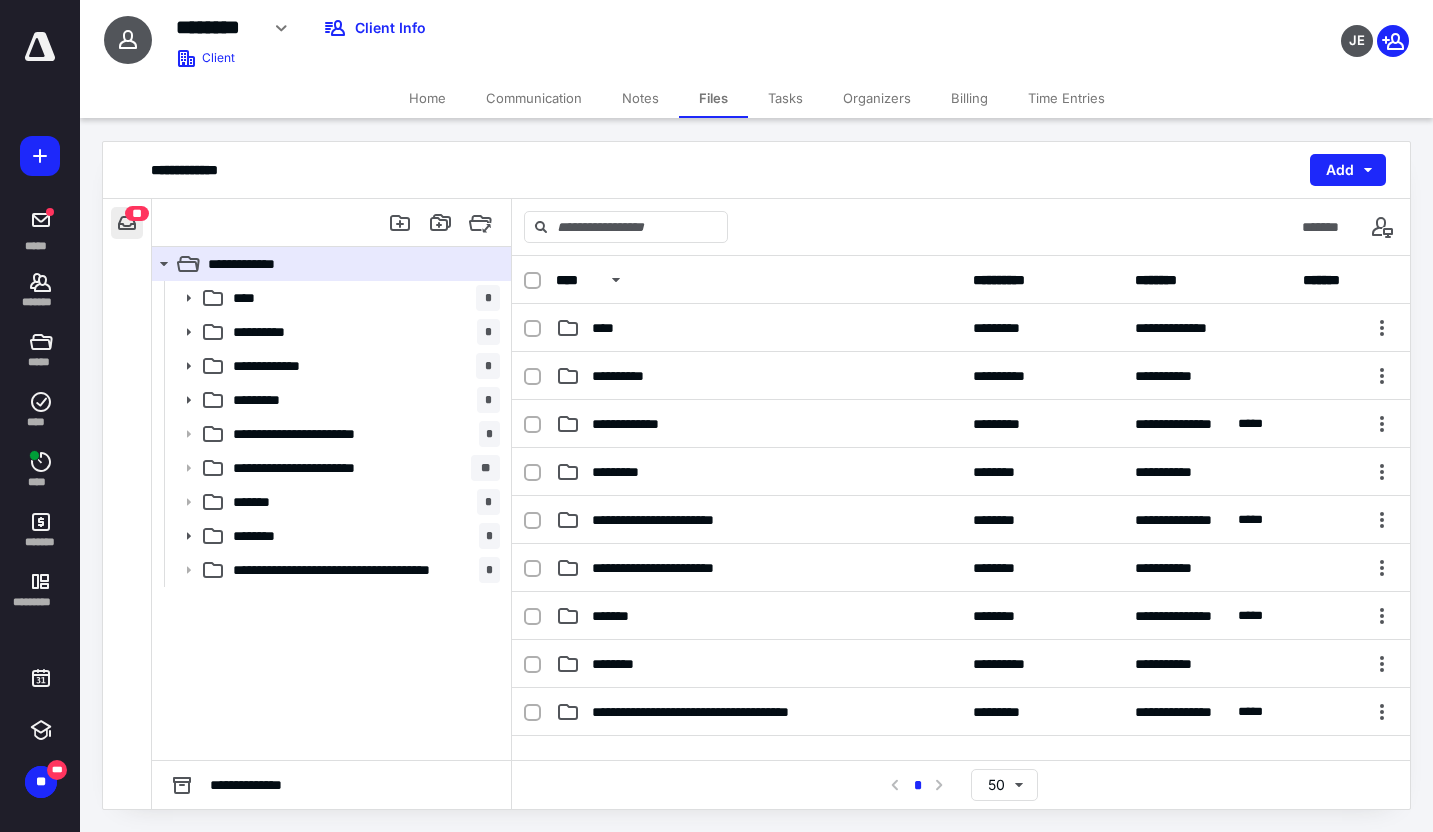 click at bounding box center [127, 223] 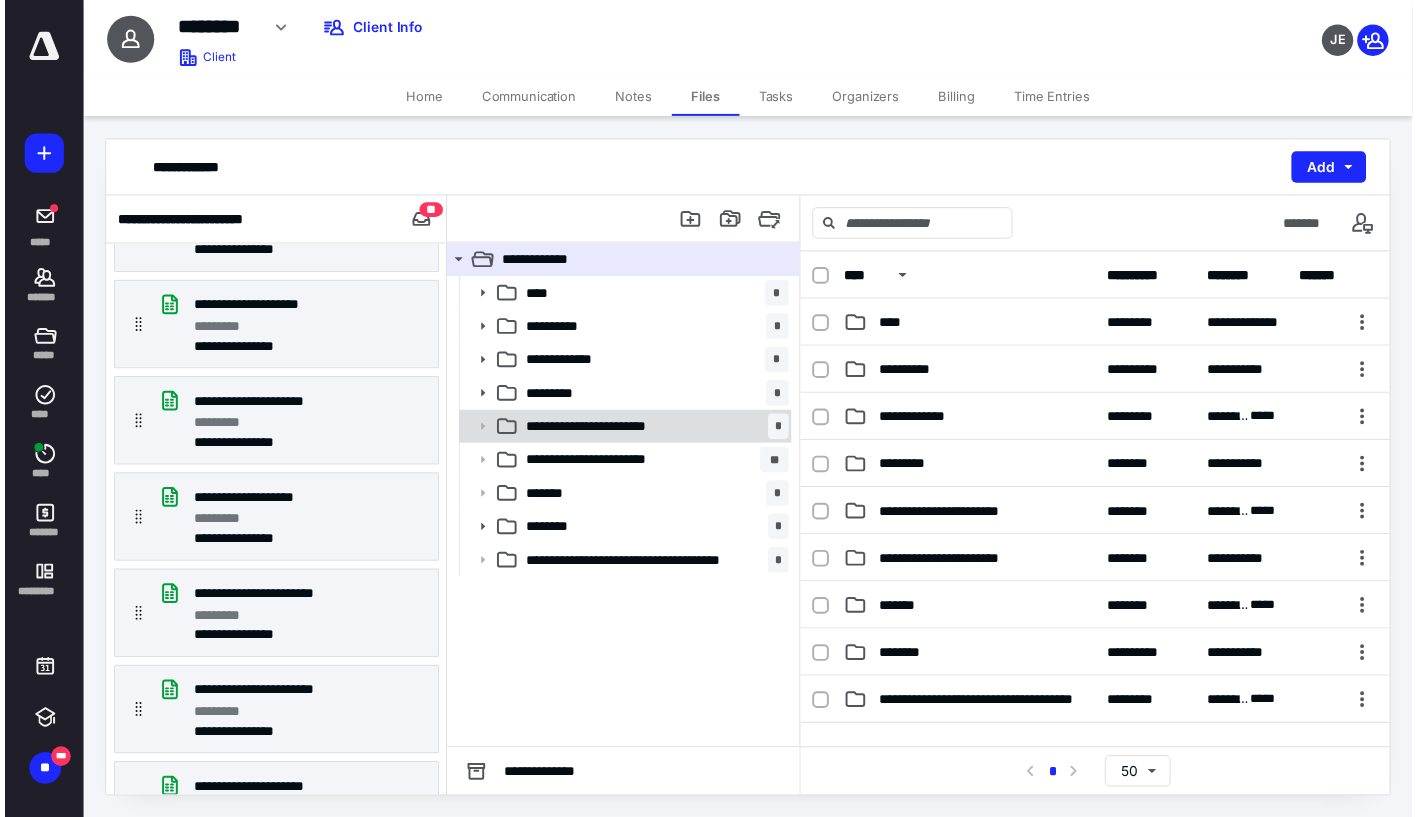 scroll, scrollTop: 0, scrollLeft: 0, axis: both 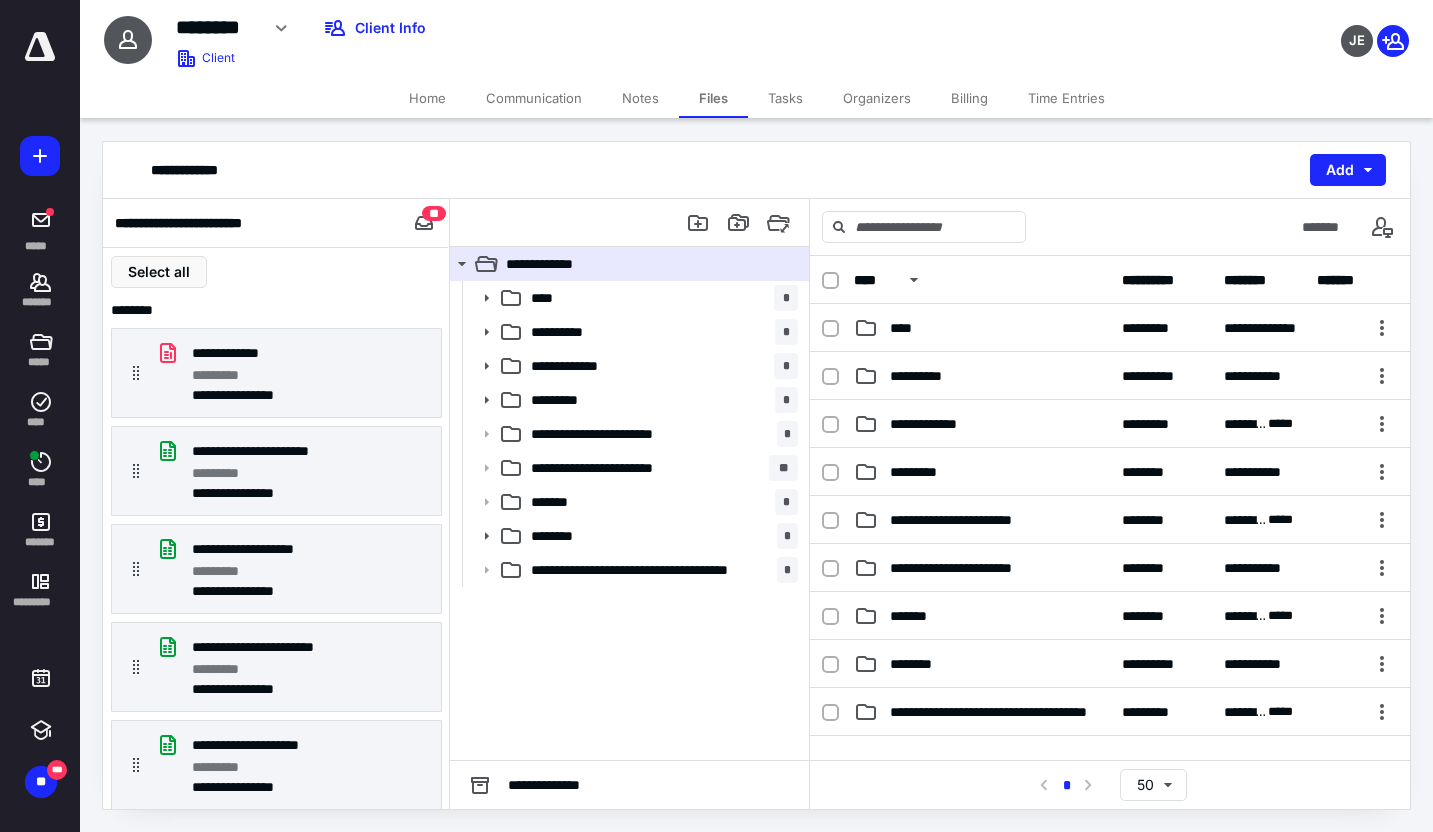 click on "Tasks" at bounding box center [785, 98] 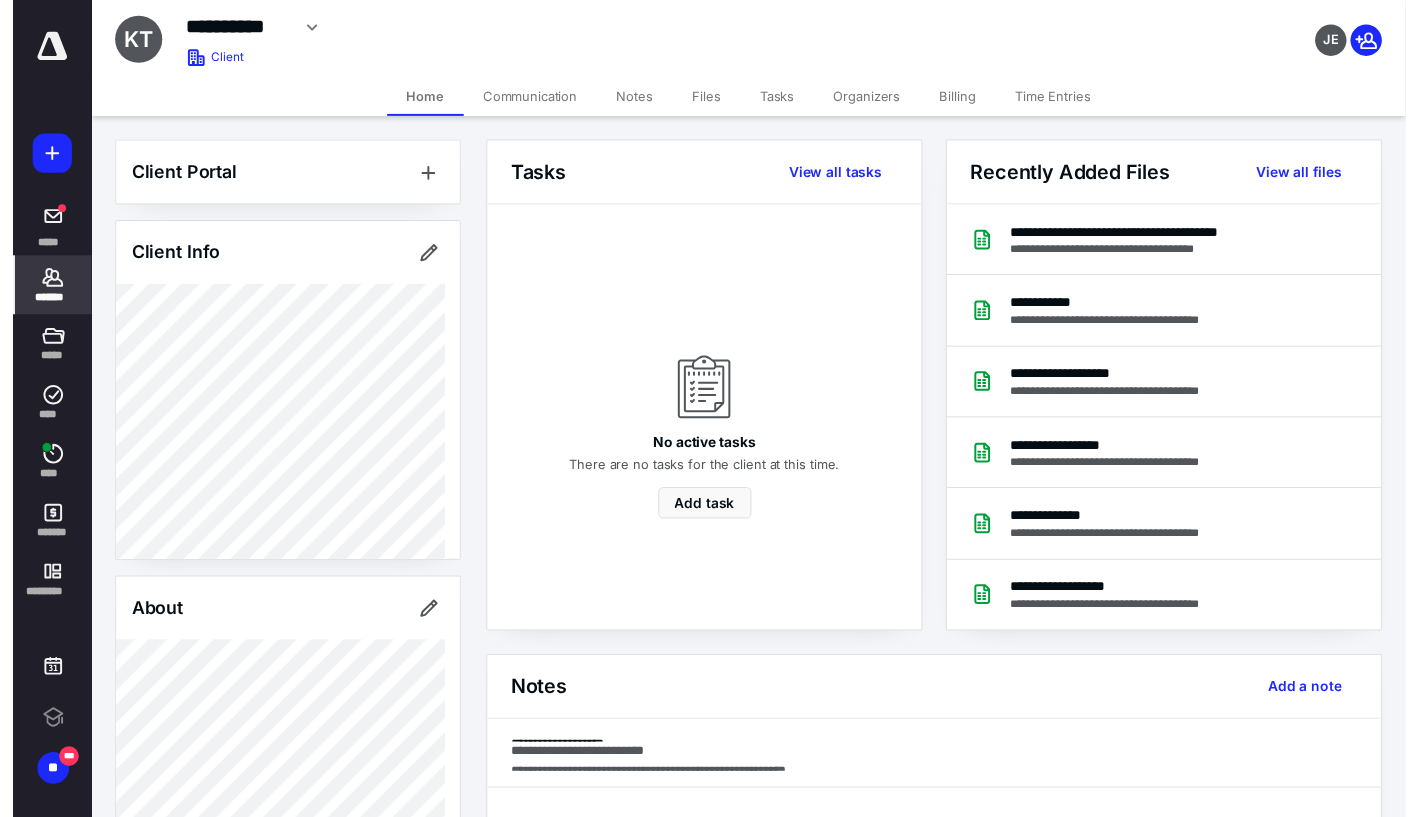 scroll, scrollTop: 0, scrollLeft: 0, axis: both 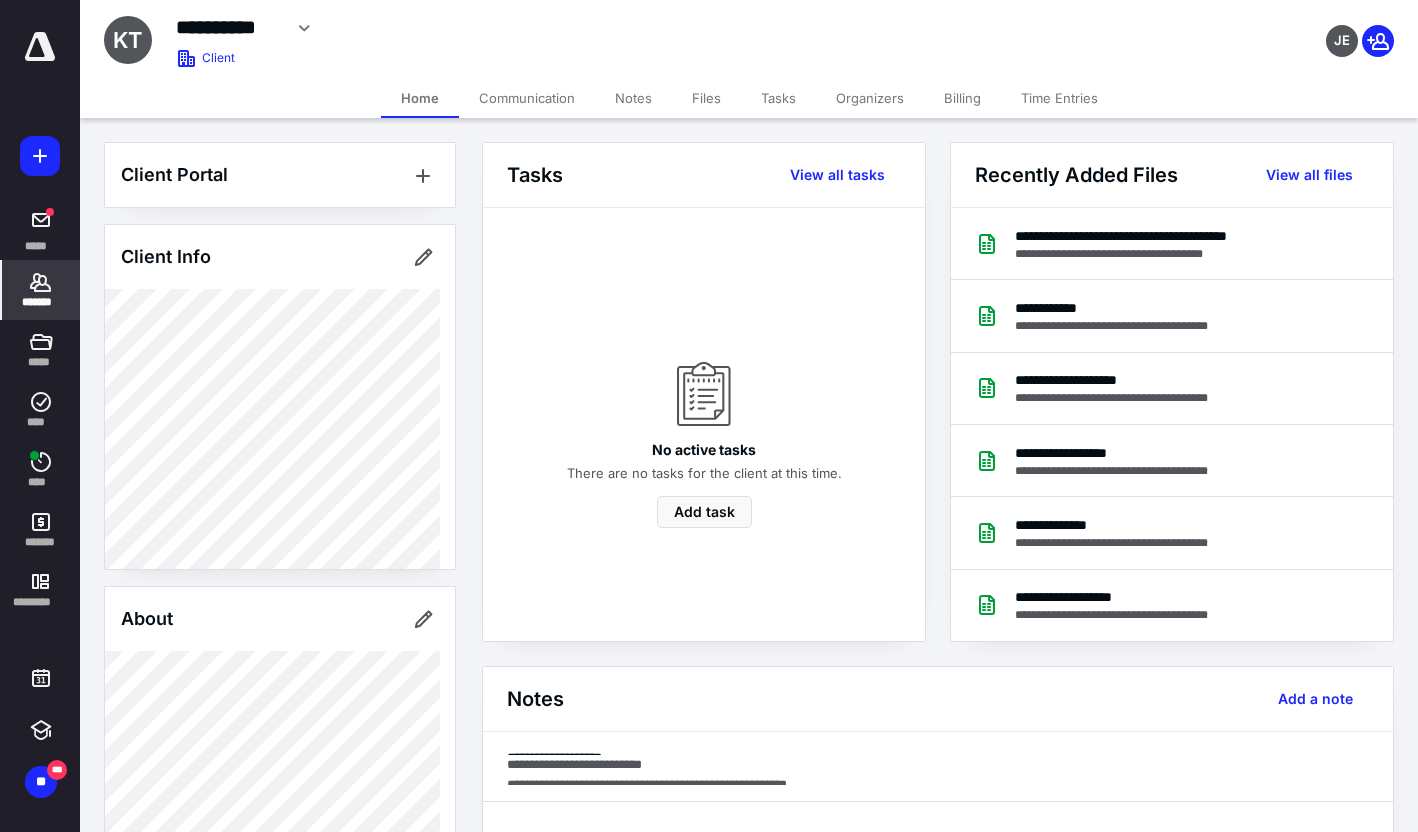 click on "Tasks" at bounding box center [778, 98] 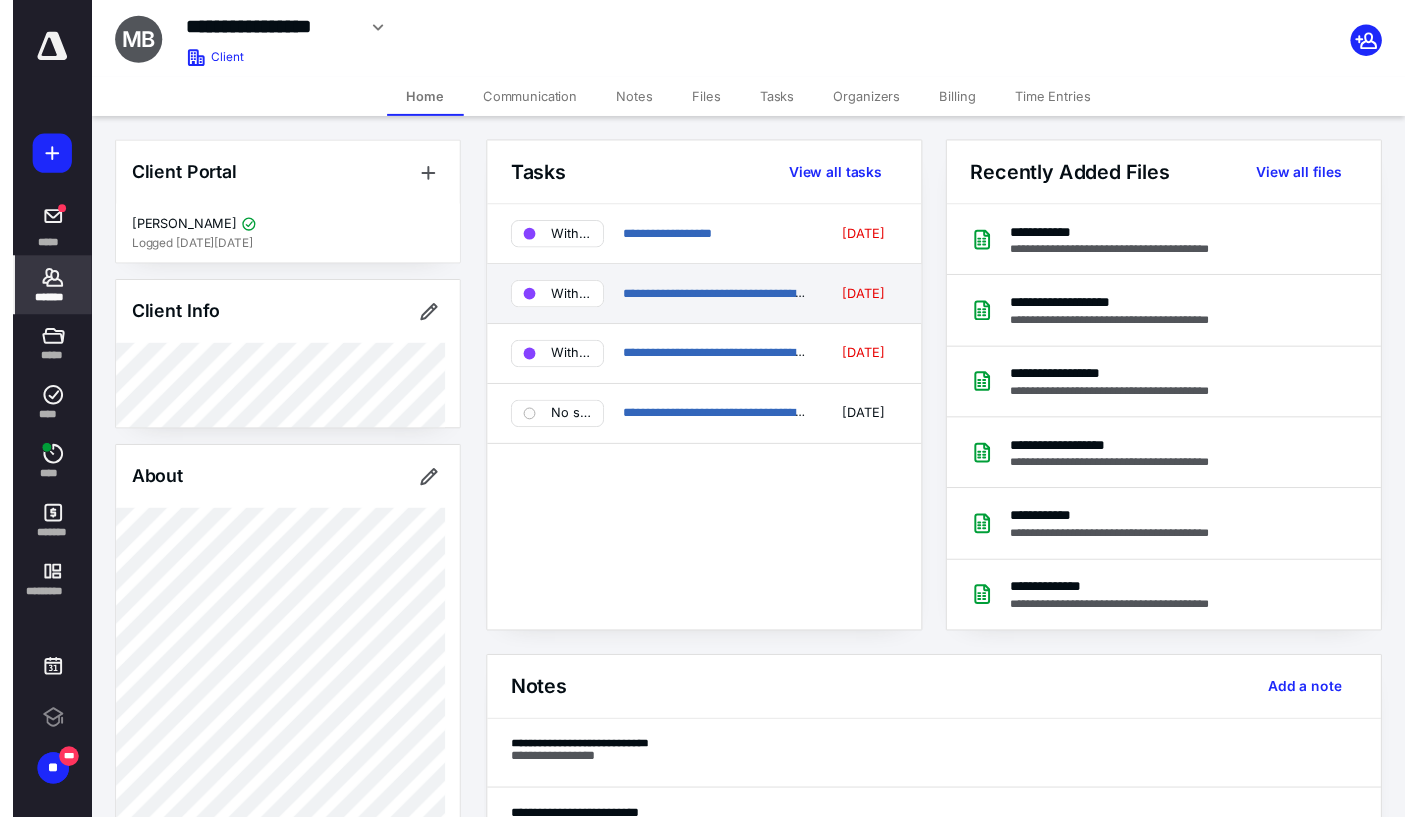 scroll, scrollTop: 0, scrollLeft: 0, axis: both 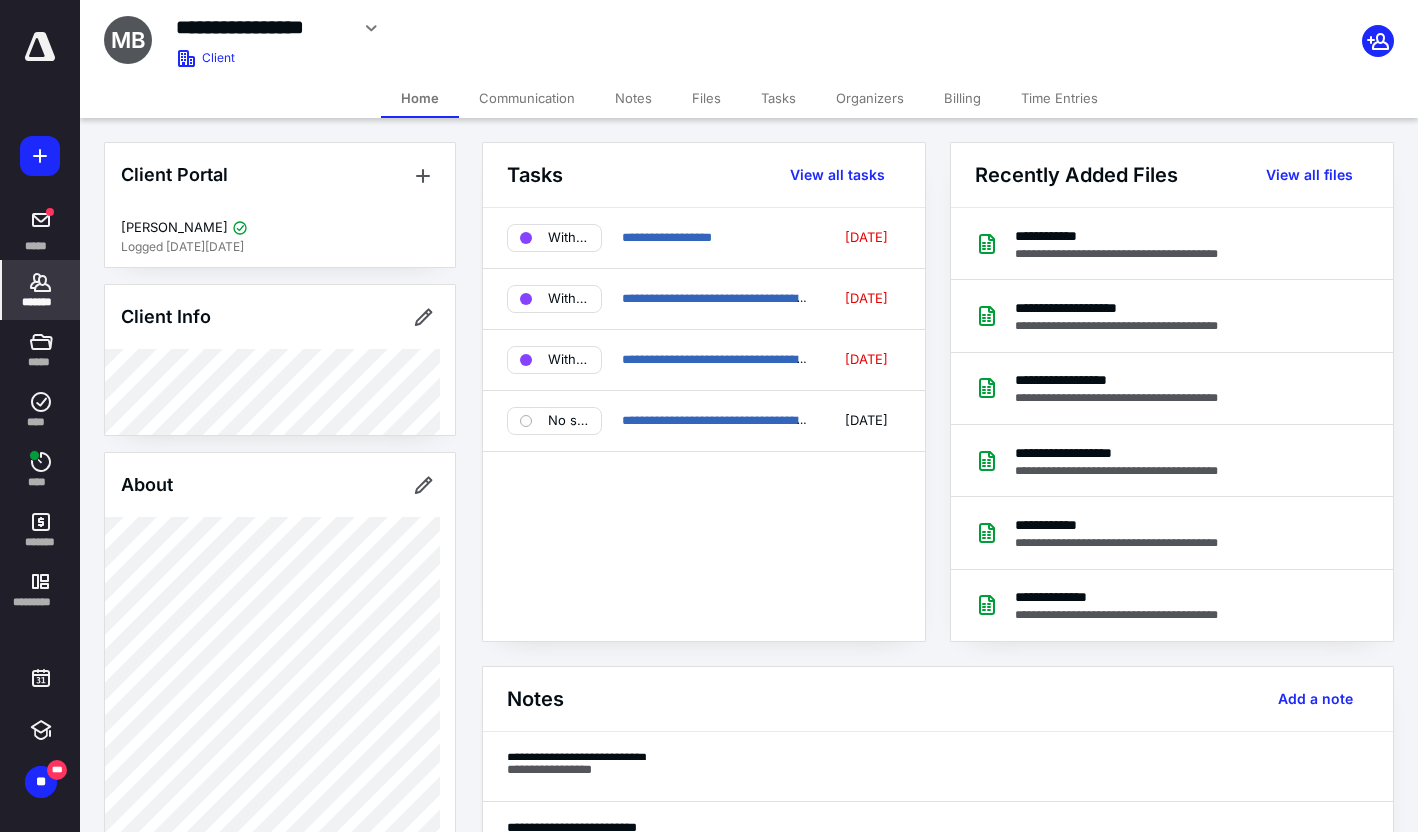 click on "Tasks" at bounding box center [778, 98] 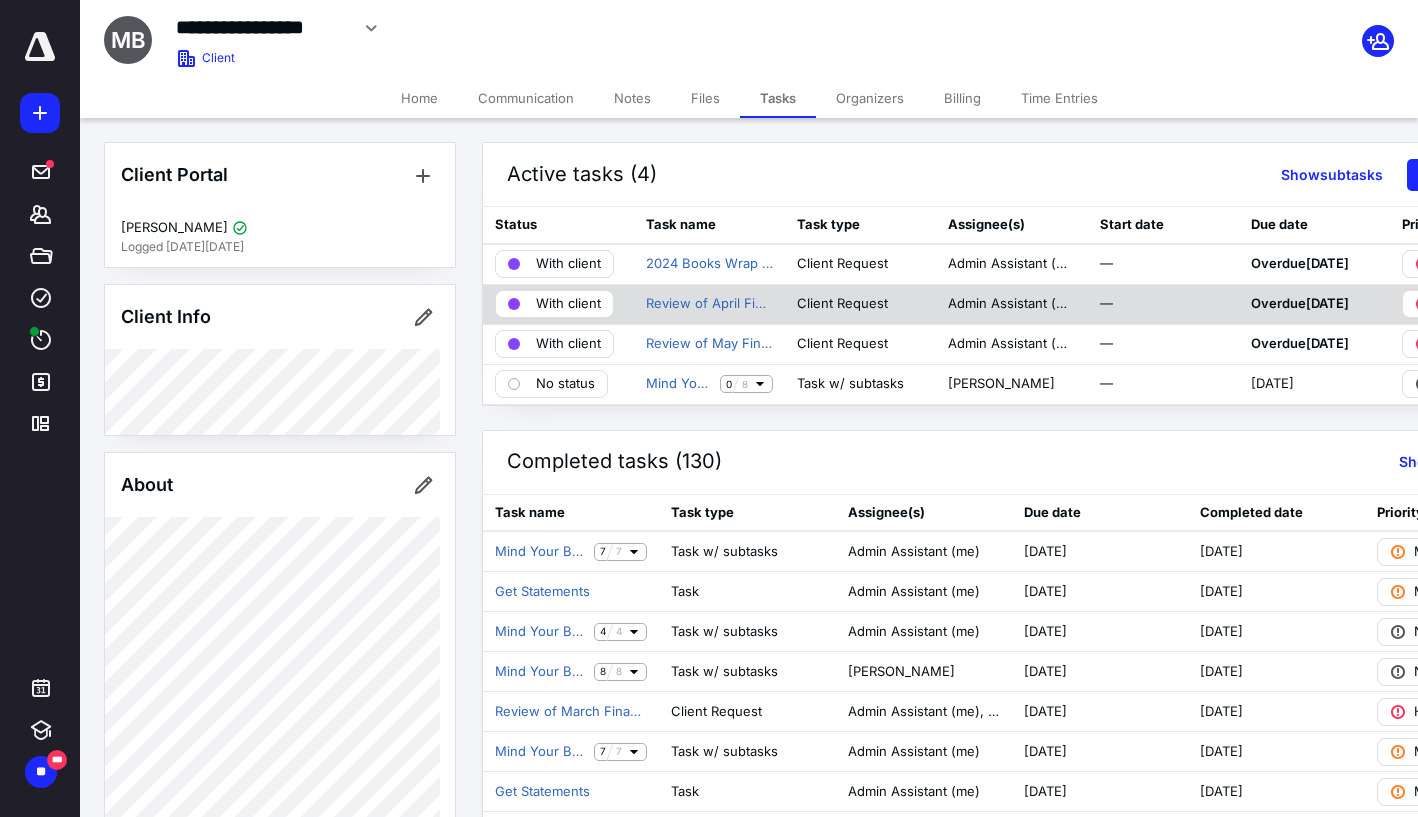 click on "With client" at bounding box center [554, 304] 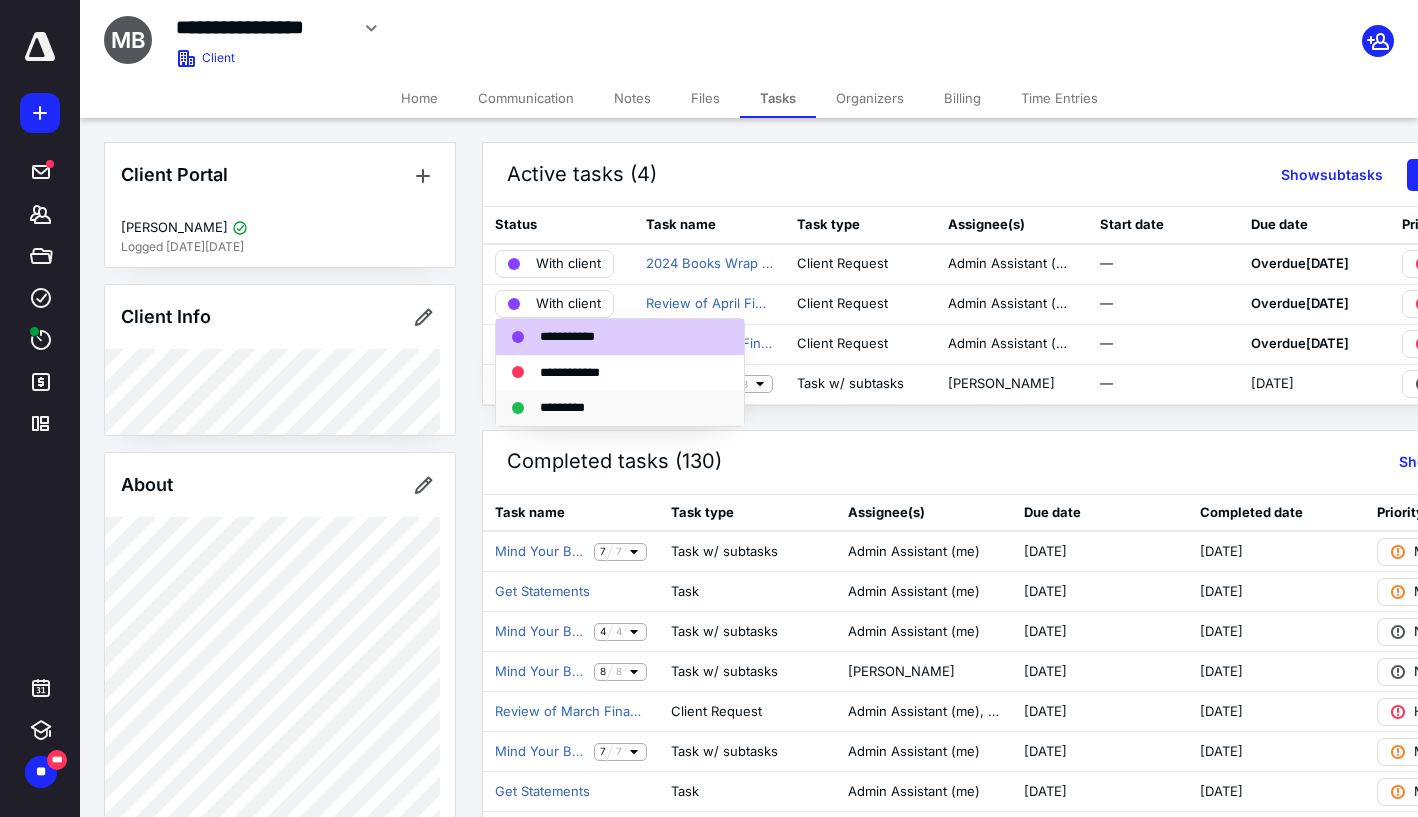 click on "*********" at bounding box center (573, 408) 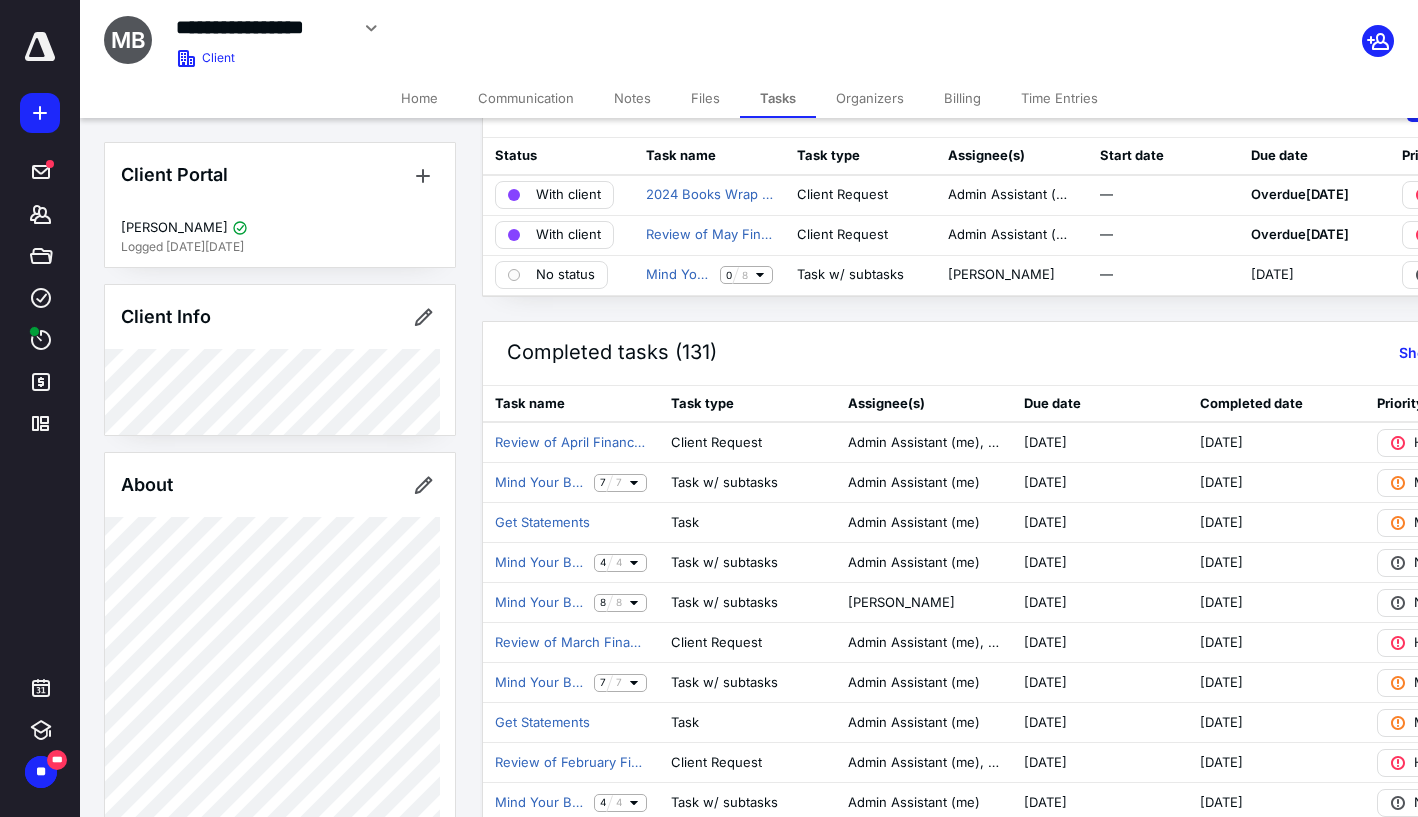 scroll, scrollTop: 100, scrollLeft: 0, axis: vertical 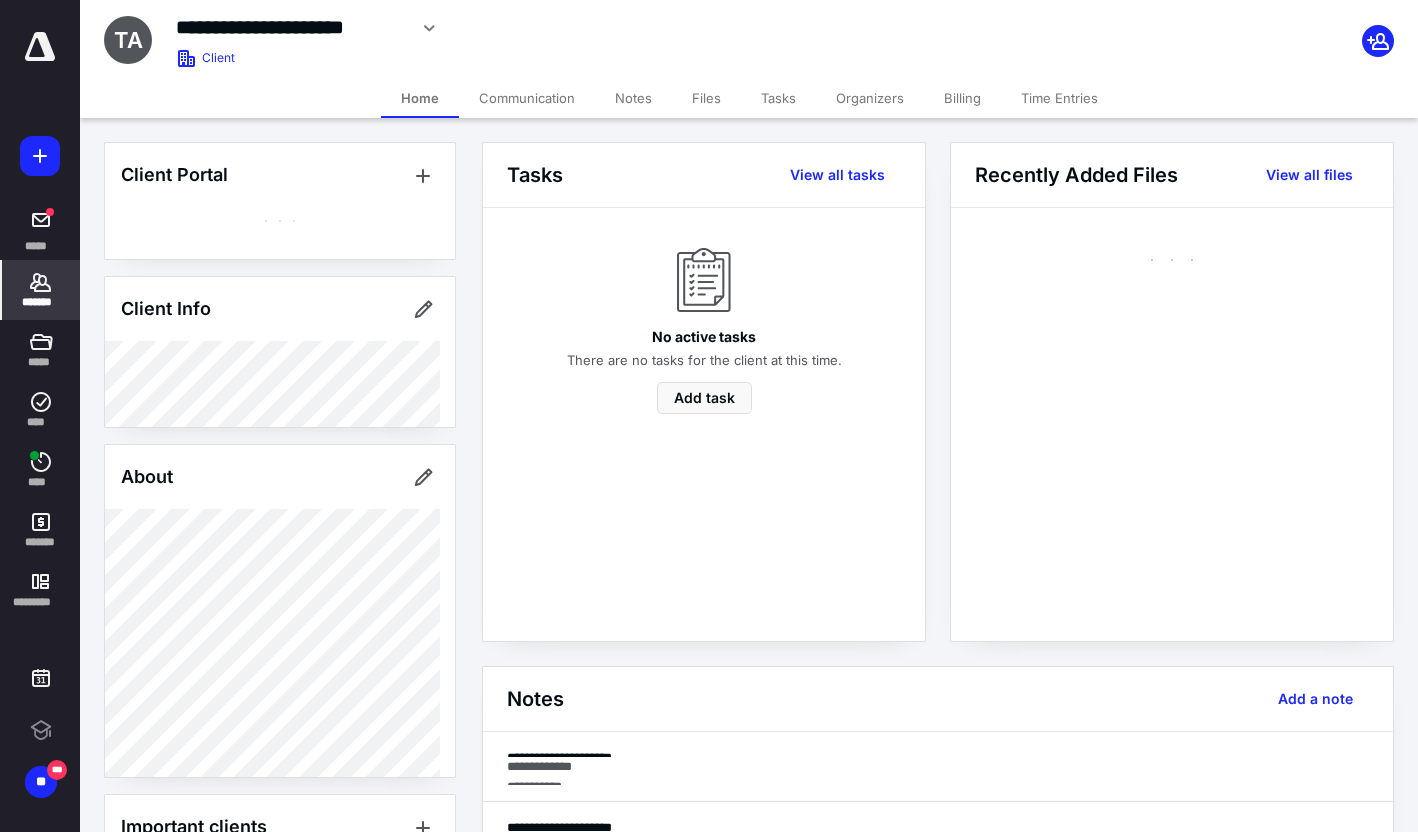 click on "Files" at bounding box center (706, 98) 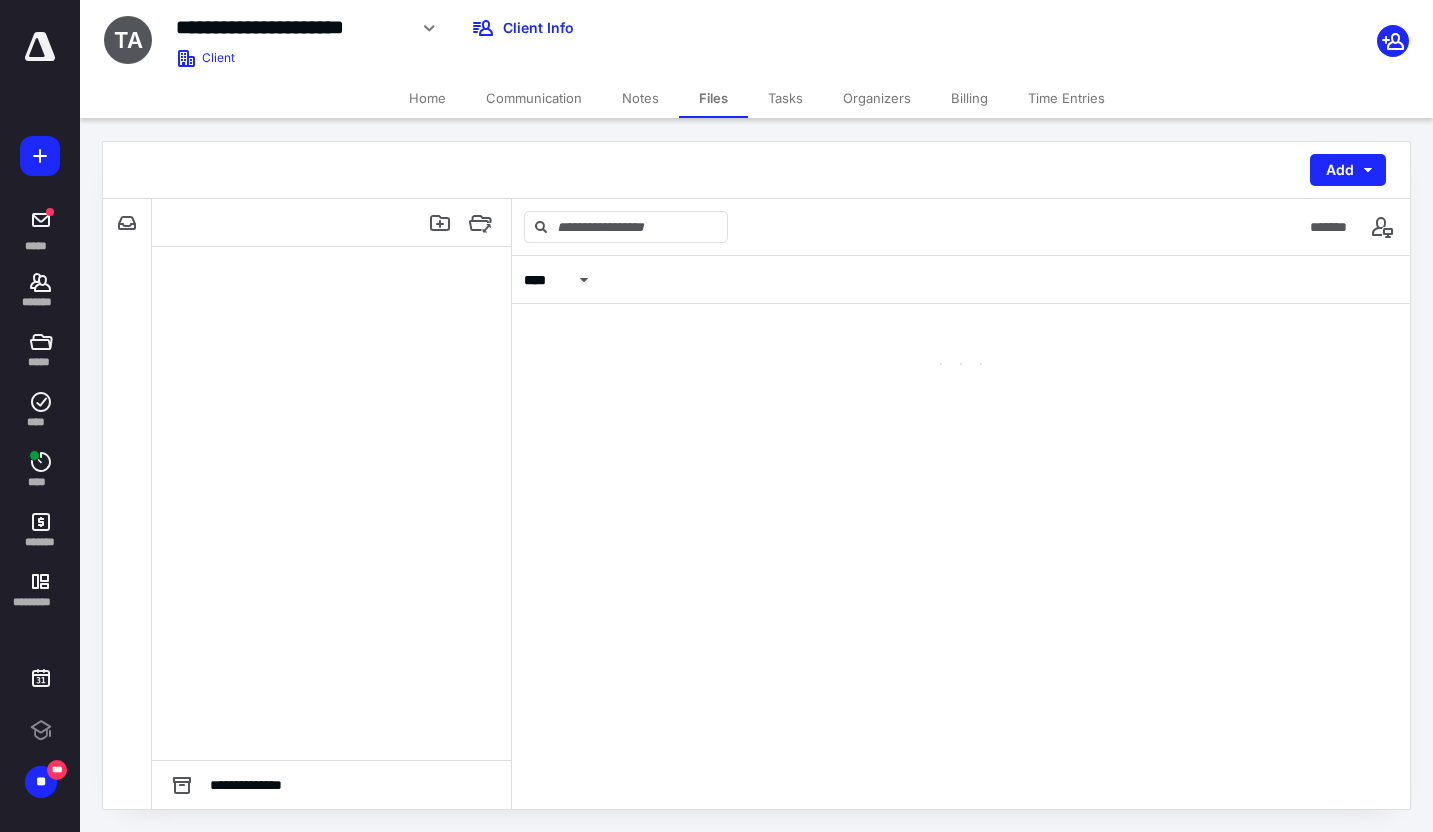 click on "Tasks" at bounding box center [785, 98] 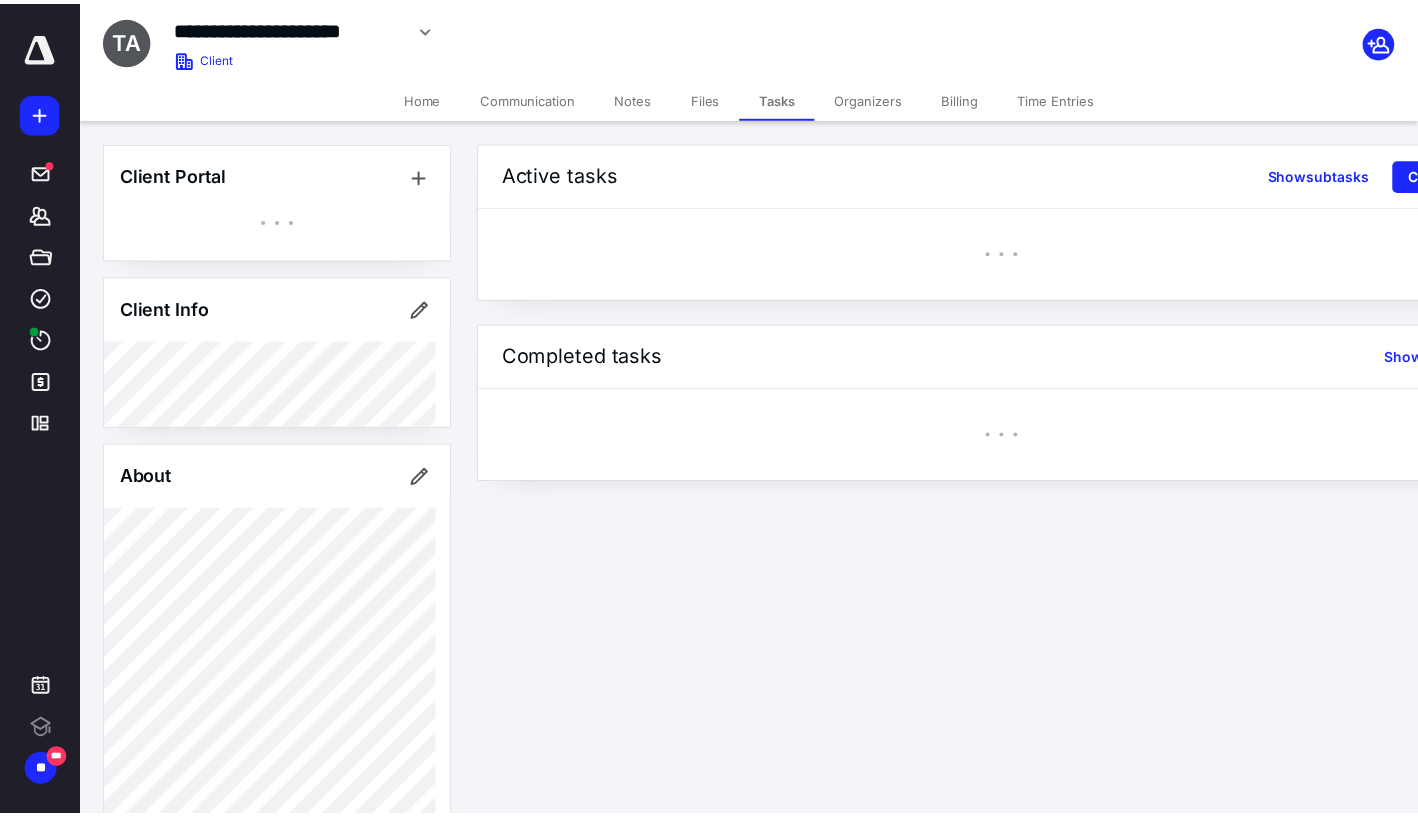scroll, scrollTop: 0, scrollLeft: 0, axis: both 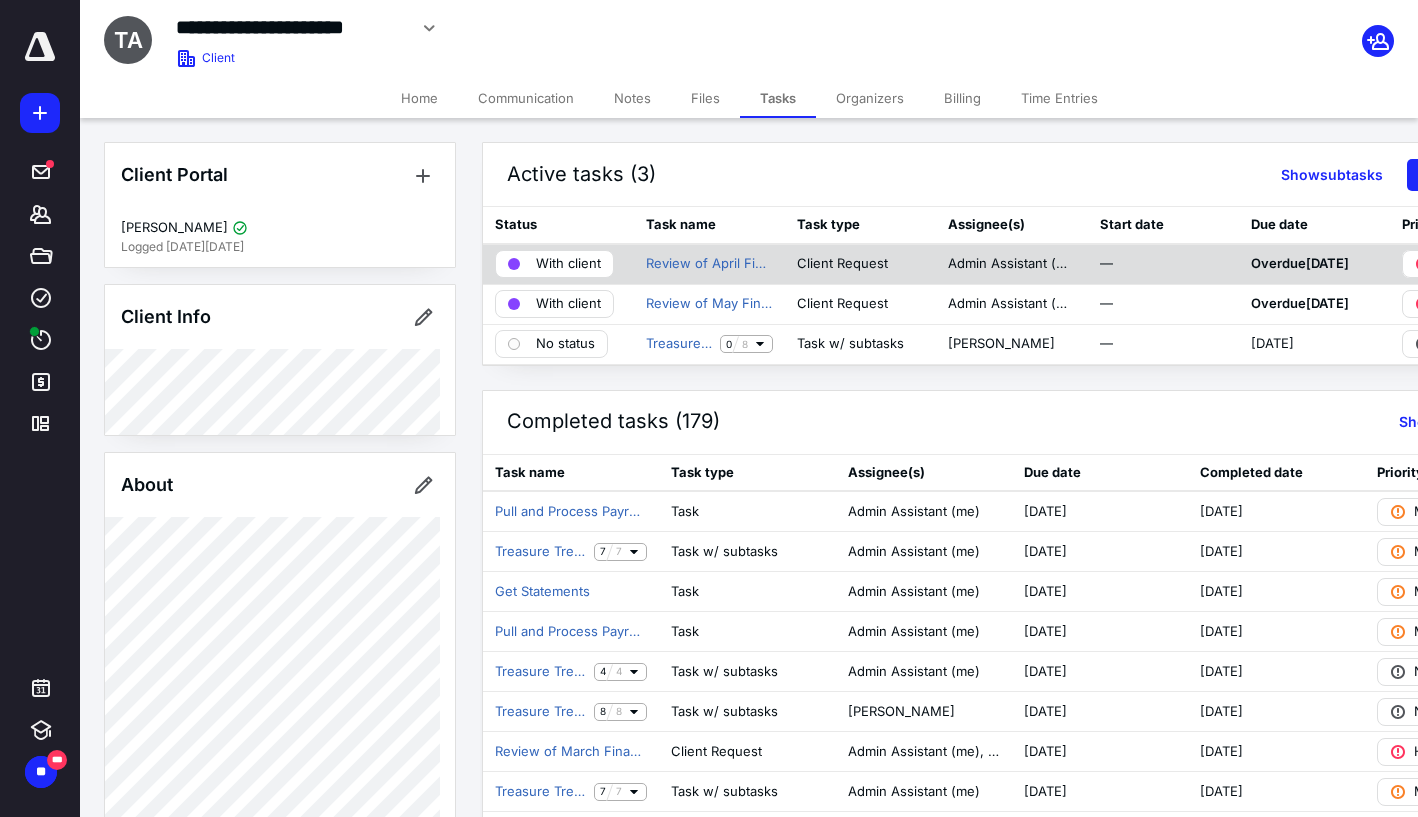 click on "With client" at bounding box center [568, 264] 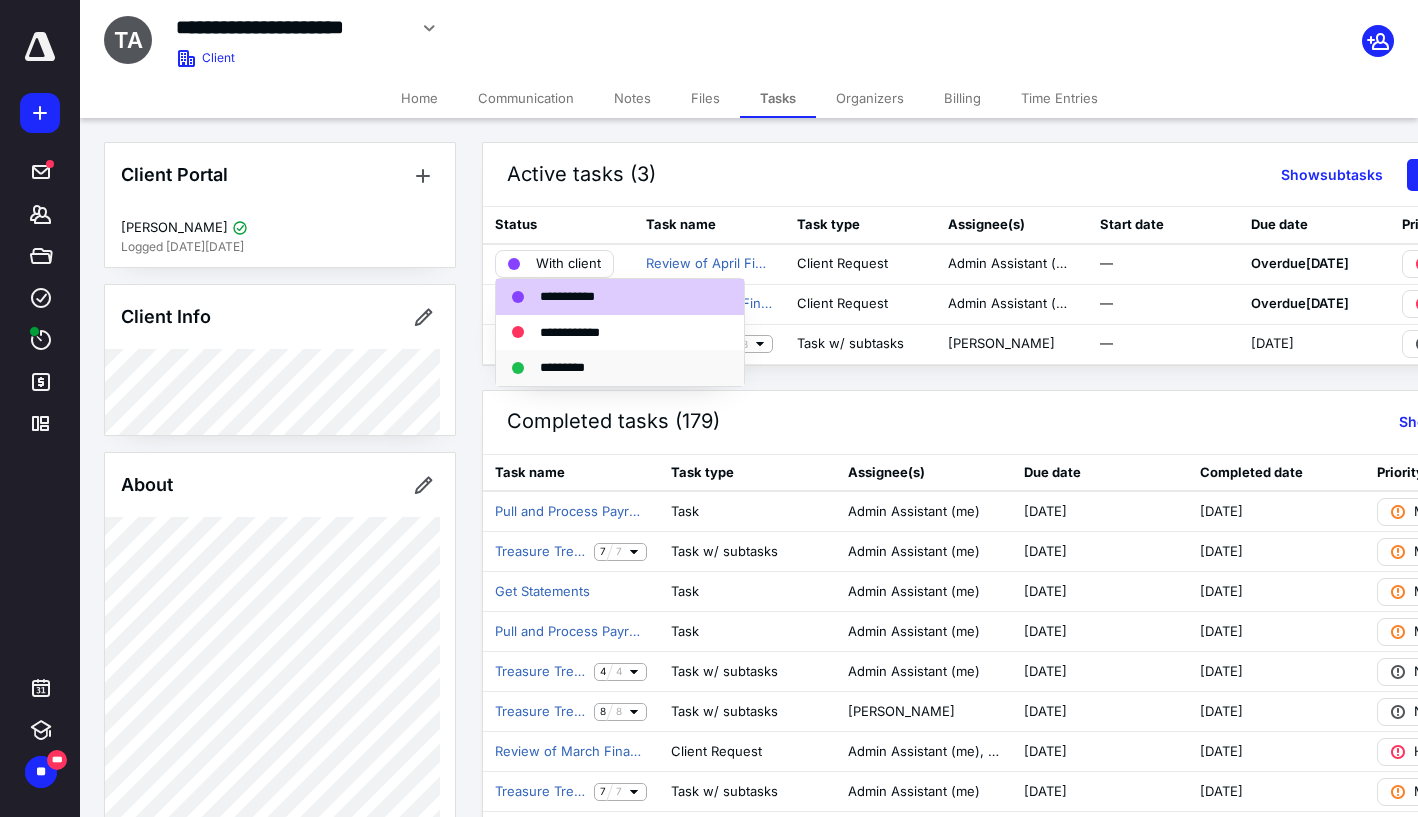 click on "*********" at bounding box center (573, 368) 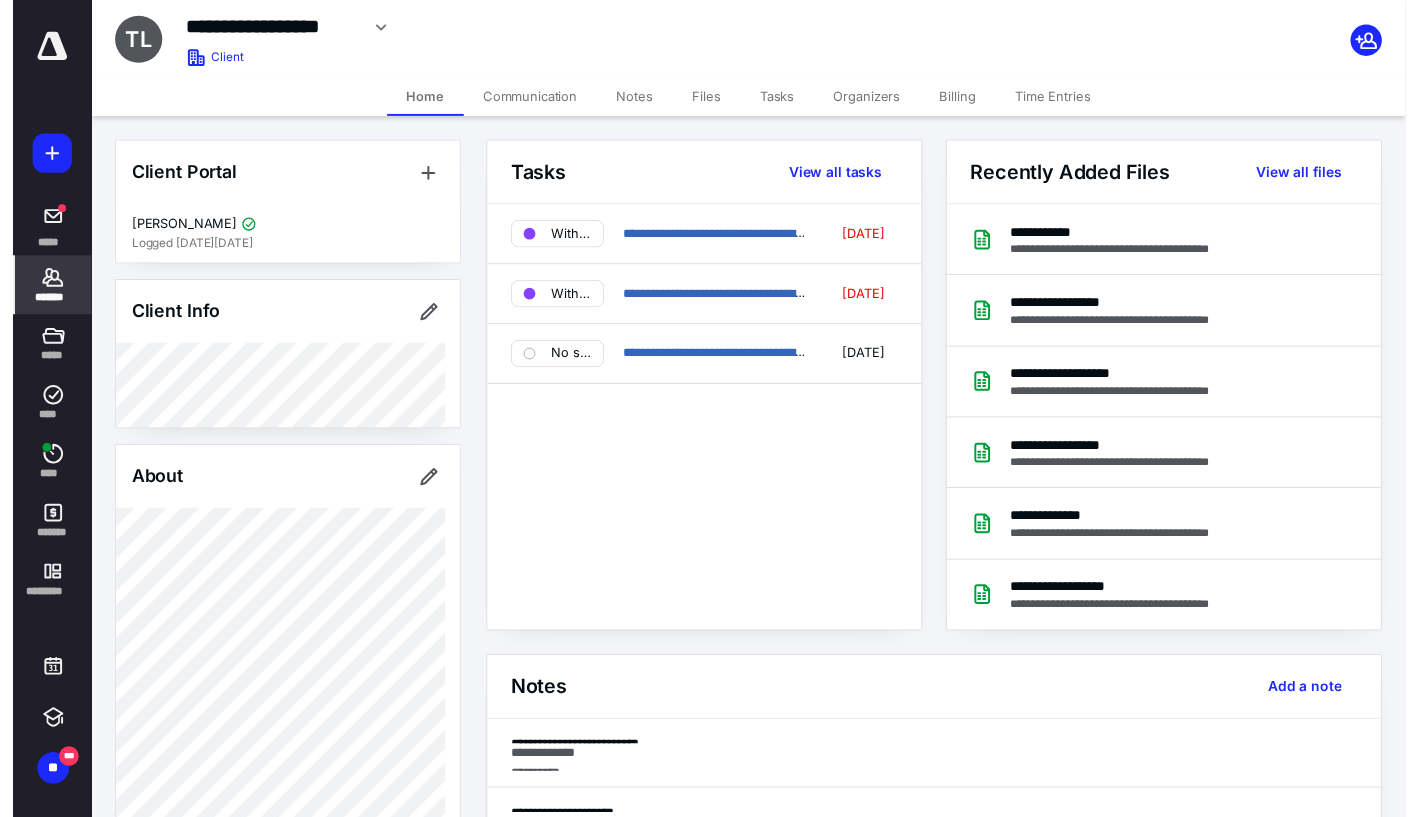scroll, scrollTop: 0, scrollLeft: 0, axis: both 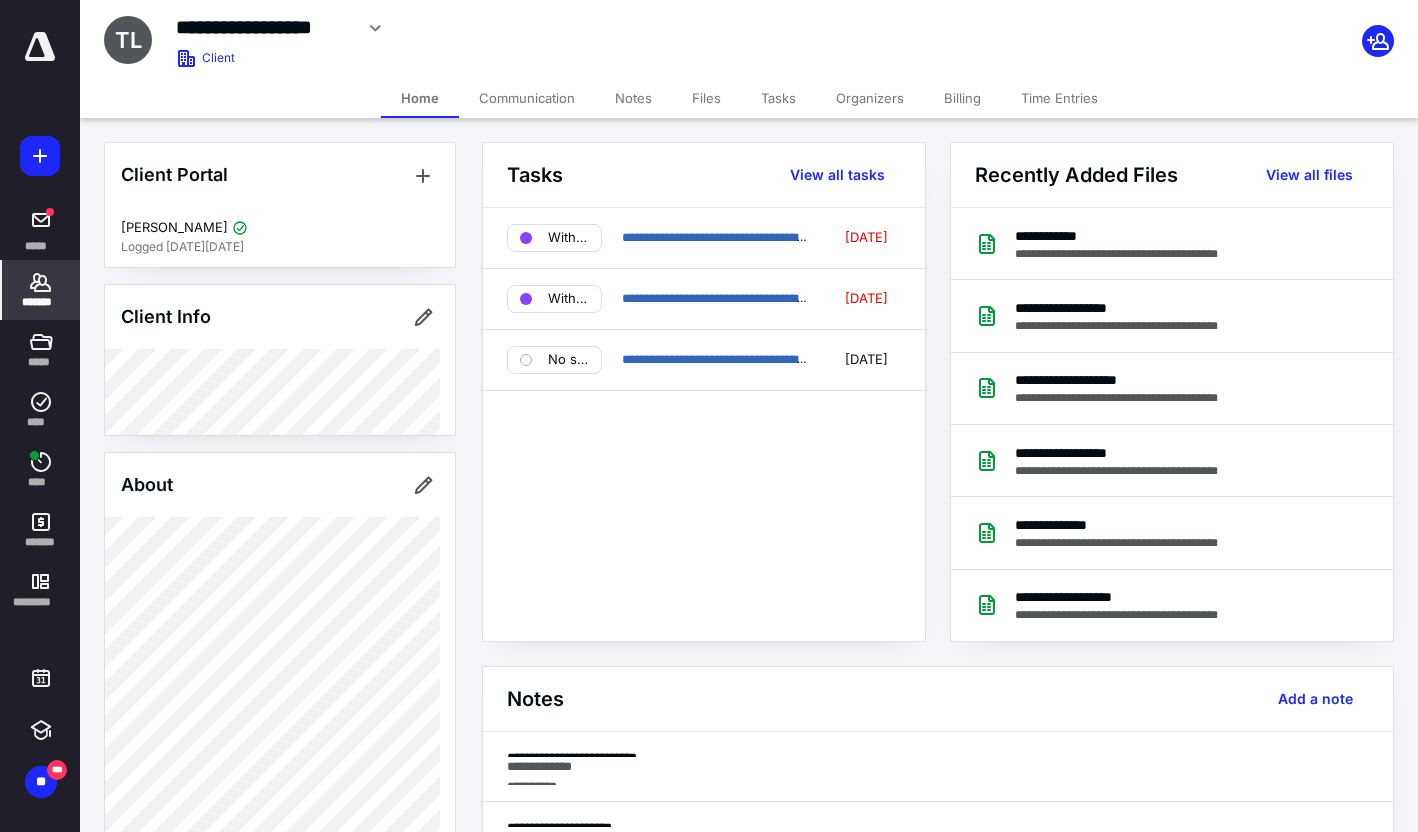 click on "Tasks" at bounding box center (778, 98) 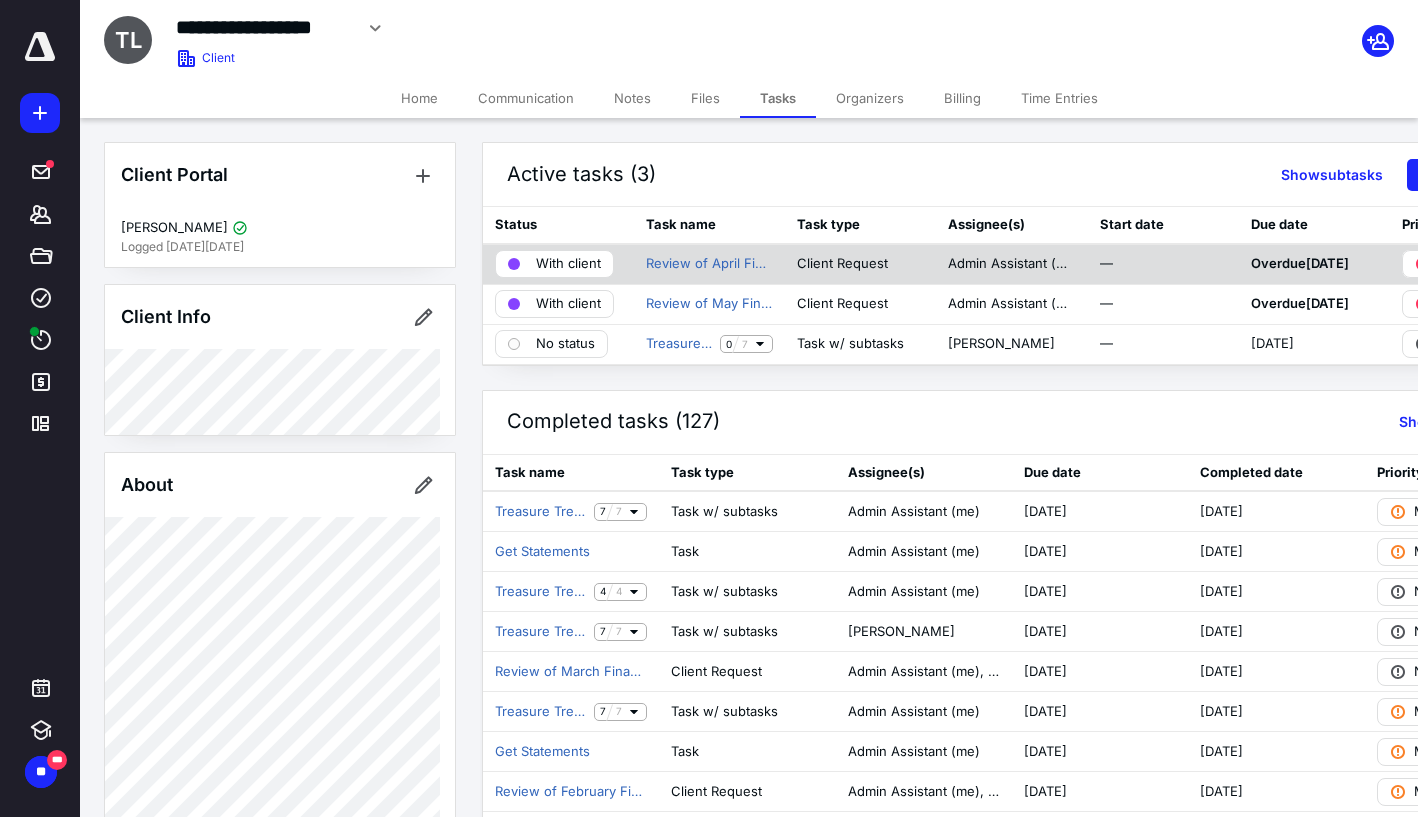 click on "With client" at bounding box center [568, 264] 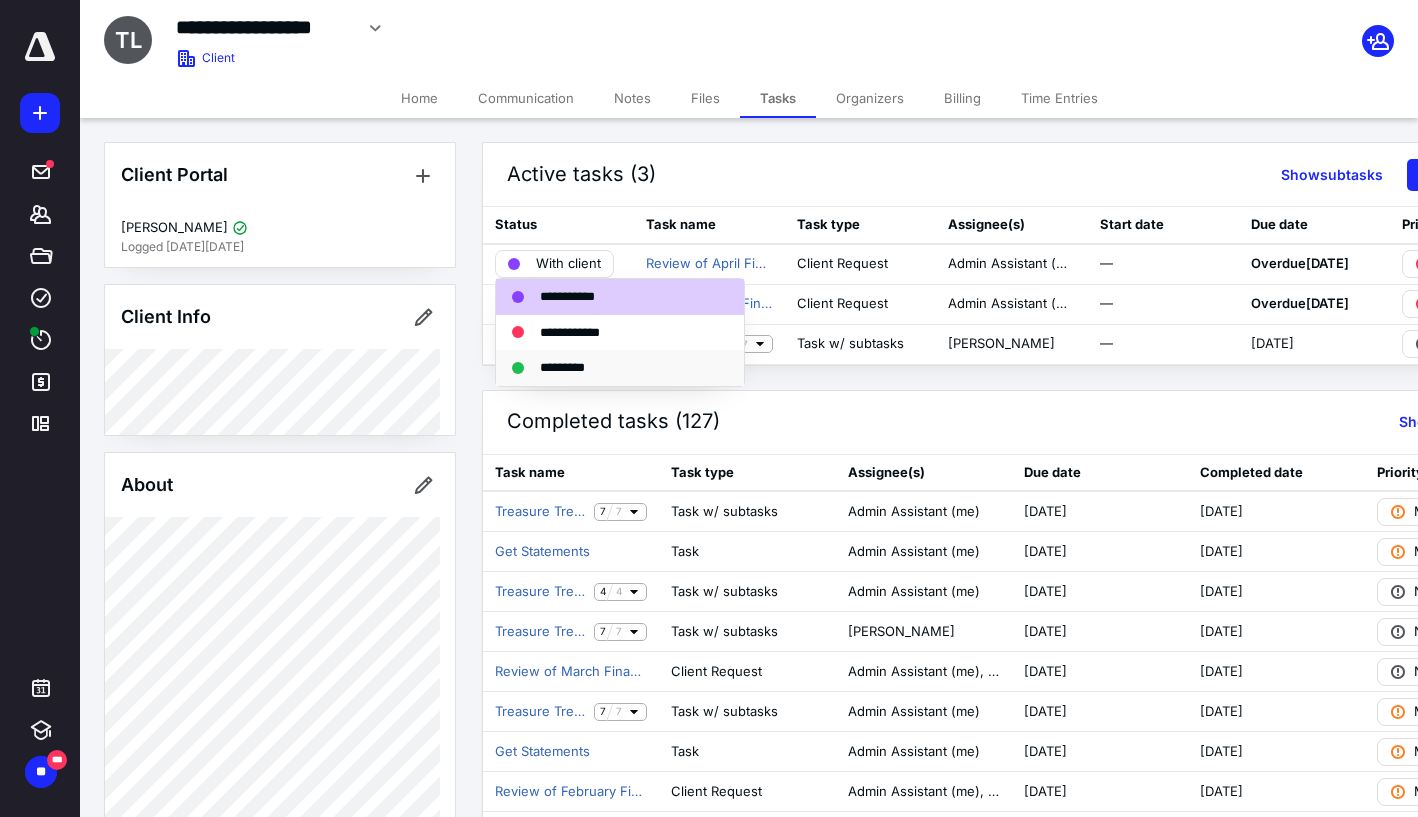 click on "*********" at bounding box center [573, 368] 